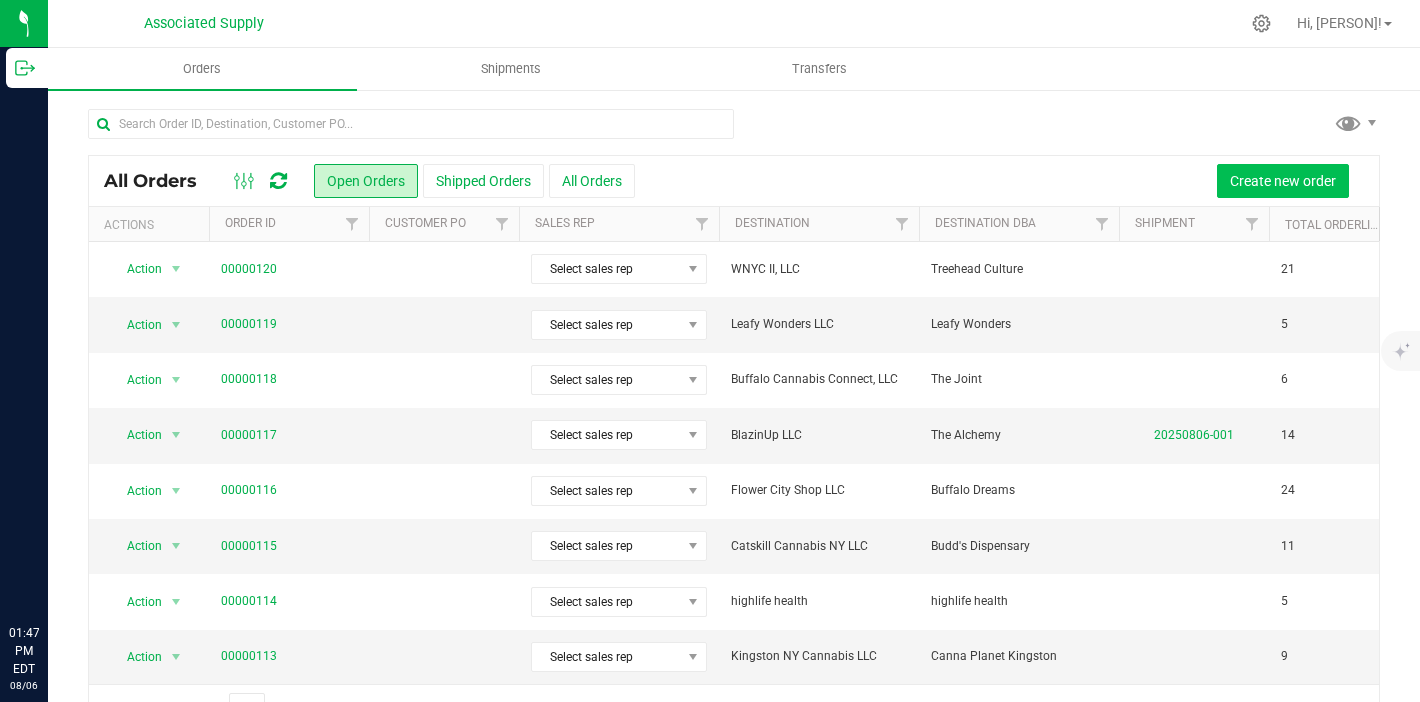 scroll, scrollTop: 0, scrollLeft: 0, axis: both 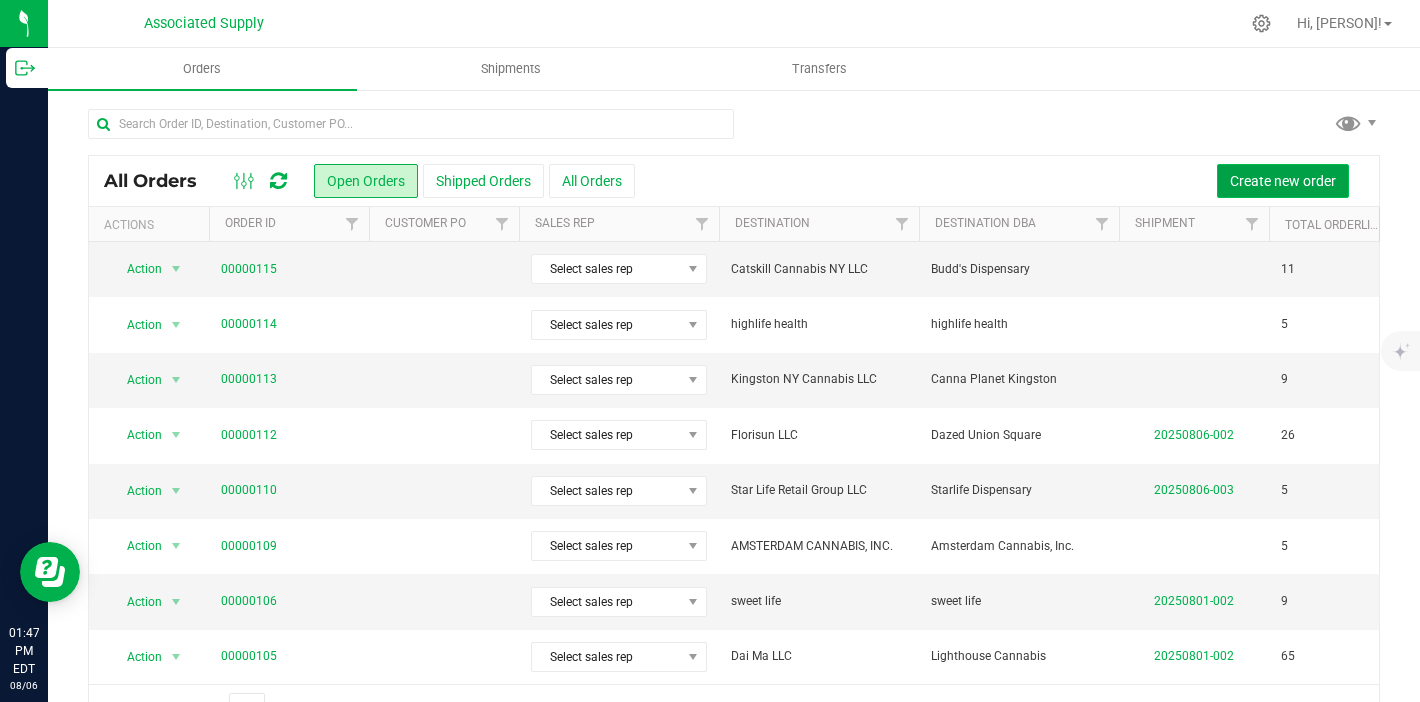 click on "Create new order" at bounding box center (1283, 181) 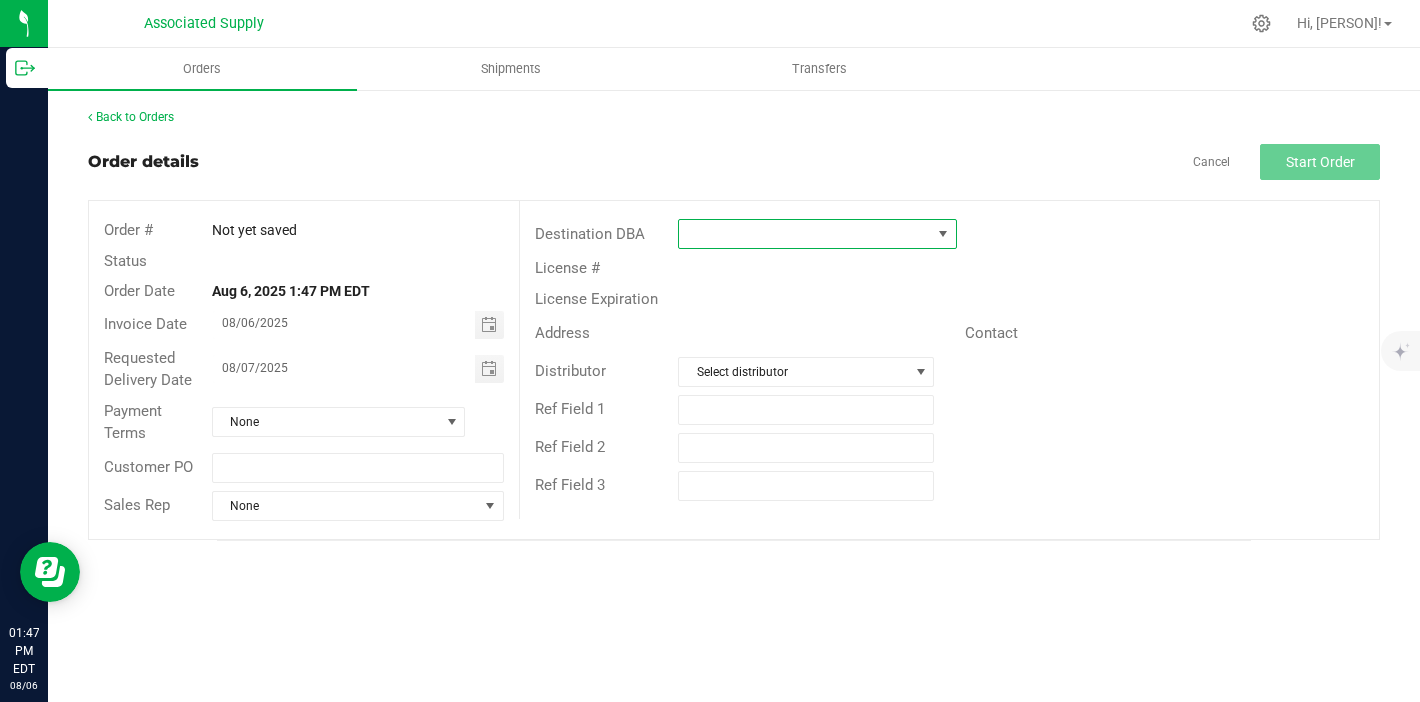 click at bounding box center (805, 234) 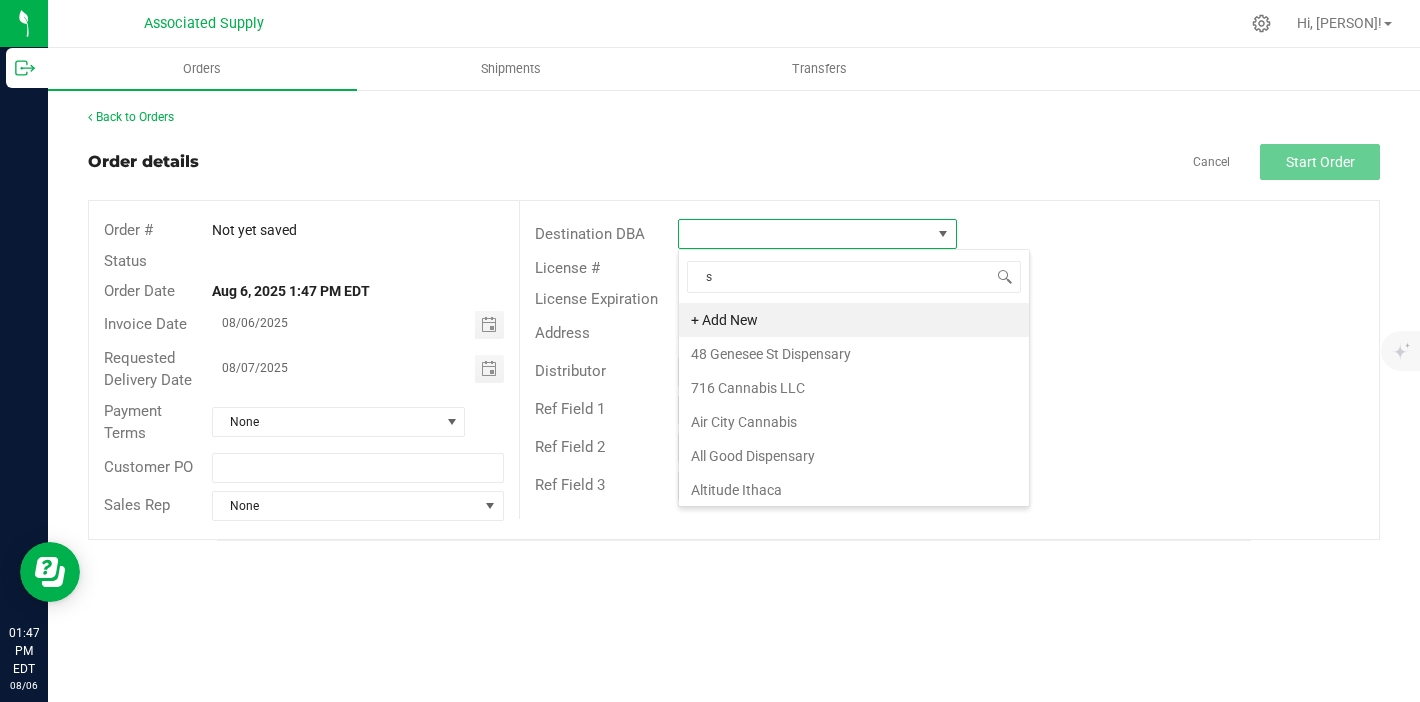 scroll, scrollTop: 99970, scrollLeft: 99721, axis: both 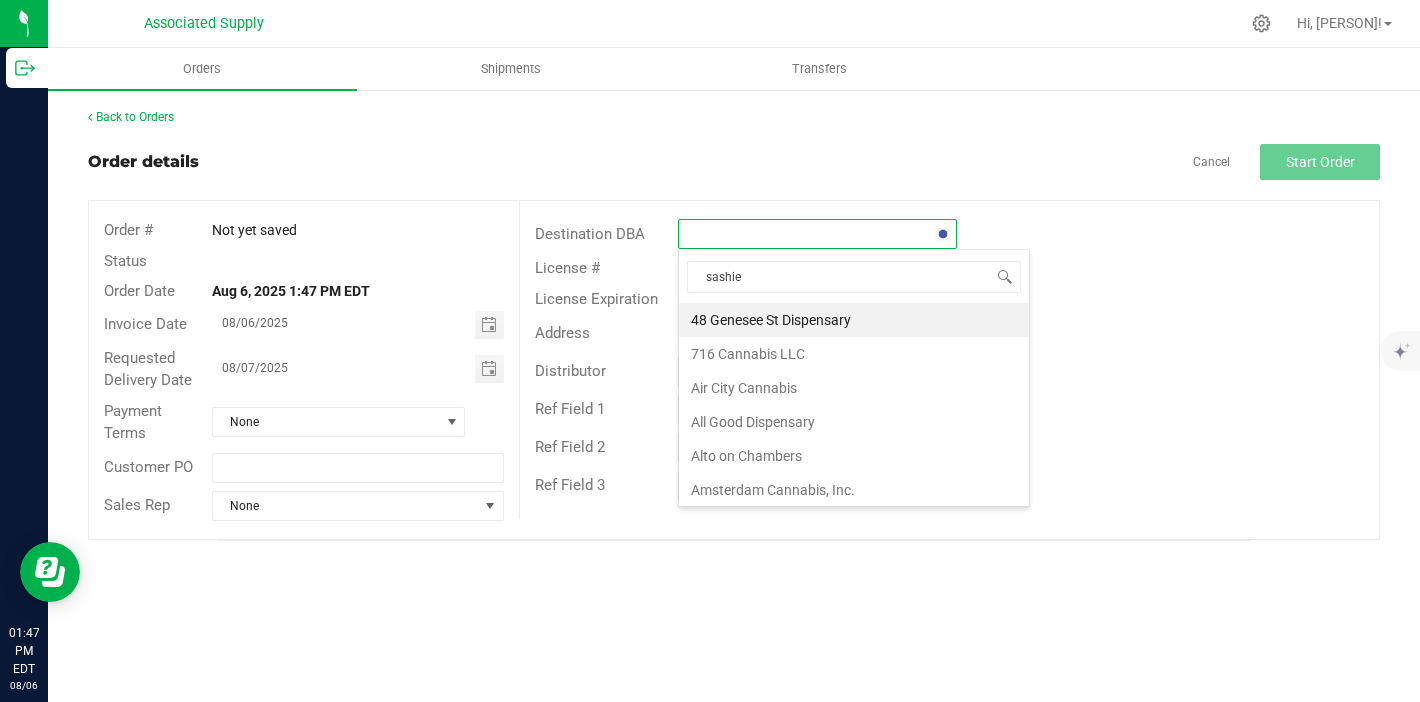 type on "sashies" 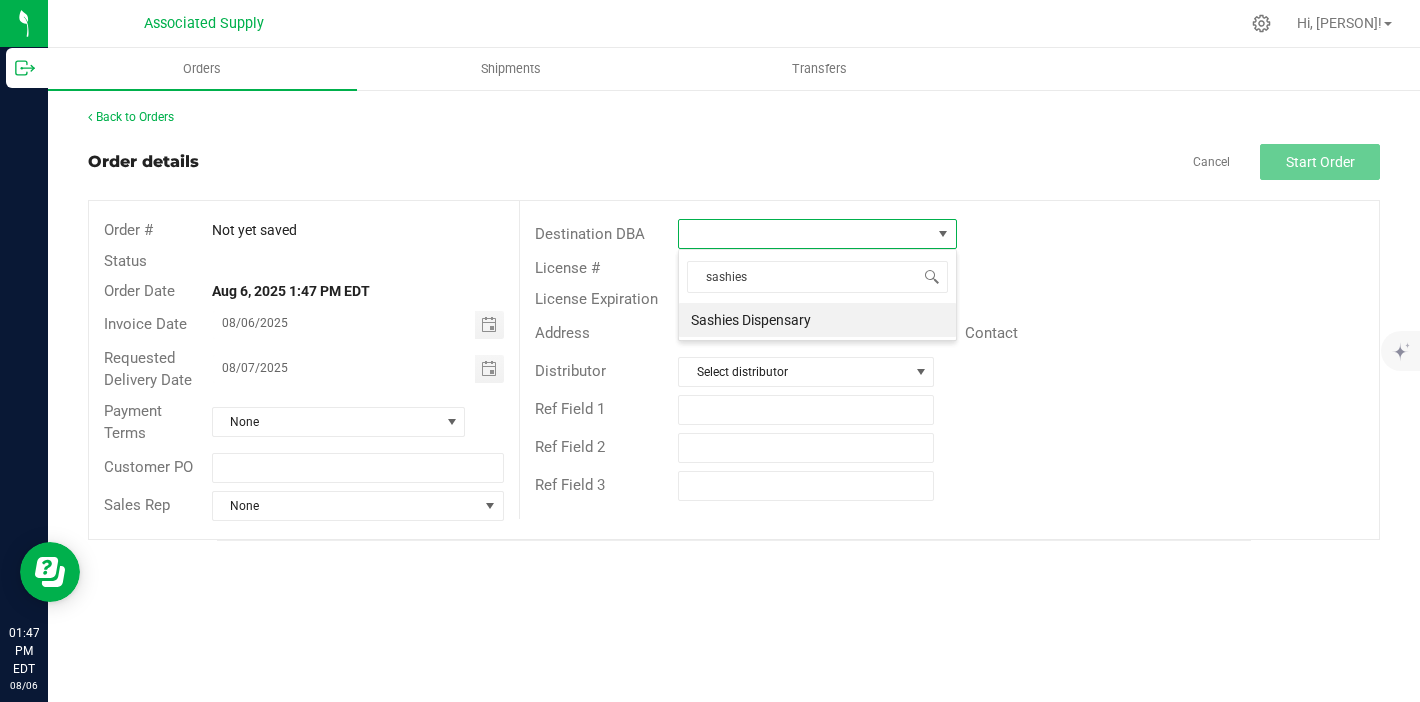 click on "Sashies Dispensary" at bounding box center [817, 320] 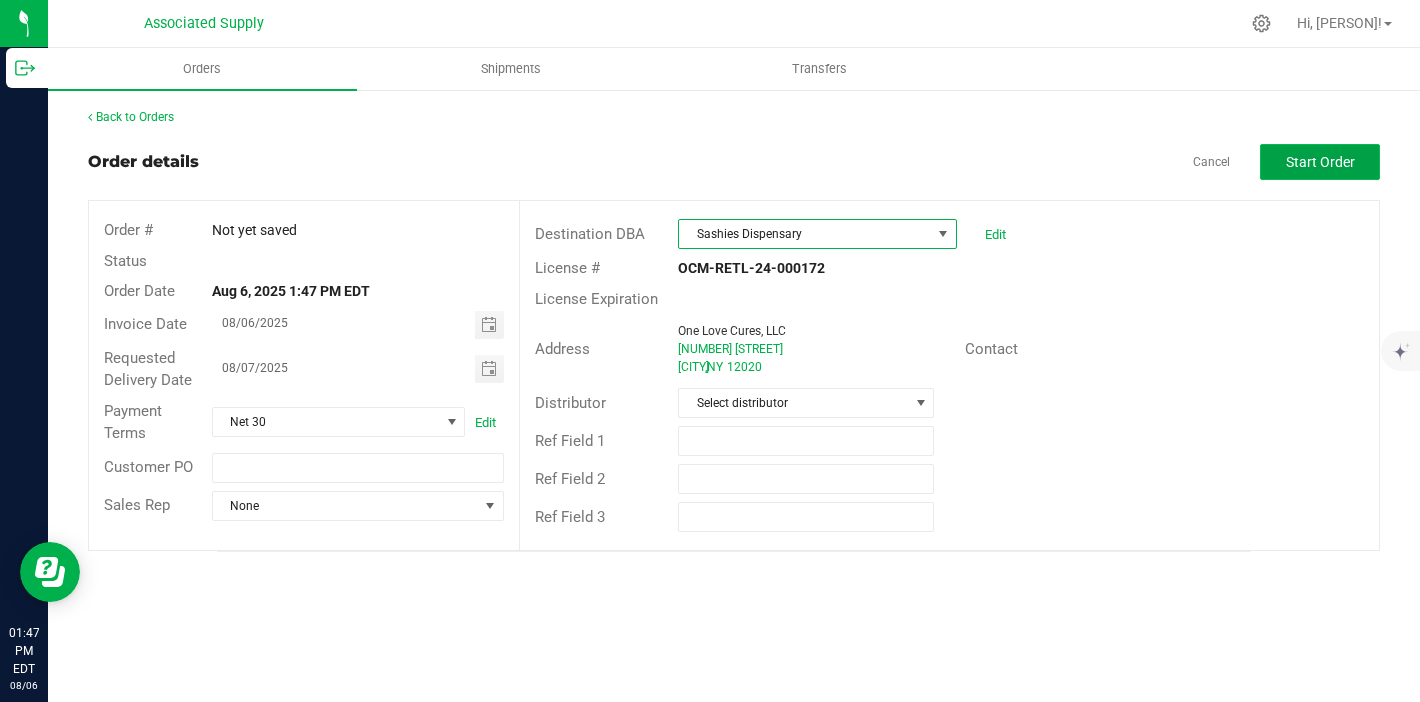 click on "Start Order" at bounding box center (1320, 162) 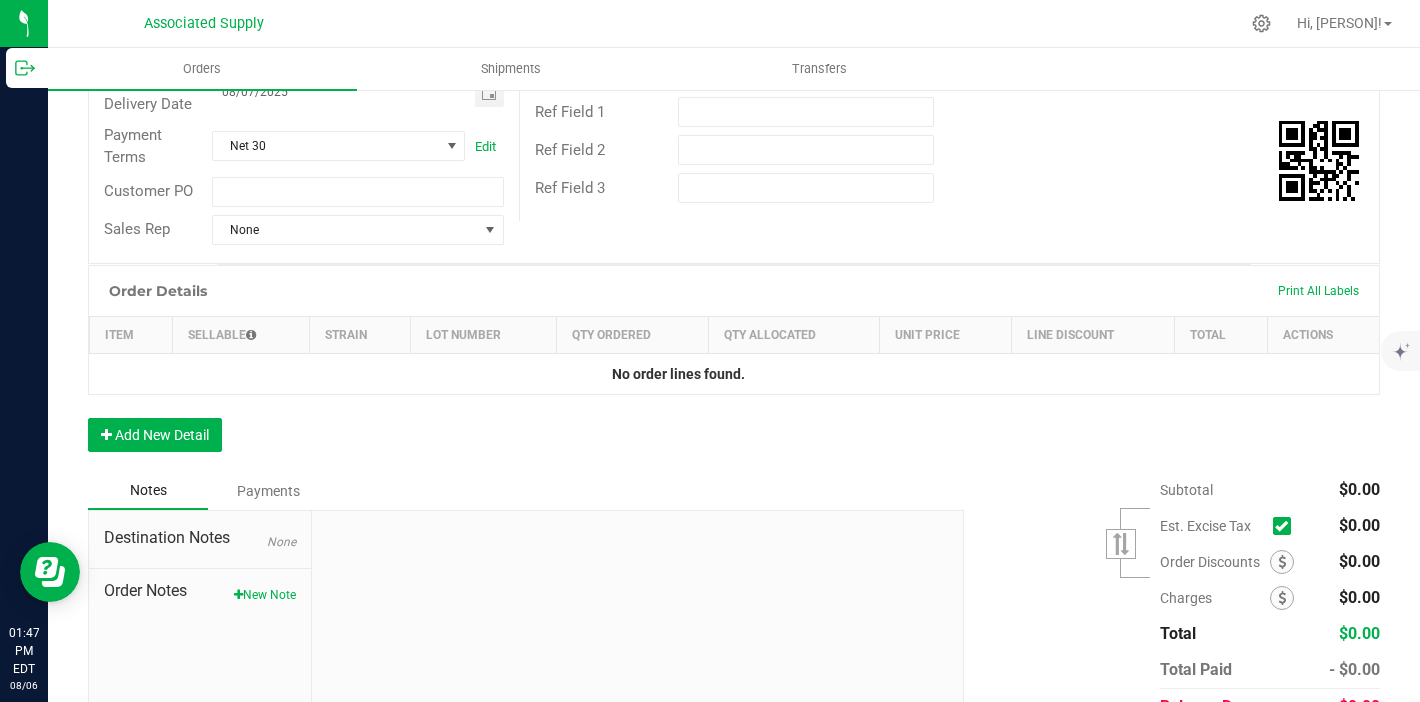 scroll, scrollTop: 426, scrollLeft: 0, axis: vertical 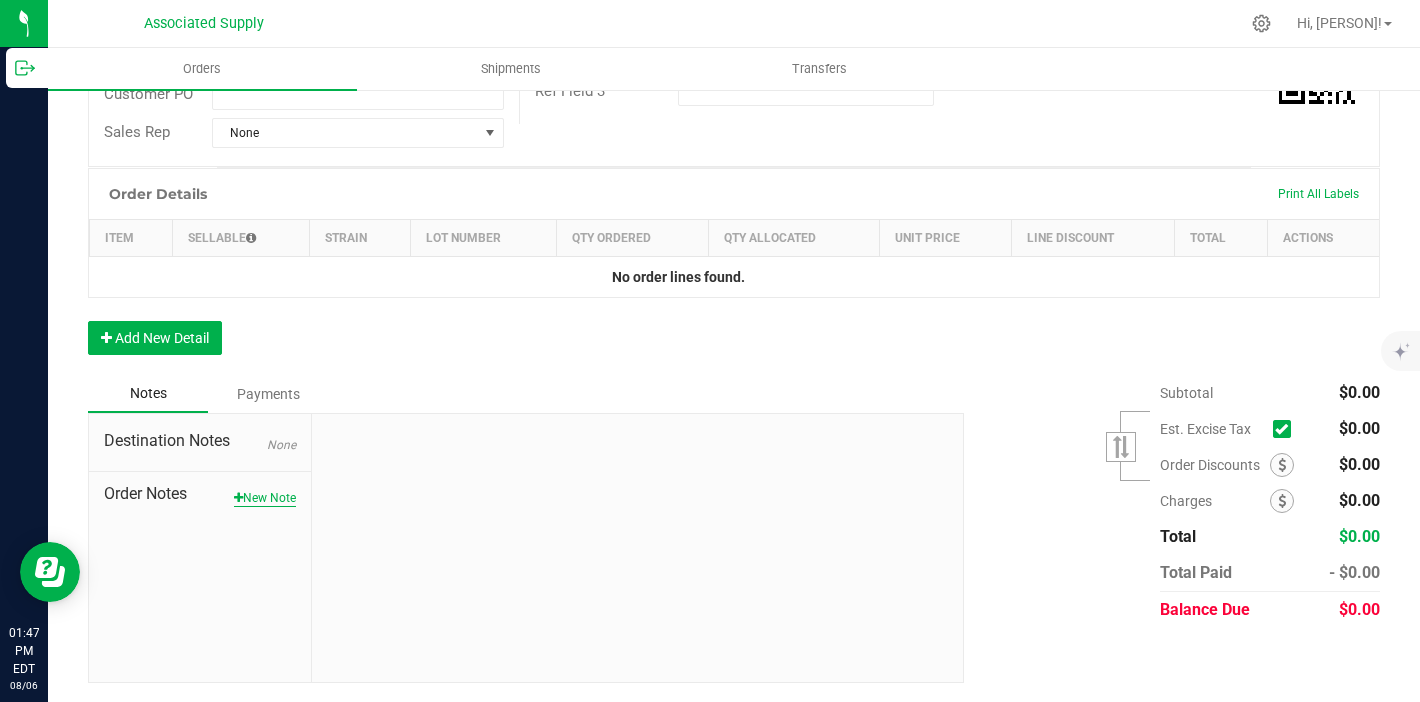 click on "New Note" at bounding box center [265, 498] 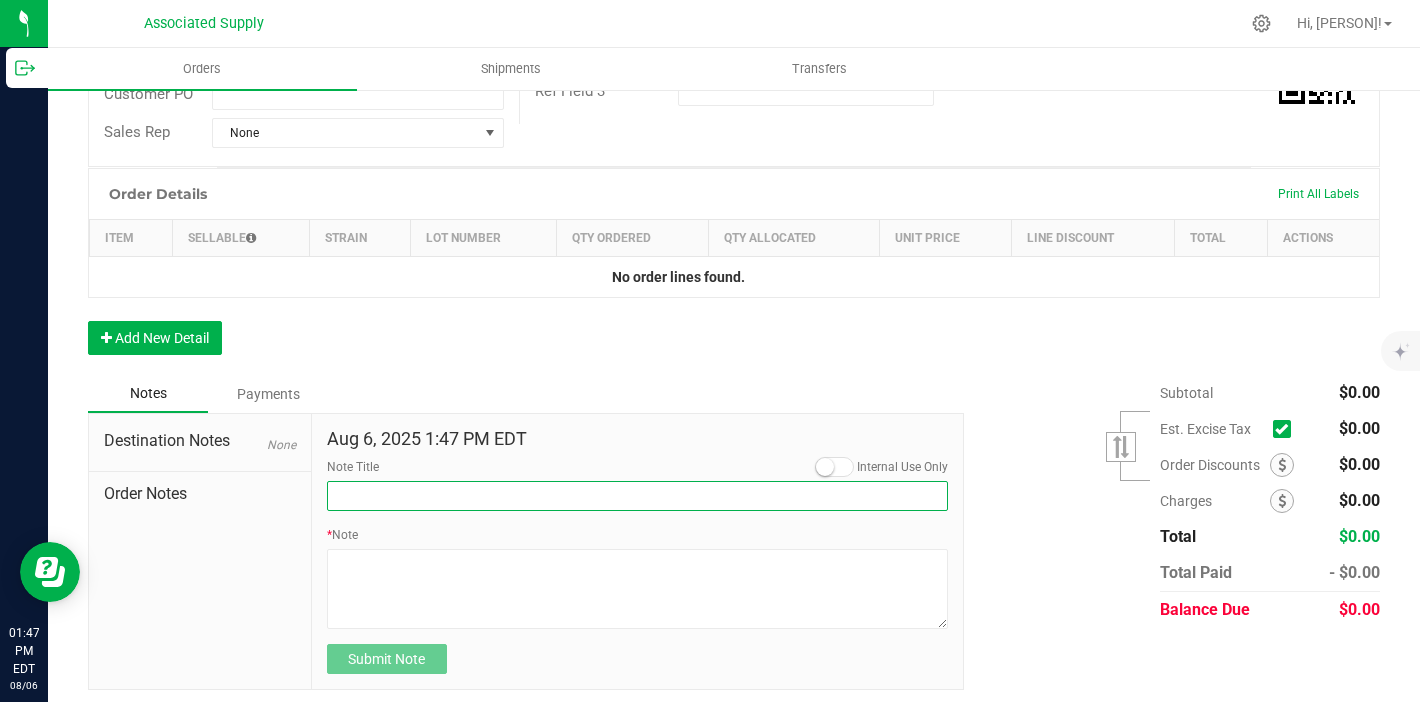 click on "Note Title" at bounding box center [638, 496] 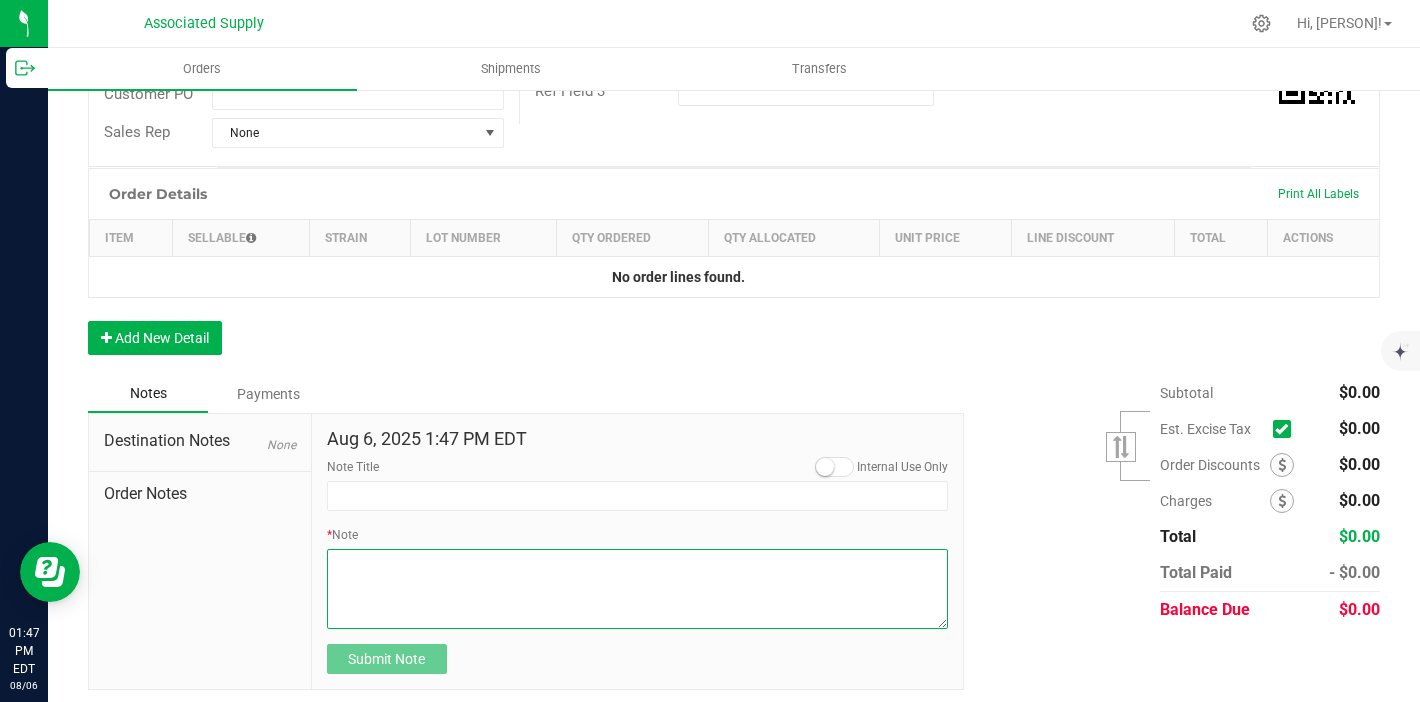 click on "*
Note" at bounding box center [638, 589] 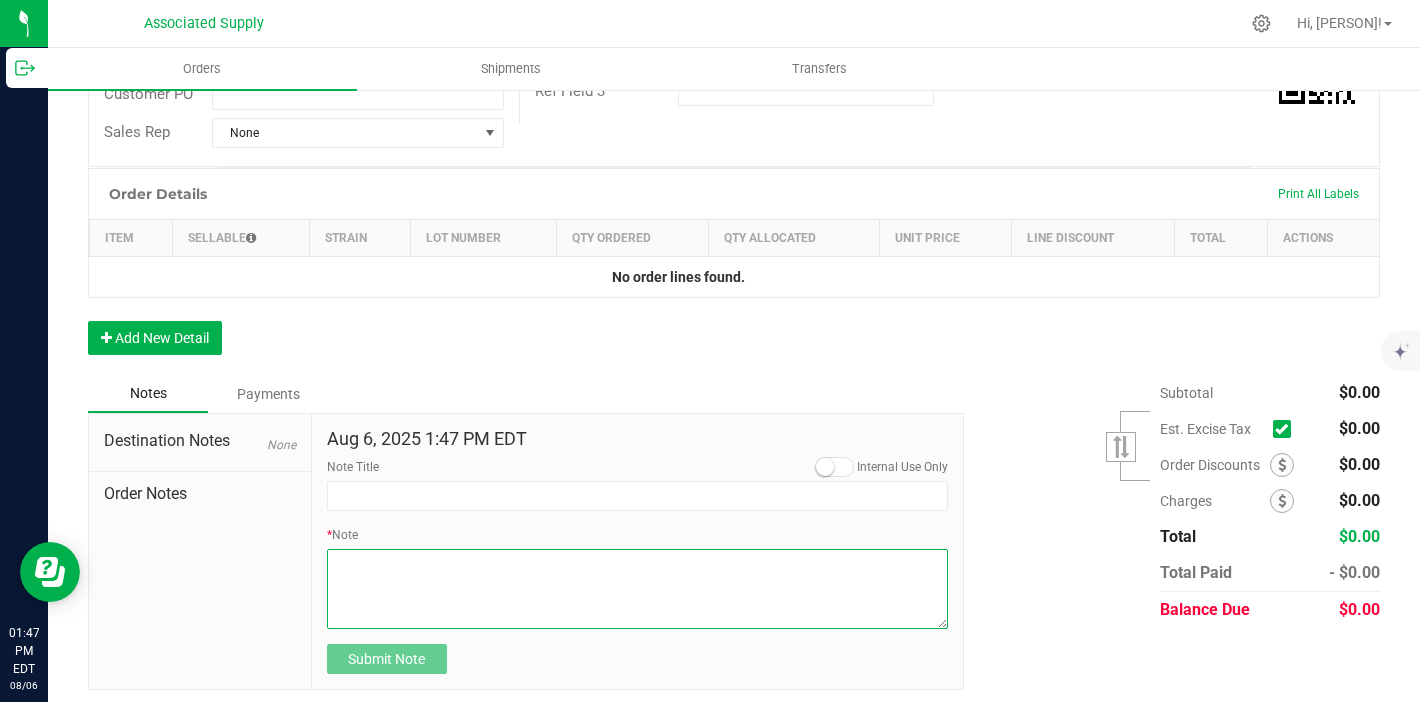 paste on "Dime Community bank
Routing # [ROUTING]
Account # [ACCOUNT]" 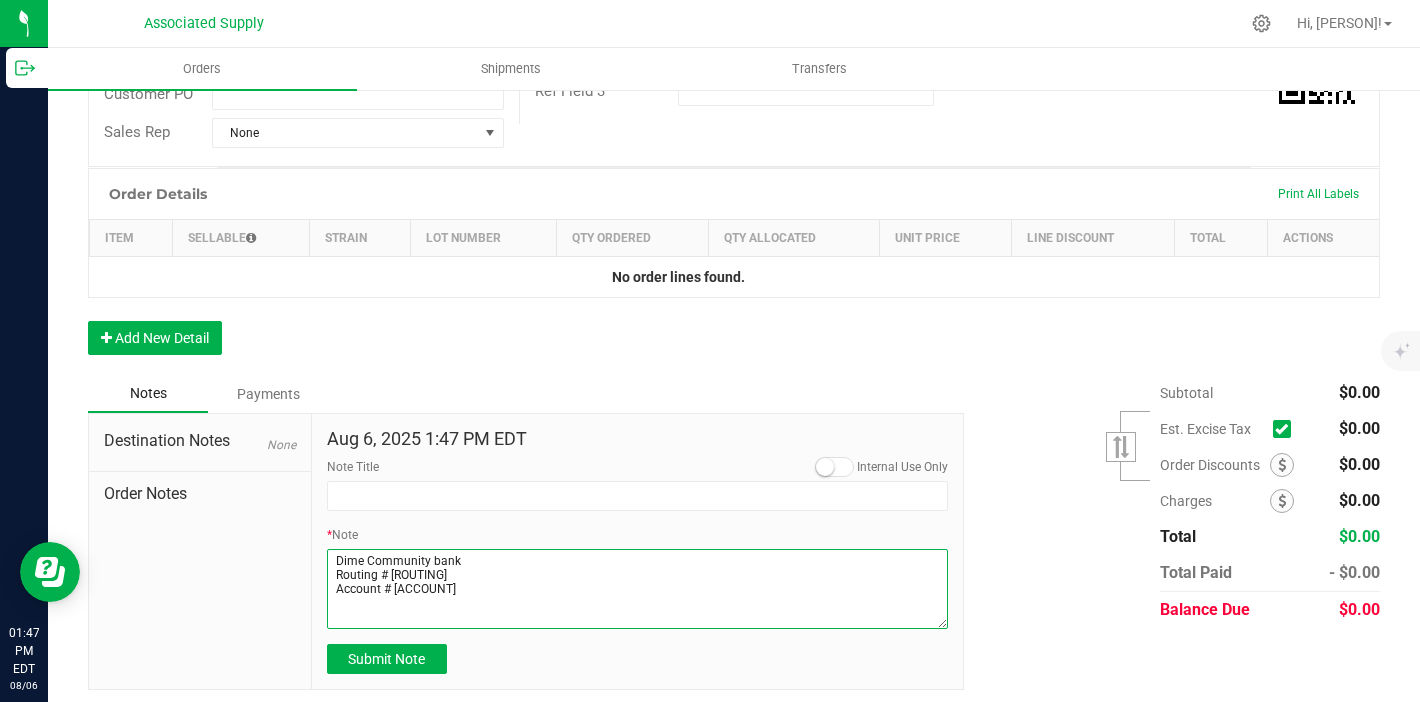 click on "*
Note" at bounding box center (638, 589) 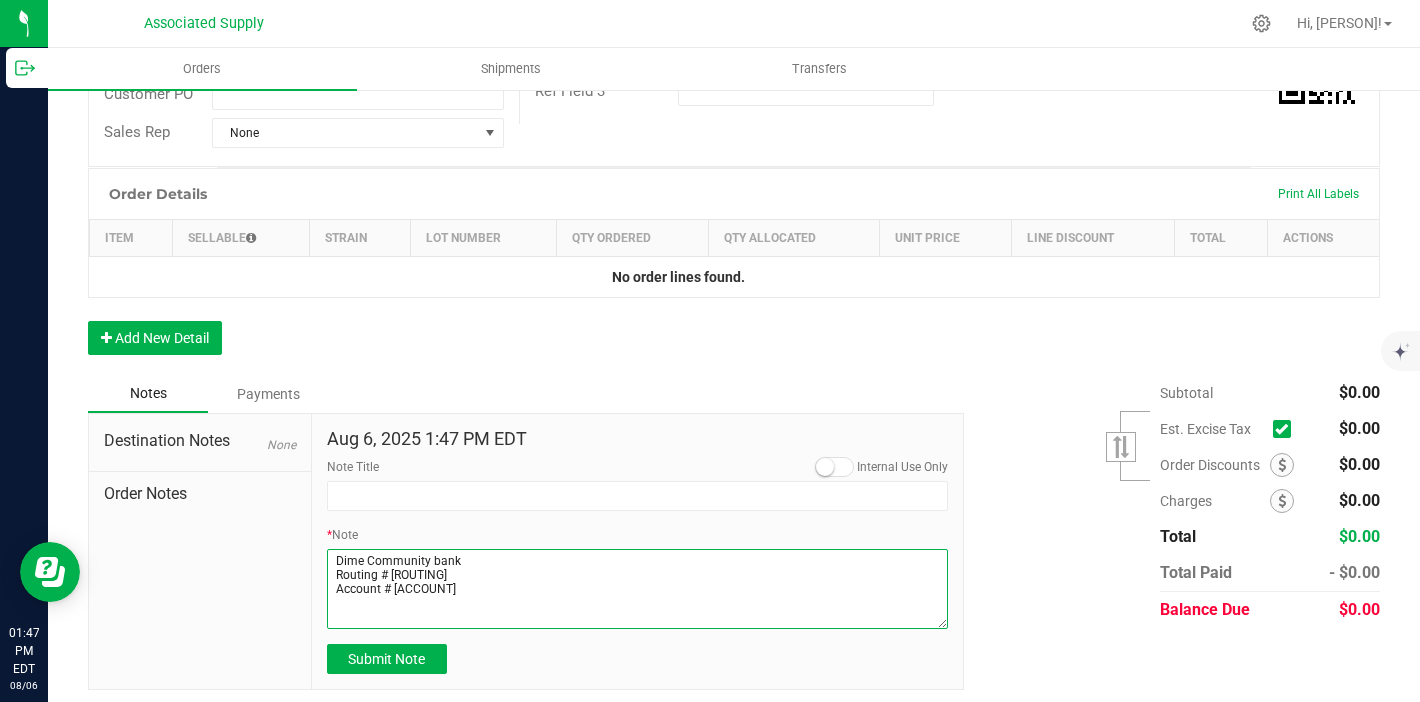 click on "*
Note" at bounding box center (638, 589) 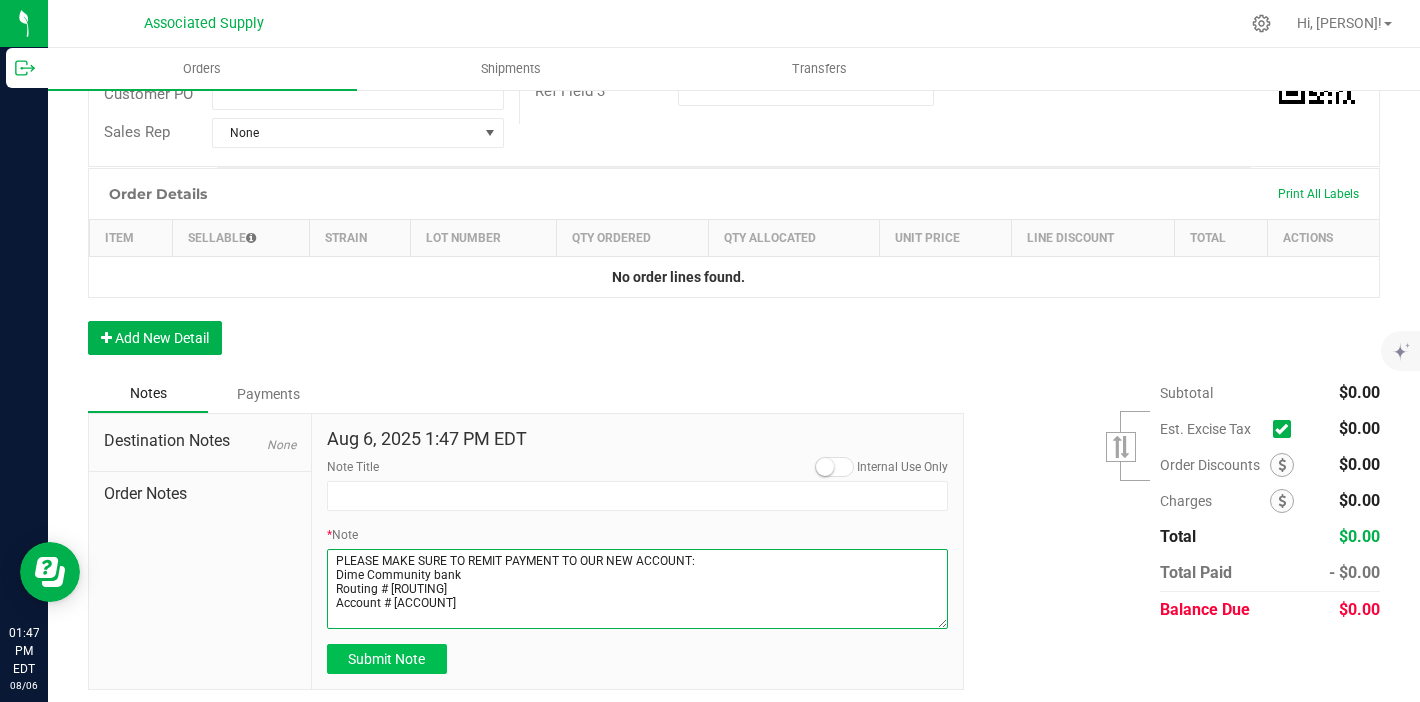 type on "PLEASE MAKE SURE TO REMIT PAYMENT TO OUR NEW ACCOUNT:
Dime Community bank
Routing # [ROUTING]
Account # [ACCOUNT]" 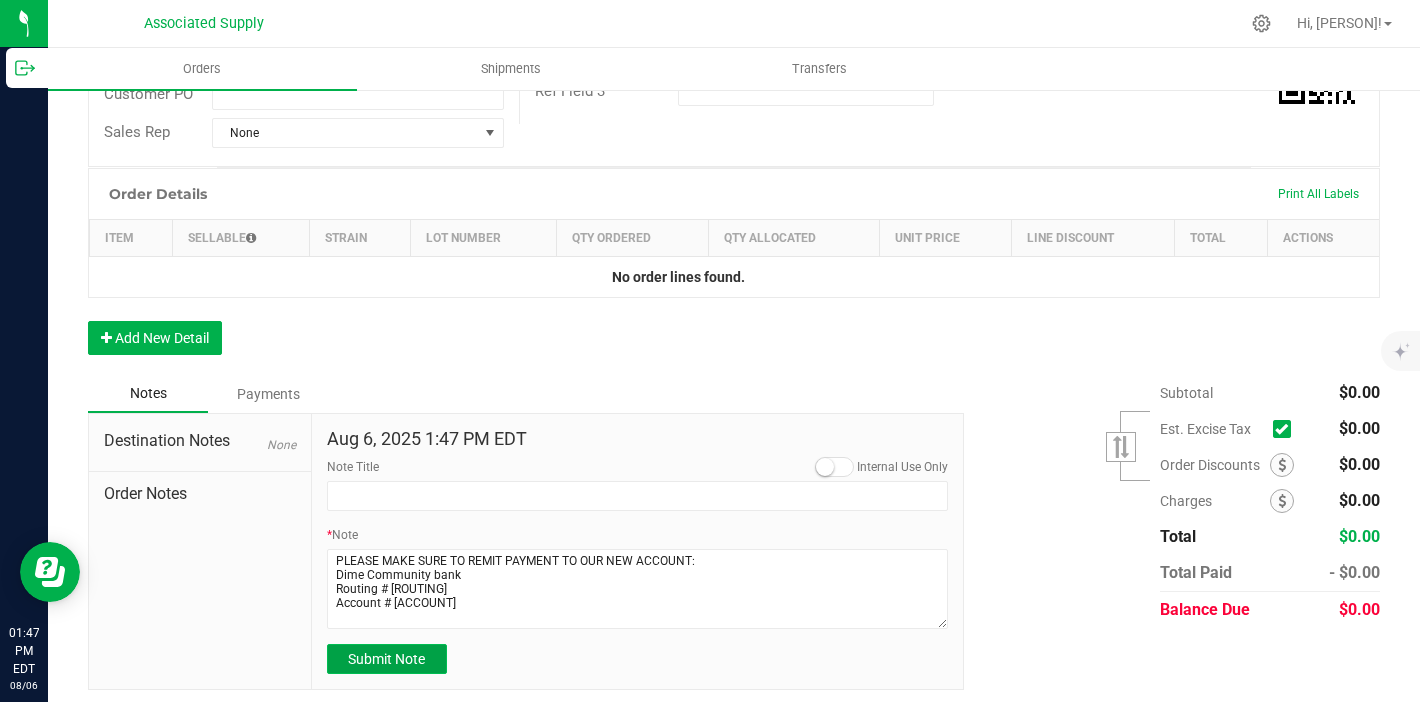 click on "Submit Note" at bounding box center (386, 659) 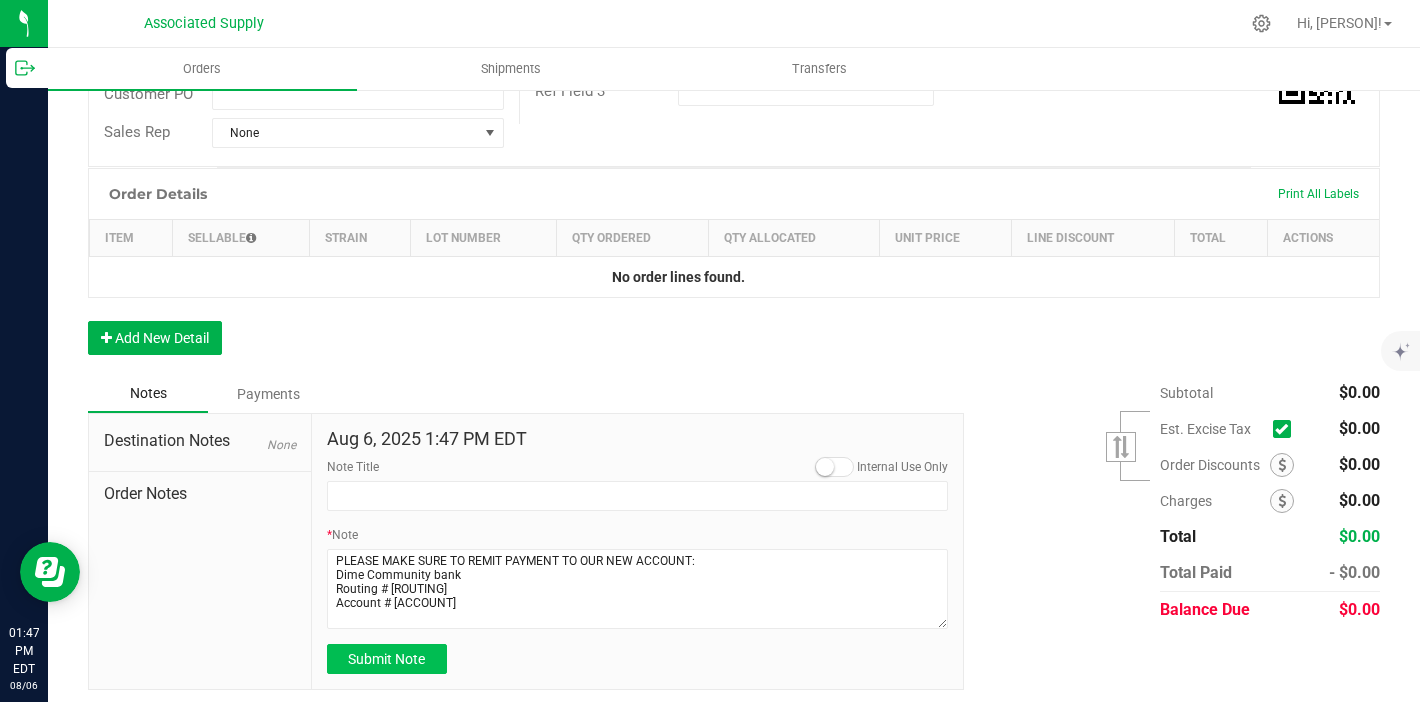 type on "[DATE] [TIME] [TIMEZONE]" 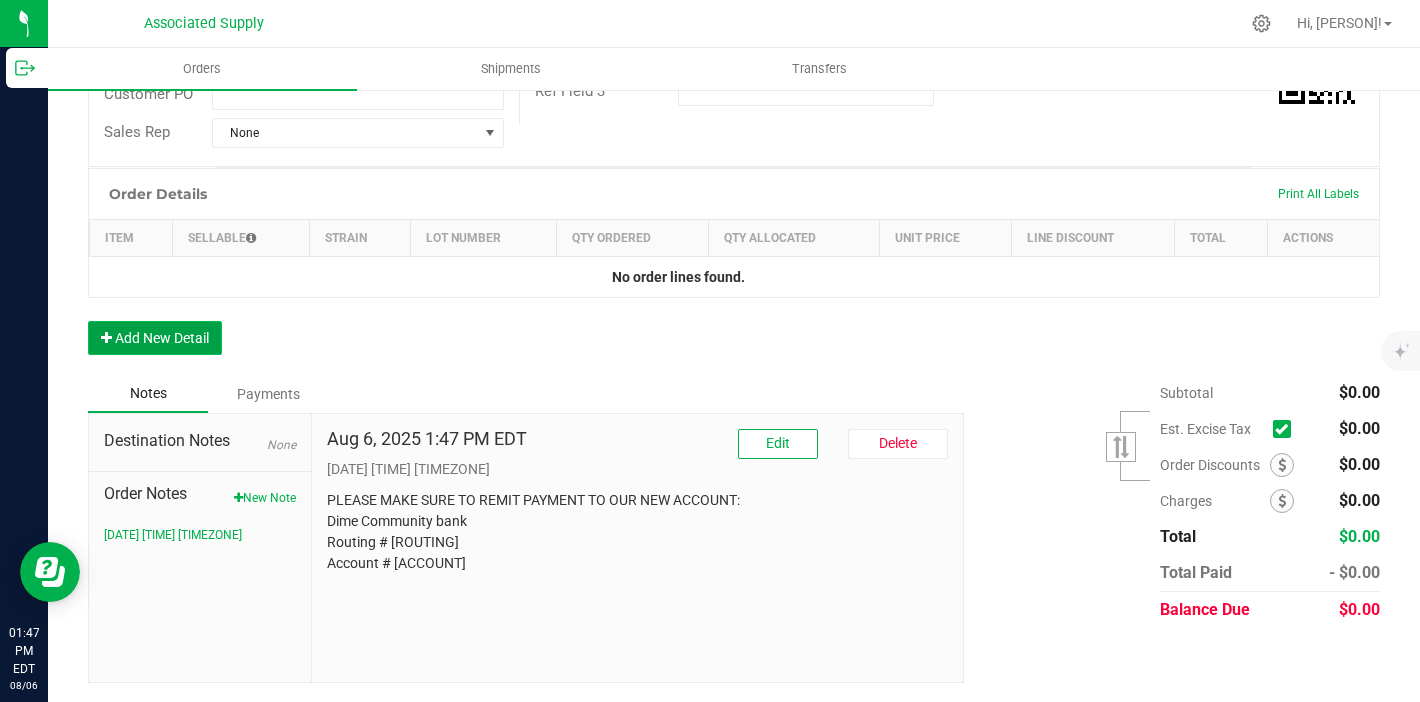 click on "Add New Detail" at bounding box center [155, 338] 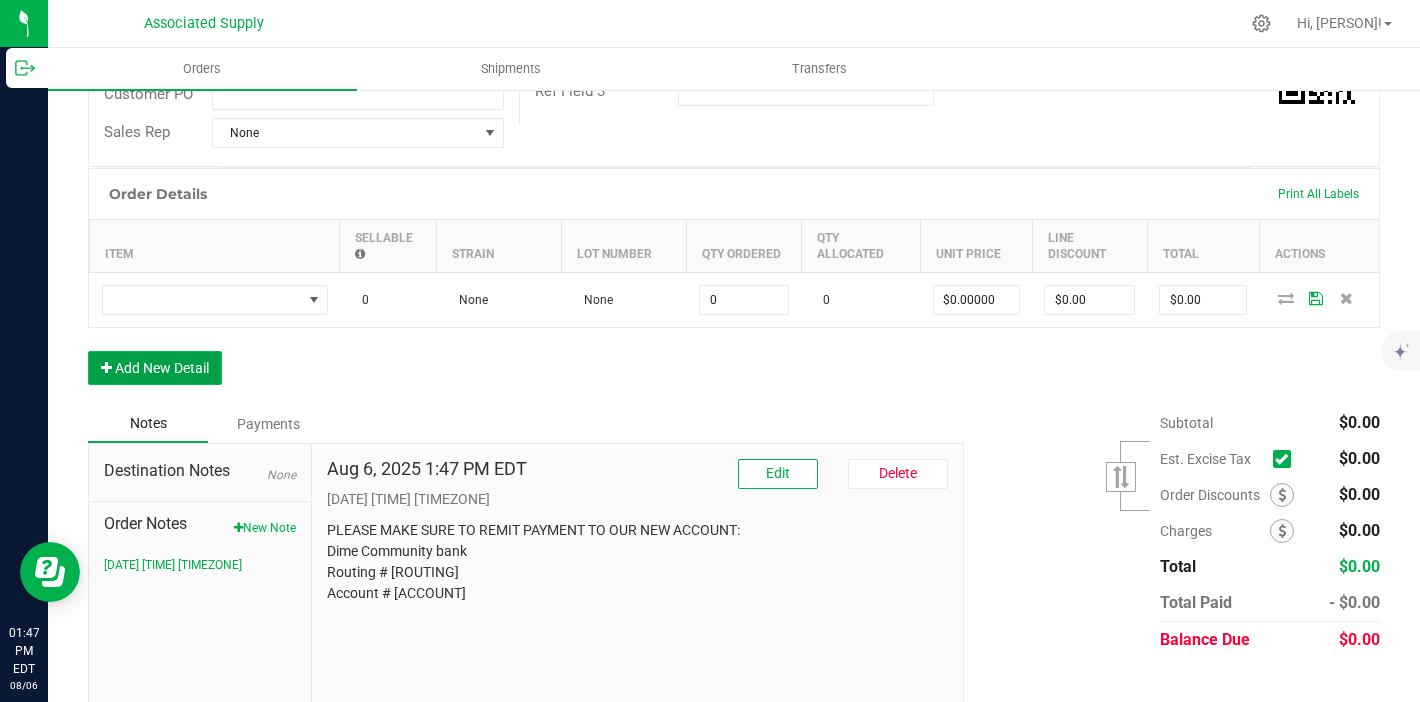 click on "Add New Detail" at bounding box center [155, 368] 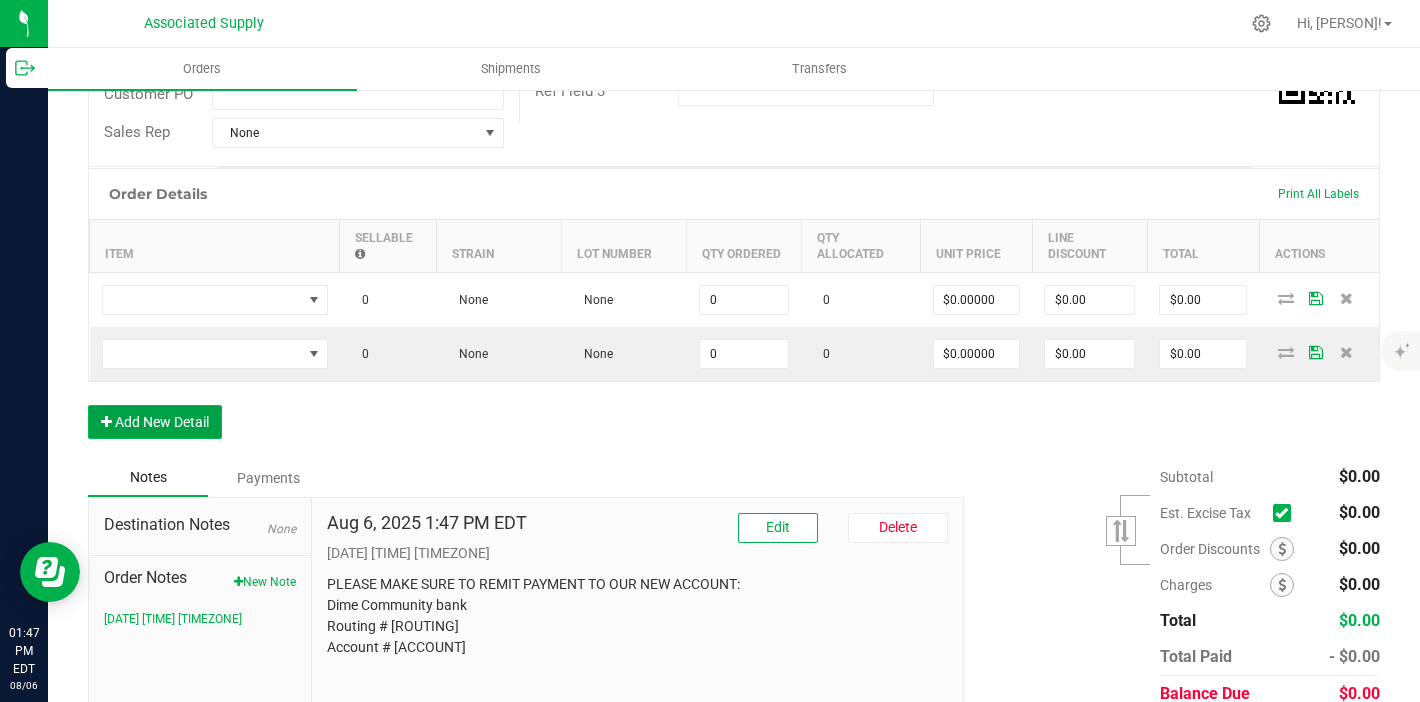 click on "Add New Detail" at bounding box center (155, 422) 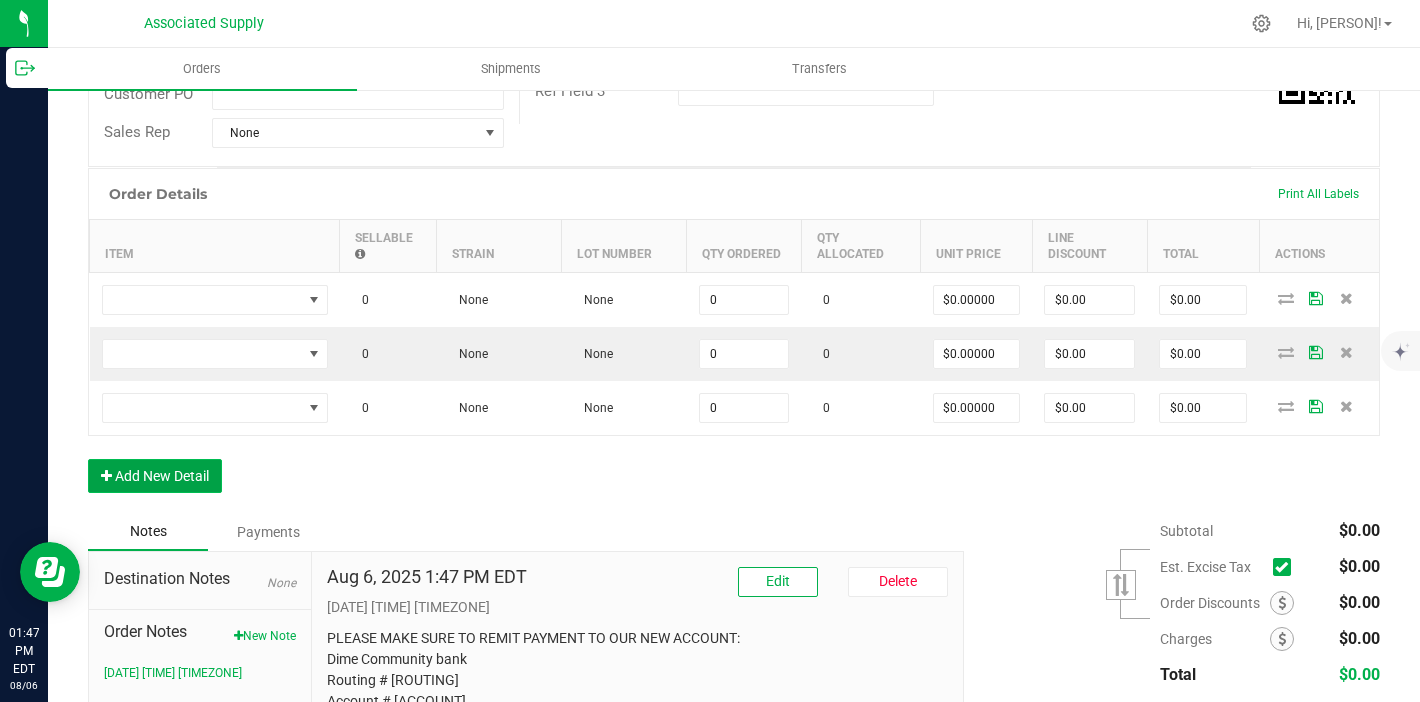 click on "Add New Detail" at bounding box center [155, 476] 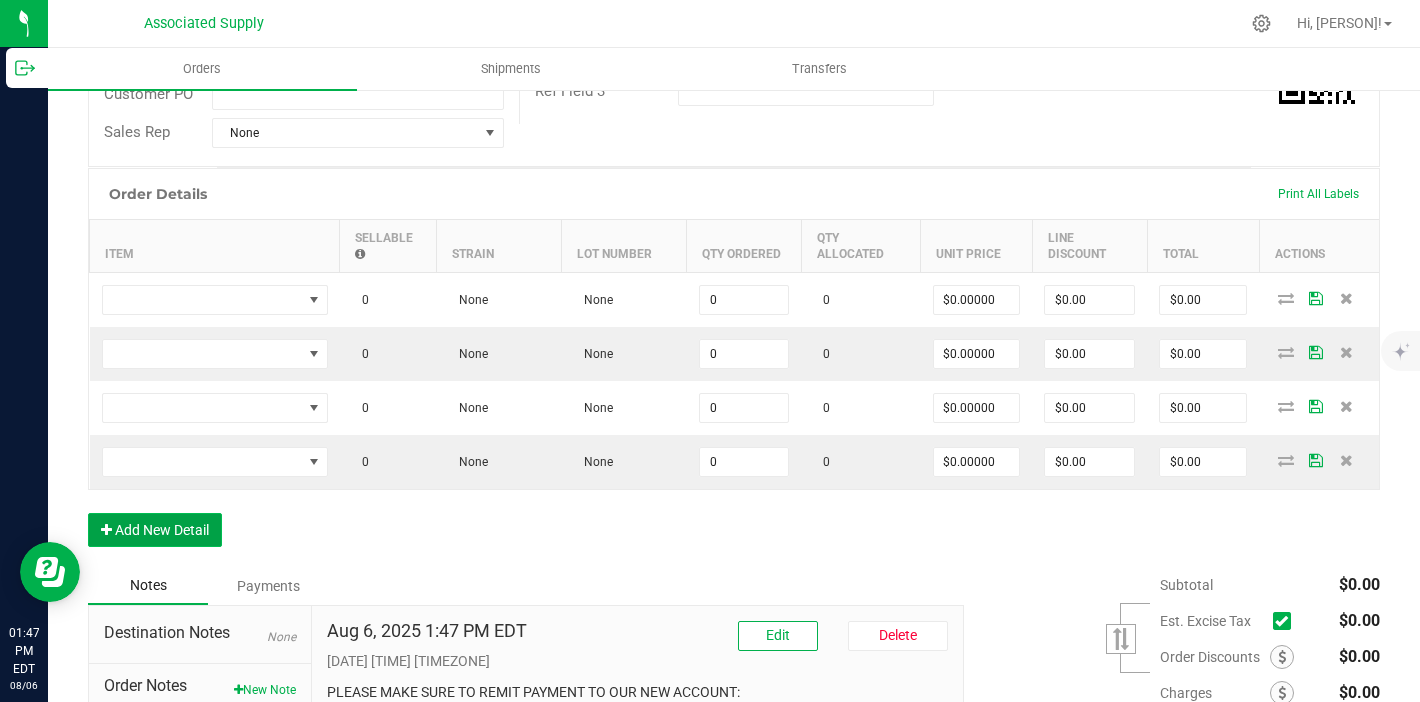 click on "Add New Detail" at bounding box center [155, 530] 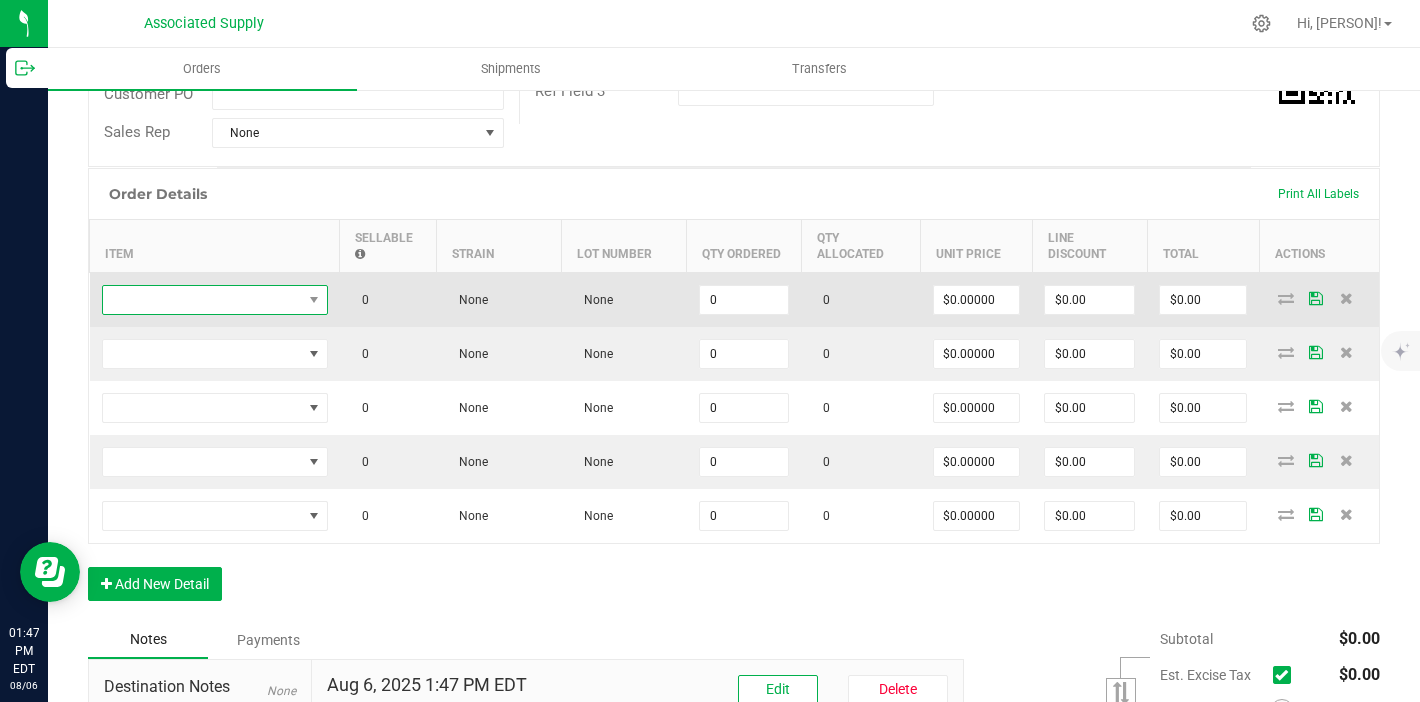 click at bounding box center (202, 300) 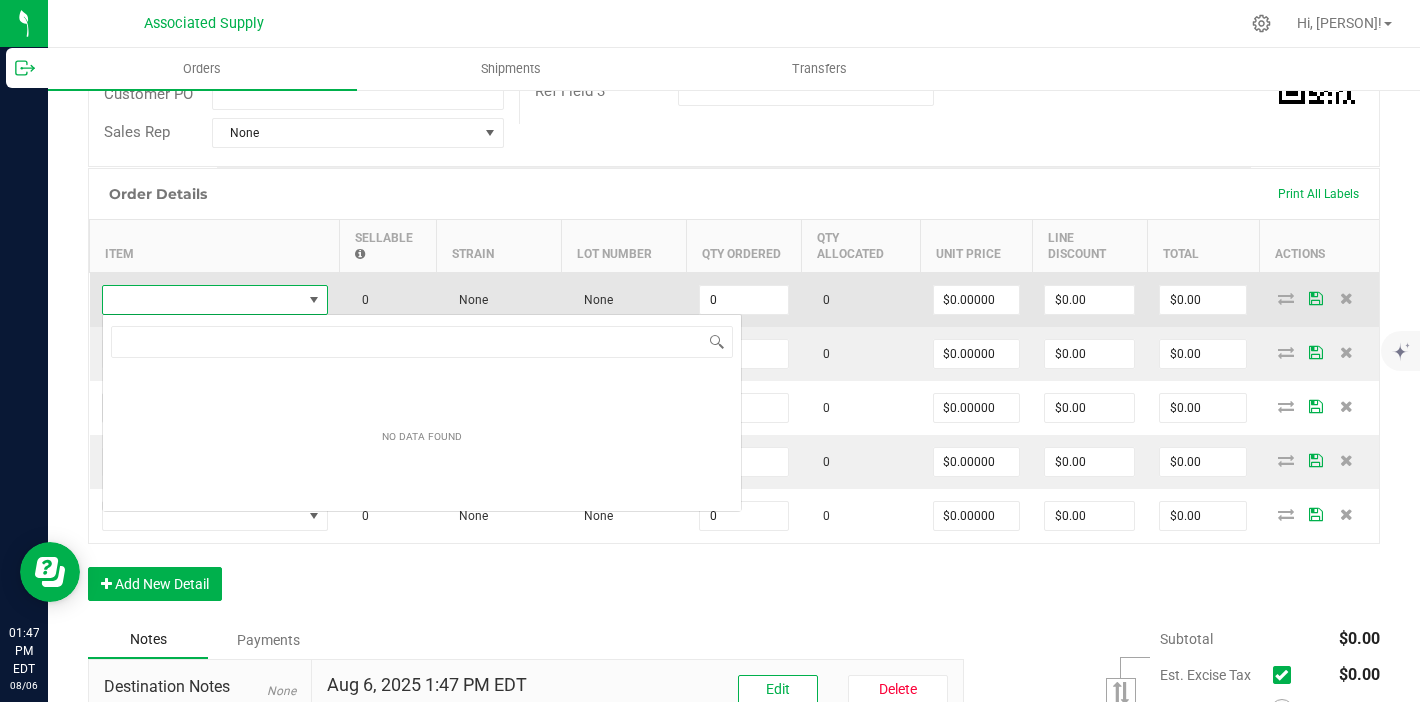 scroll, scrollTop: 99970, scrollLeft: 99774, axis: both 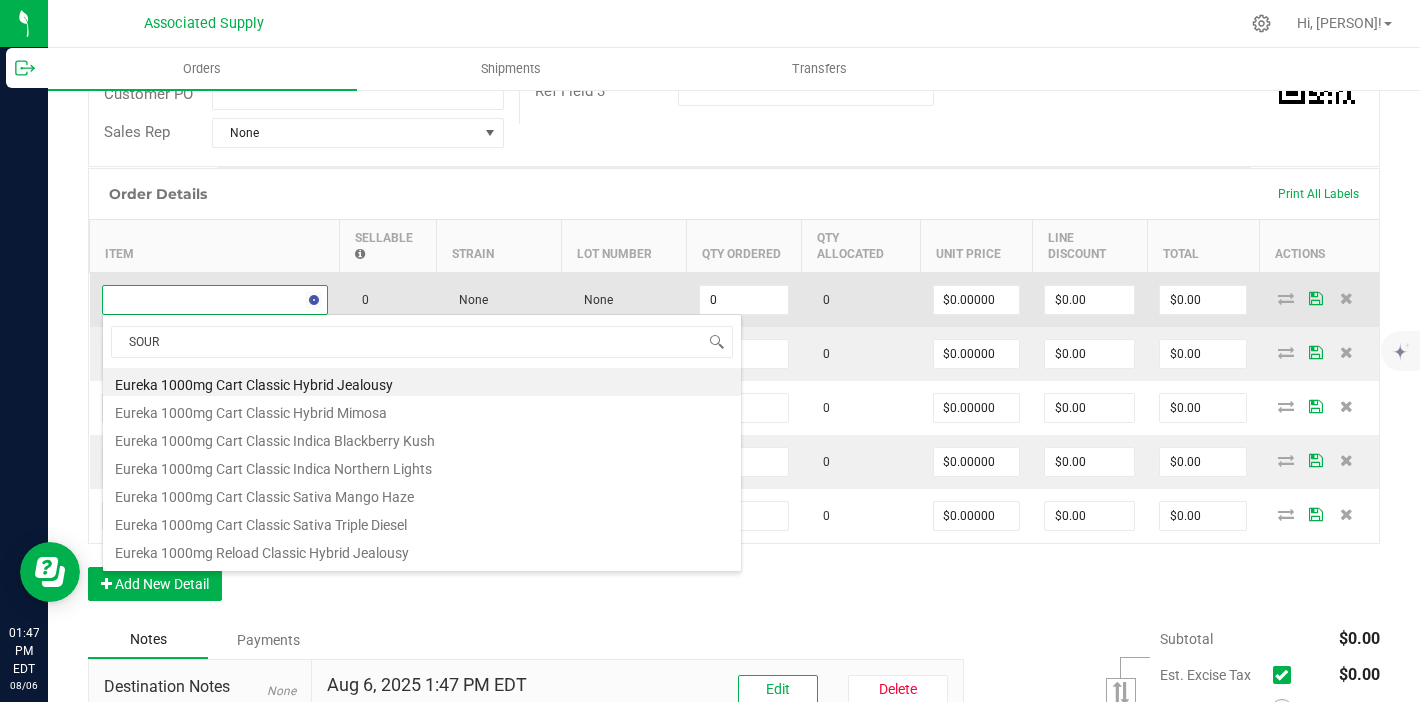 type on "SOUR" 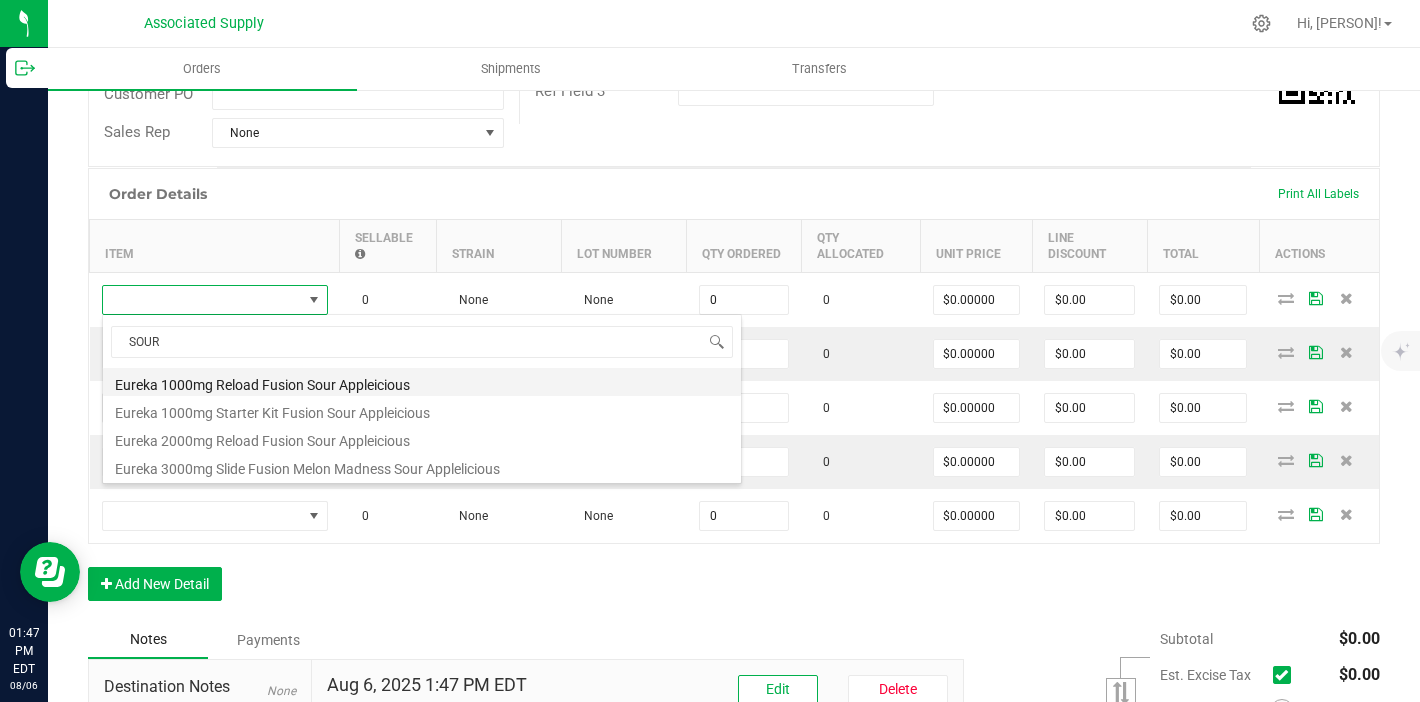 click on "Eureka 1000mg Reload Fusion Sour Appleicious" at bounding box center (422, 382) 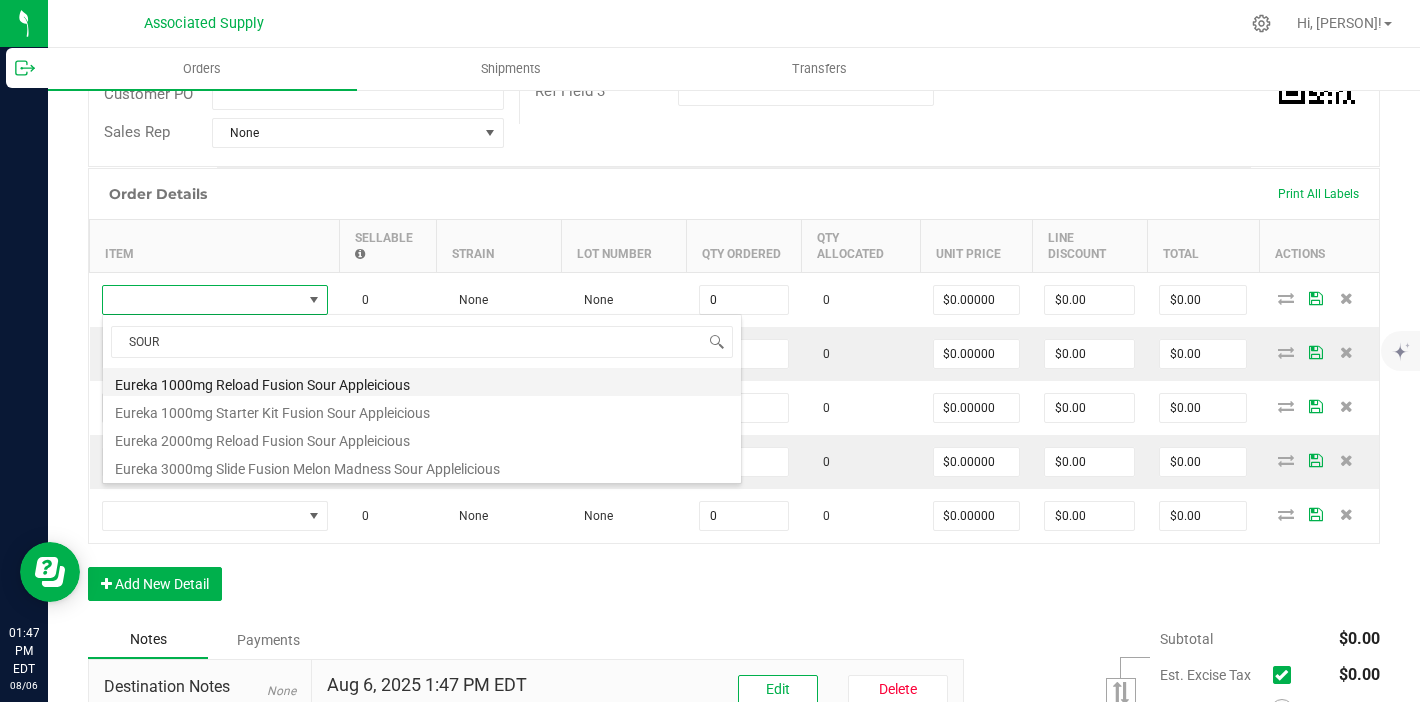 type on "0 ea" 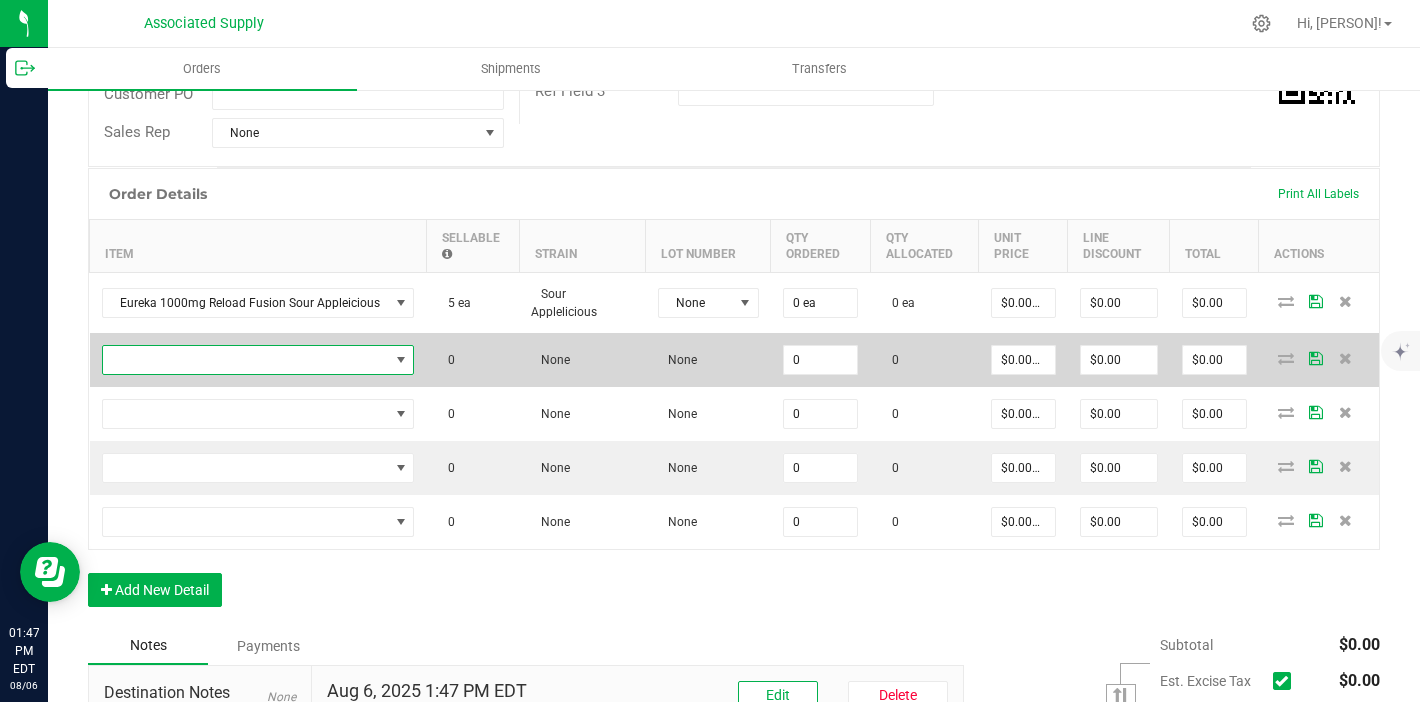click at bounding box center [246, 360] 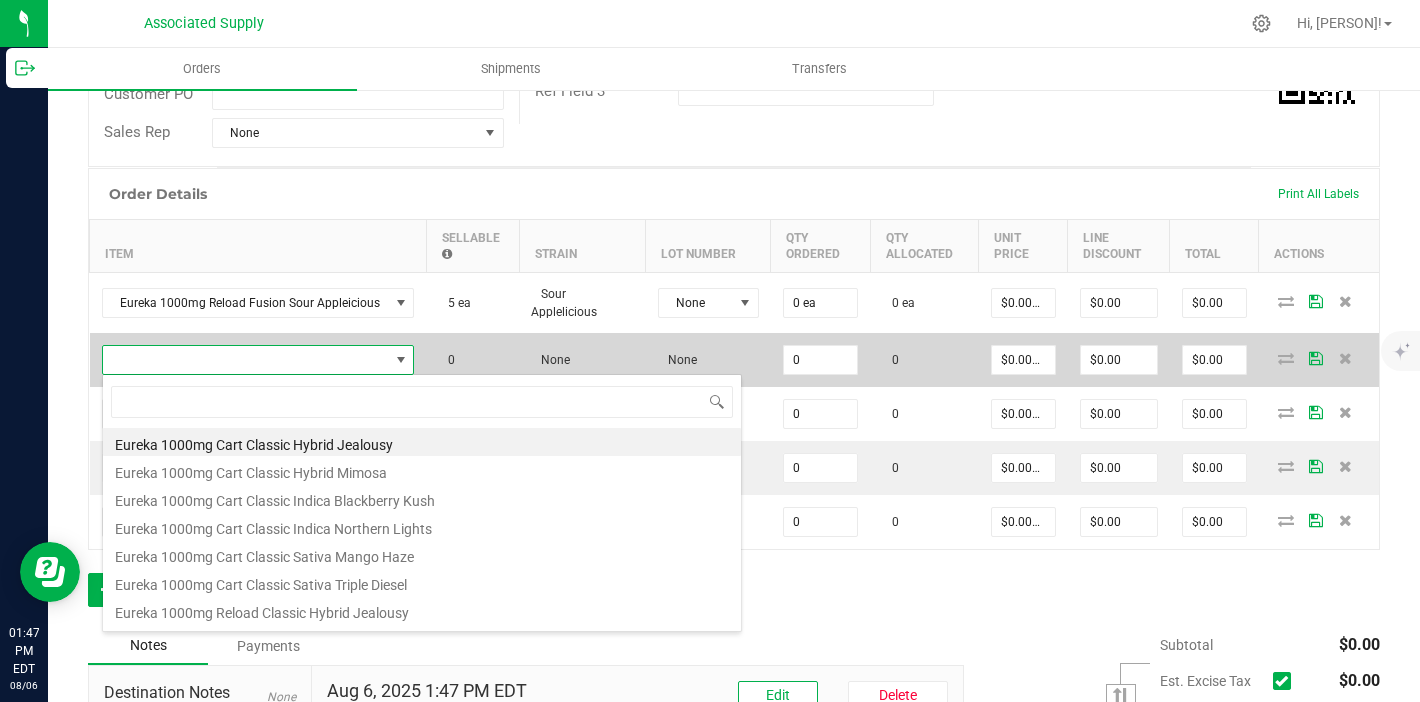 scroll, scrollTop: 99970, scrollLeft: 99692, axis: both 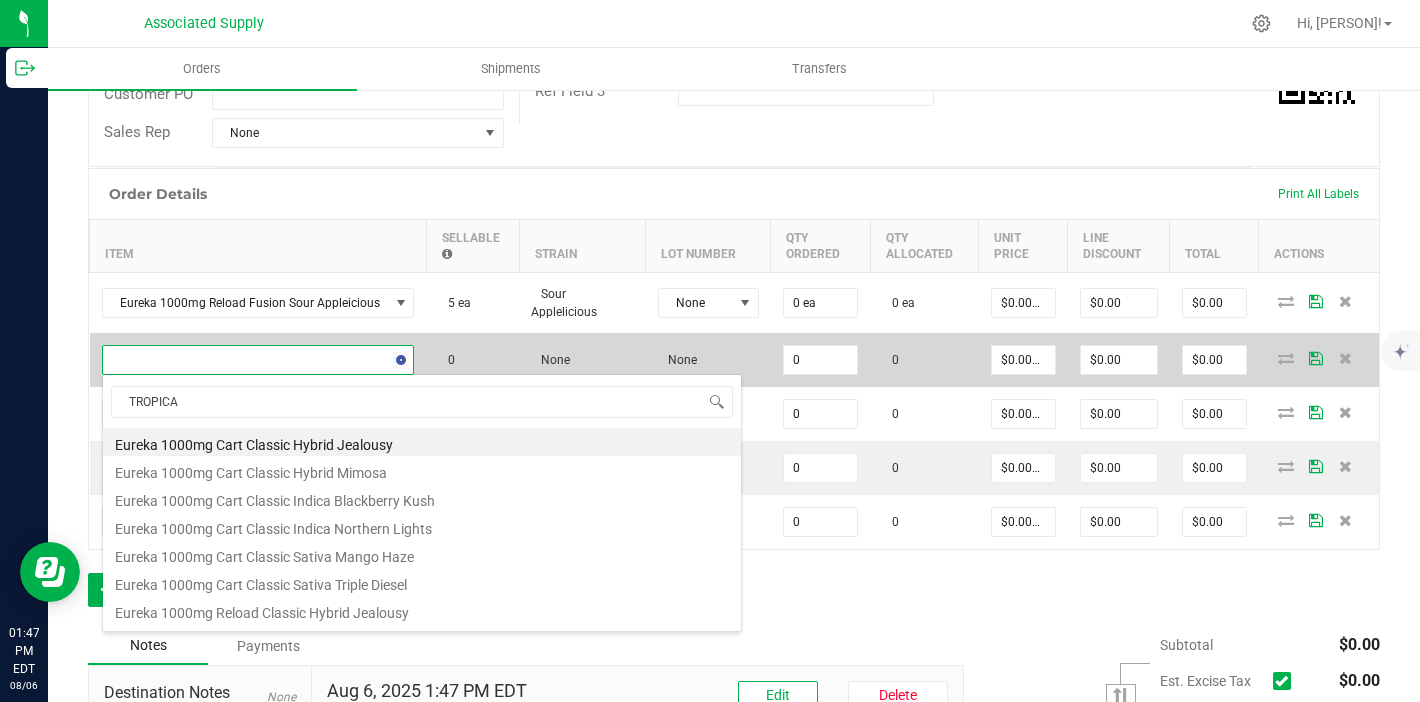 type on "TROPICAL" 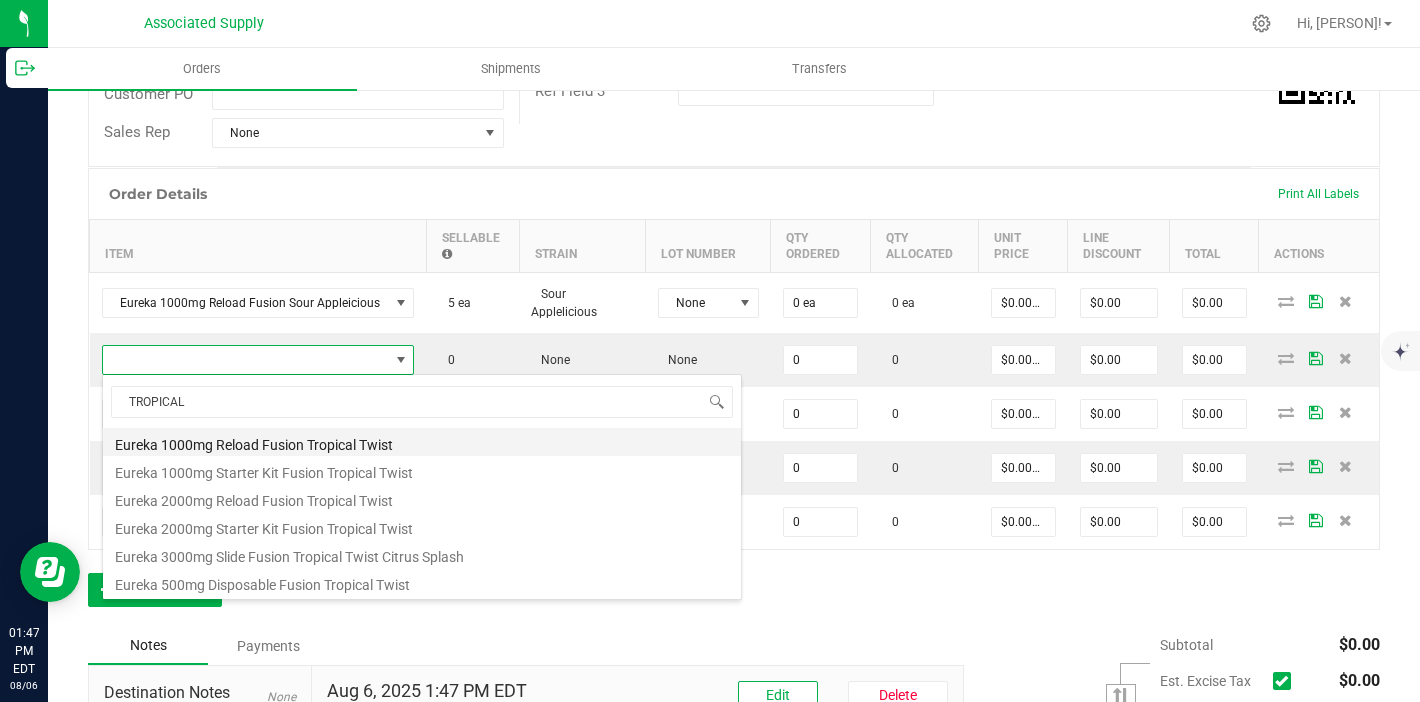 click on "Eureka 1000mg Reload Fusion Tropical Twist" at bounding box center [422, 442] 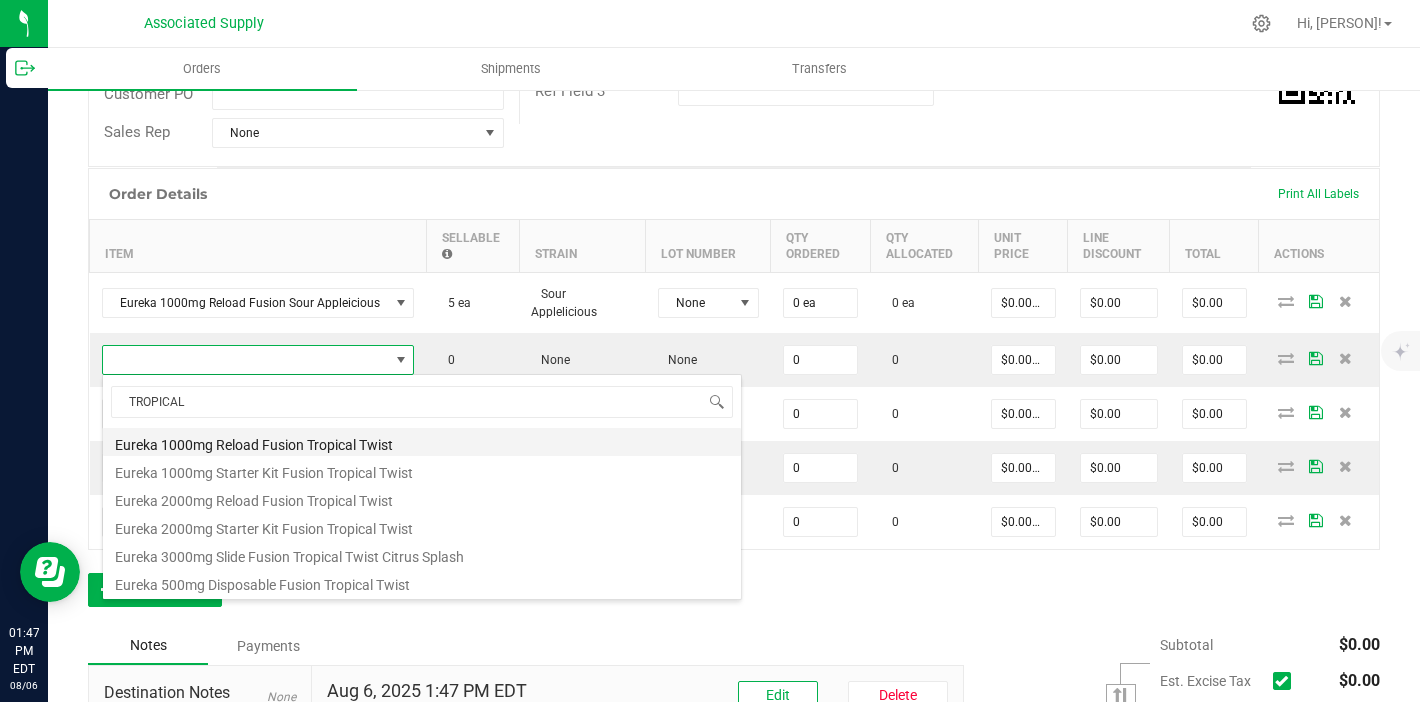 type on "0 ea" 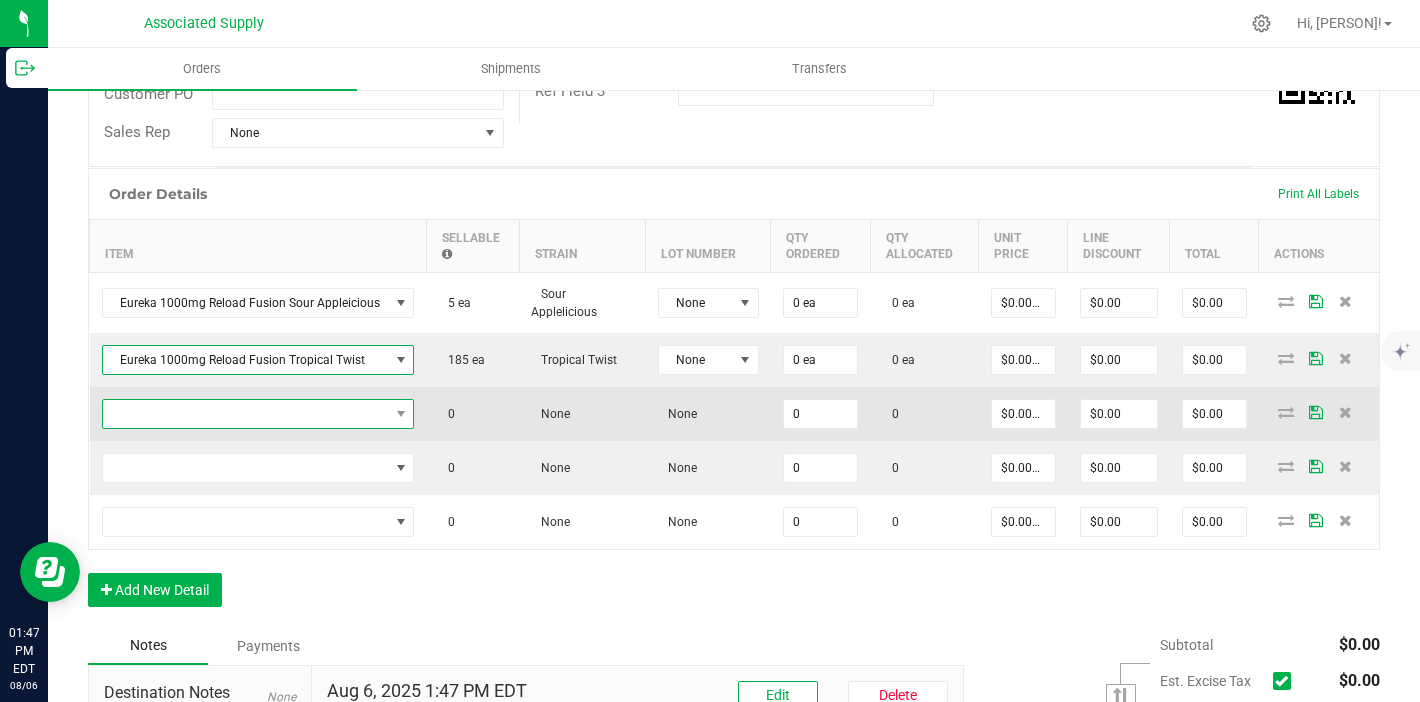 click at bounding box center [246, 414] 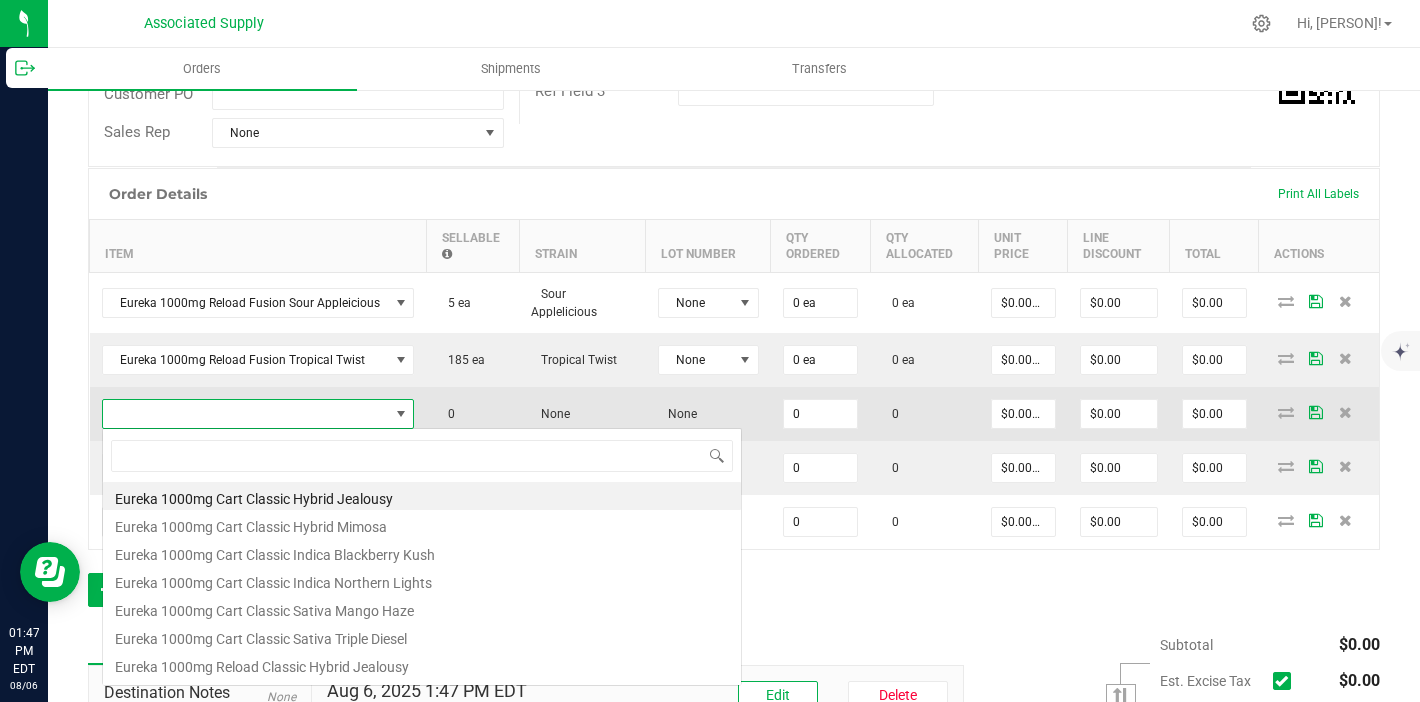 scroll, scrollTop: 99970, scrollLeft: 99692, axis: both 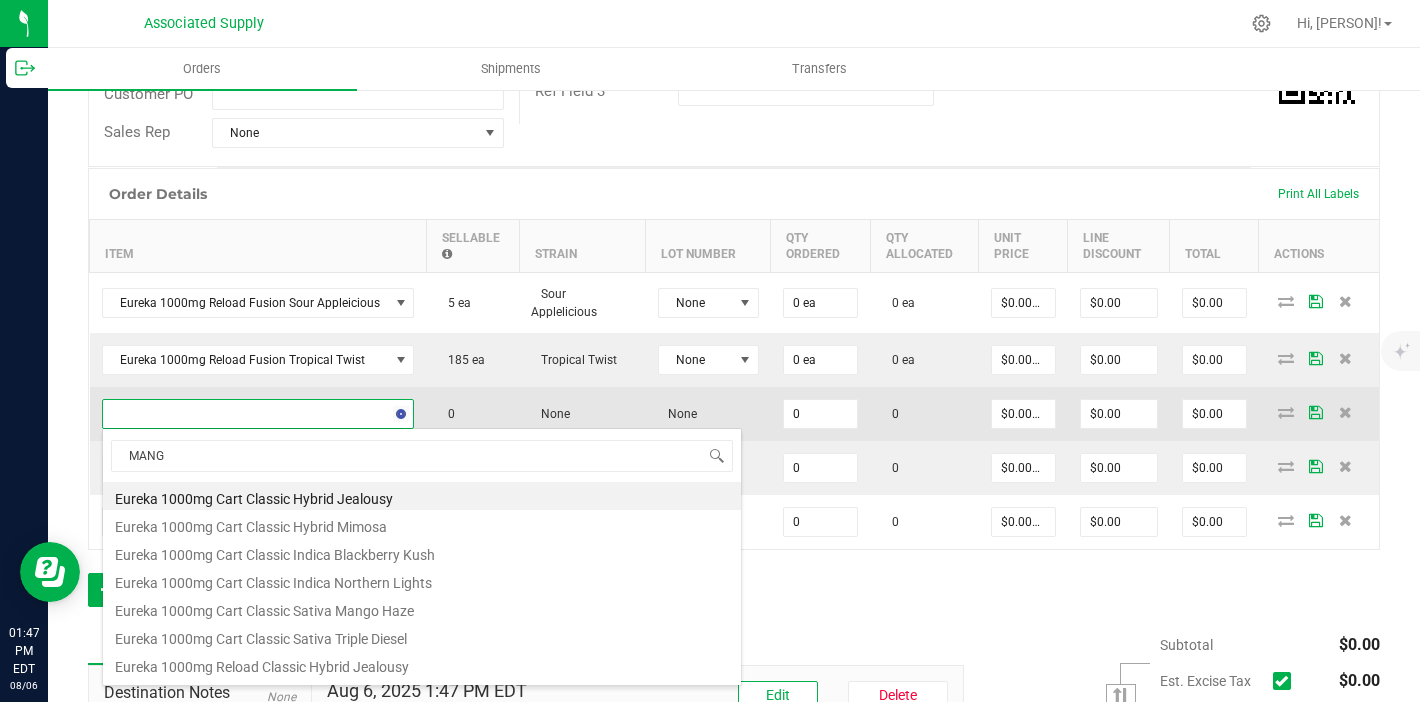type on "MANGO" 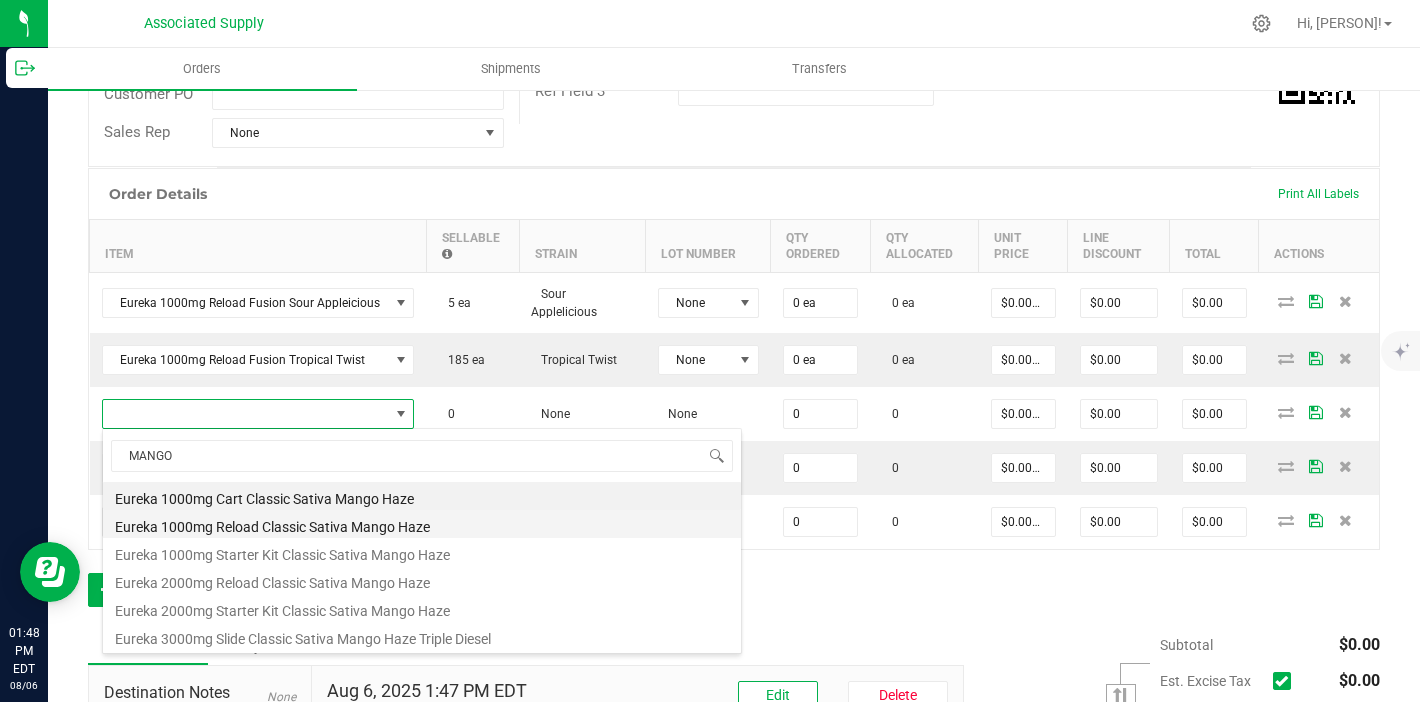 click on "Eureka 1000mg Reload Classic Sativa Mango Haze" at bounding box center [422, 524] 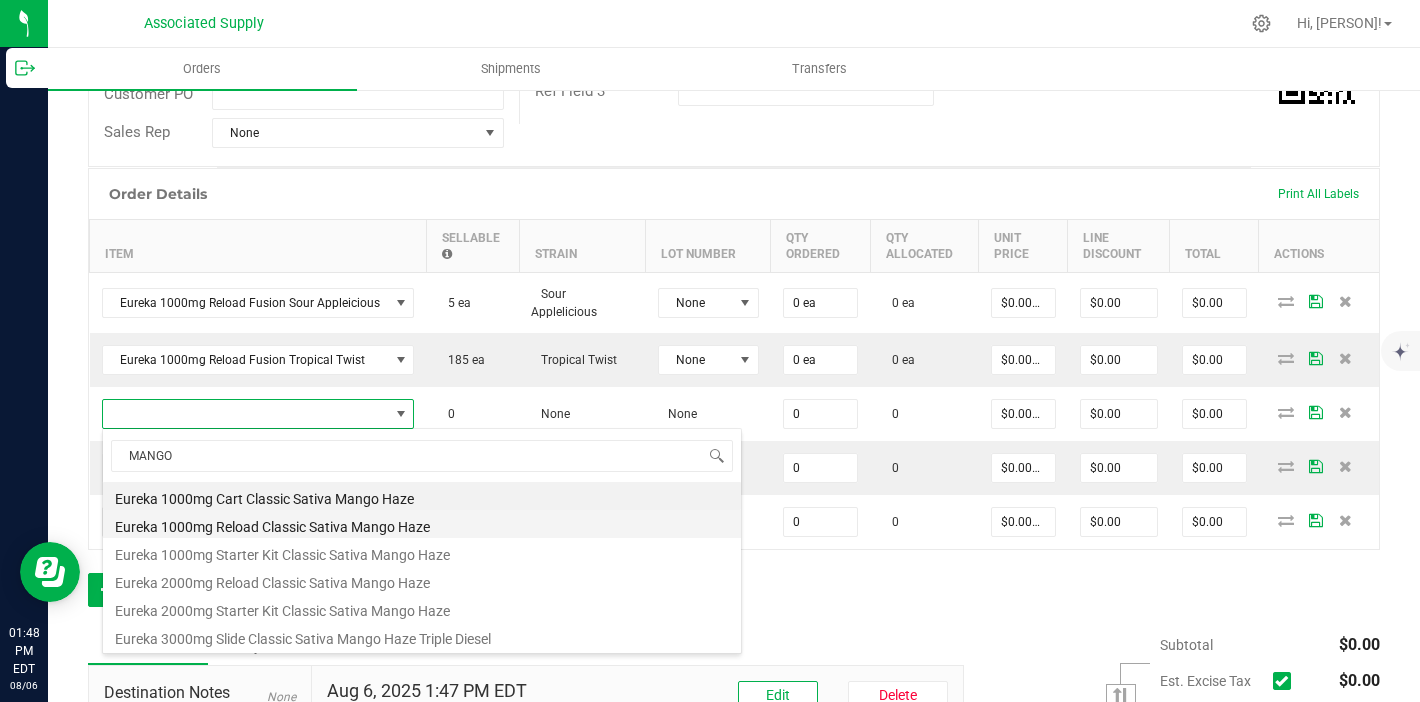 type on "0 ea" 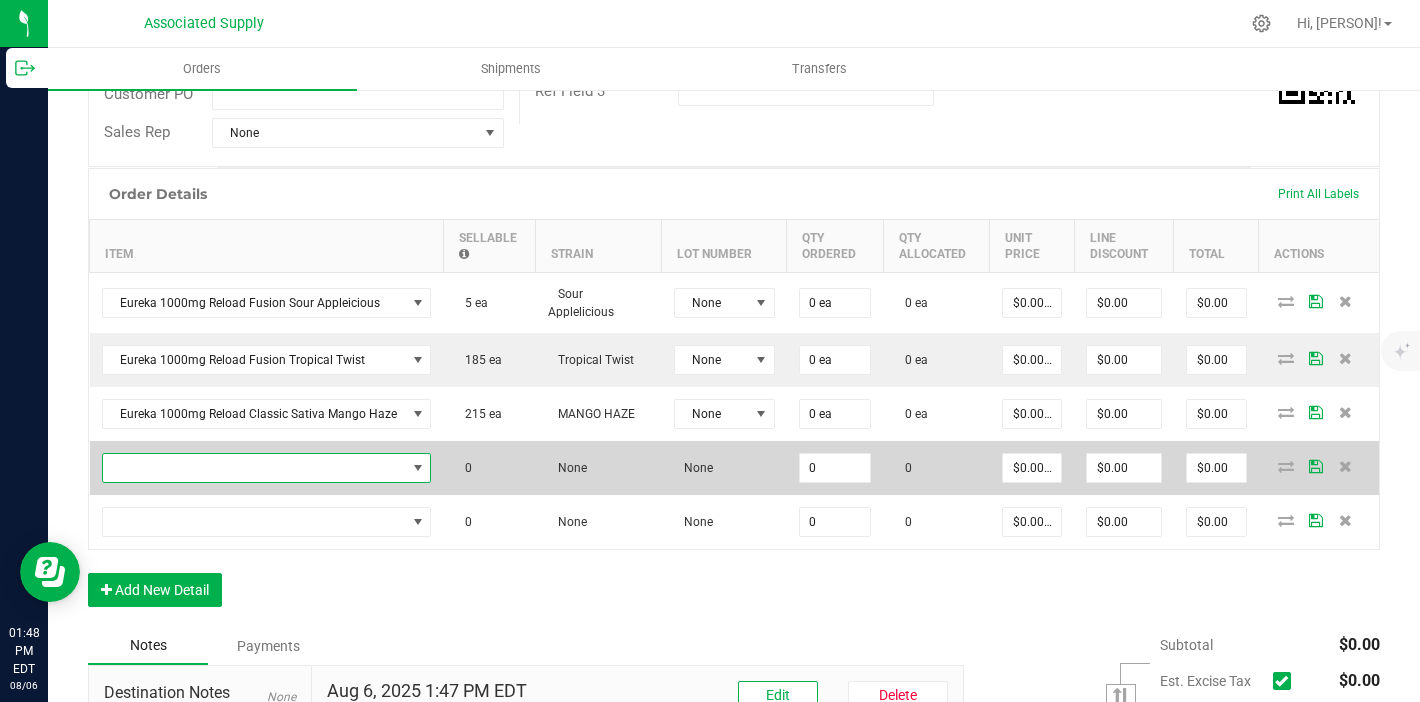 click at bounding box center [254, 468] 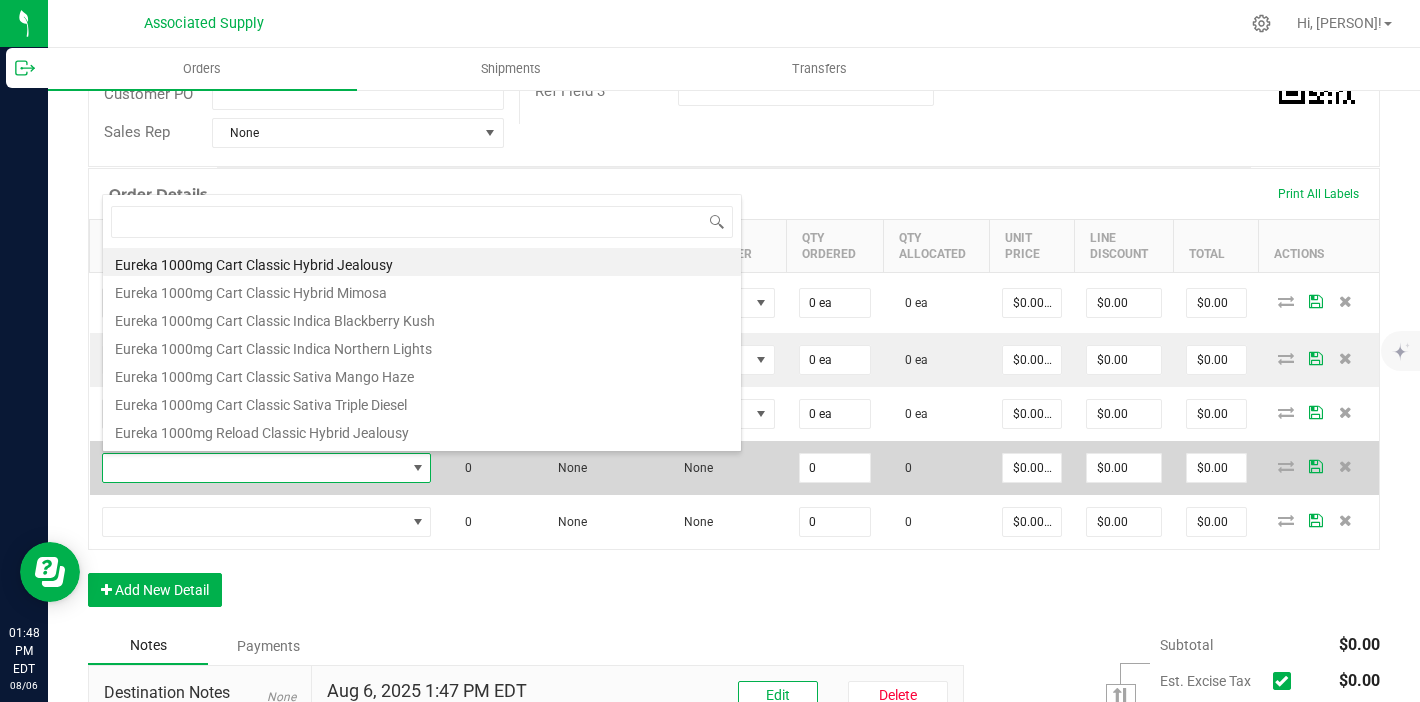 scroll, scrollTop: 99970, scrollLeft: 99676, axis: both 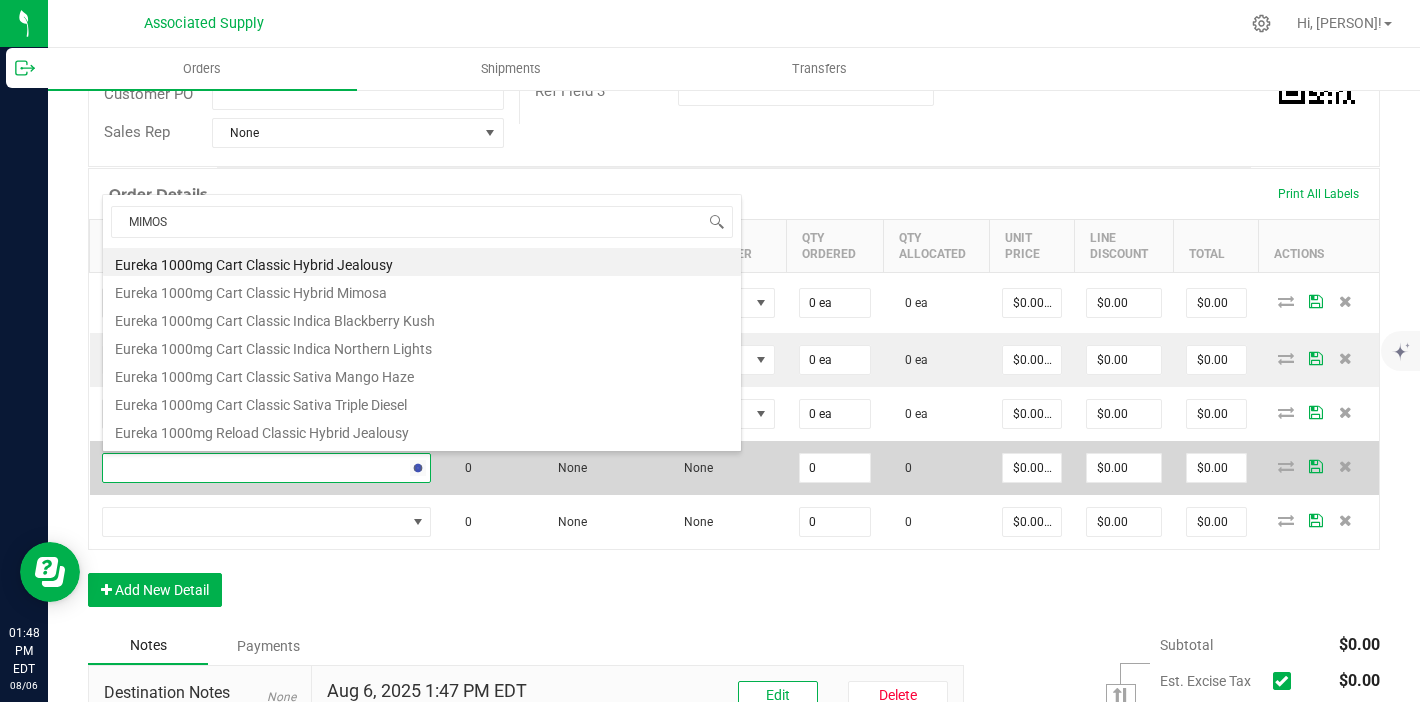 type on "MIMOSA" 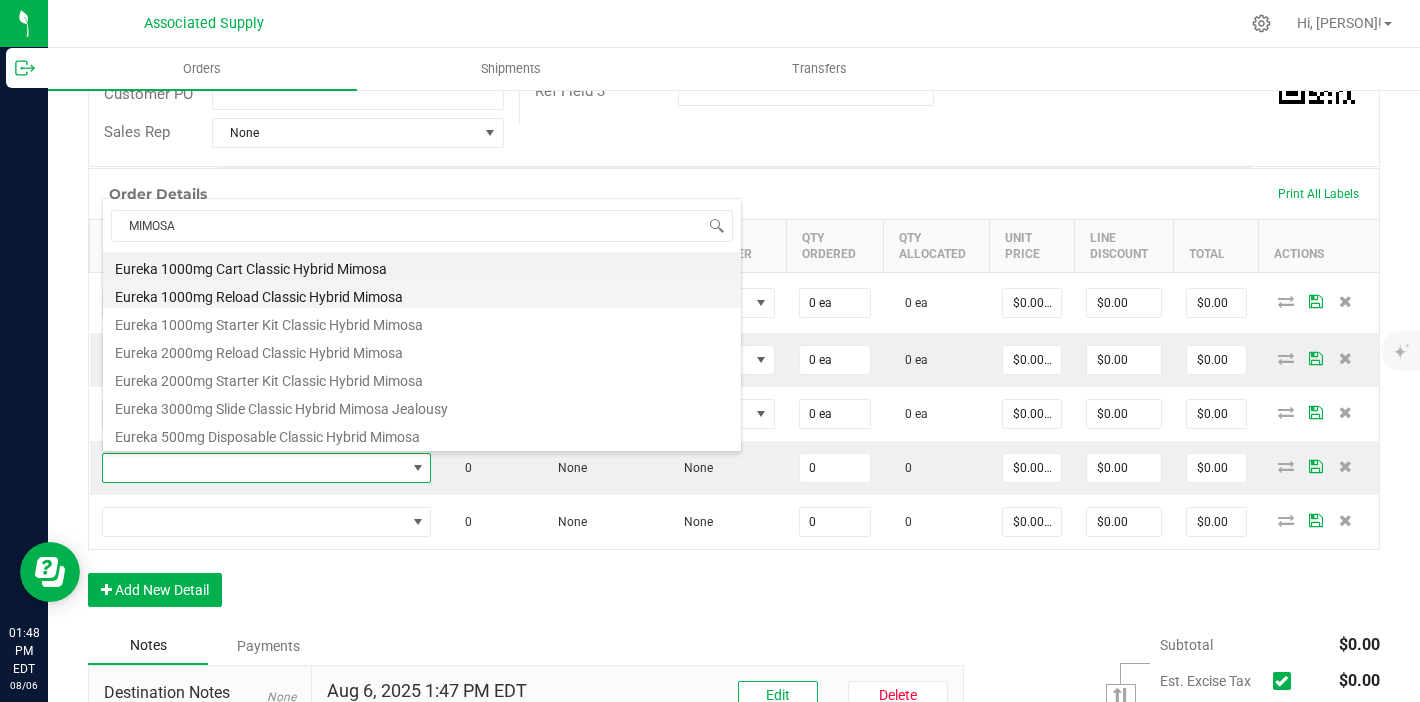 click on "Eureka 1000mg Reload Classic Hybrid Mimosa" at bounding box center (422, 294) 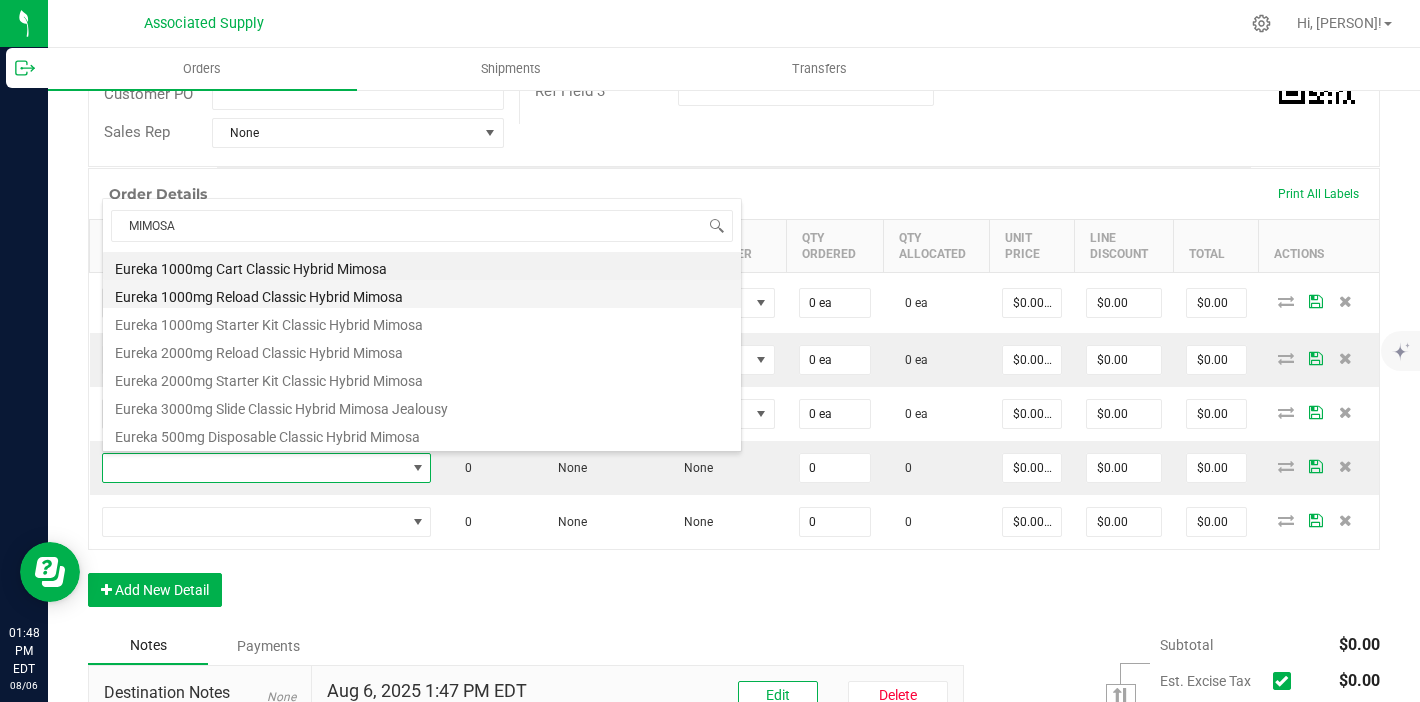type on "0 ea" 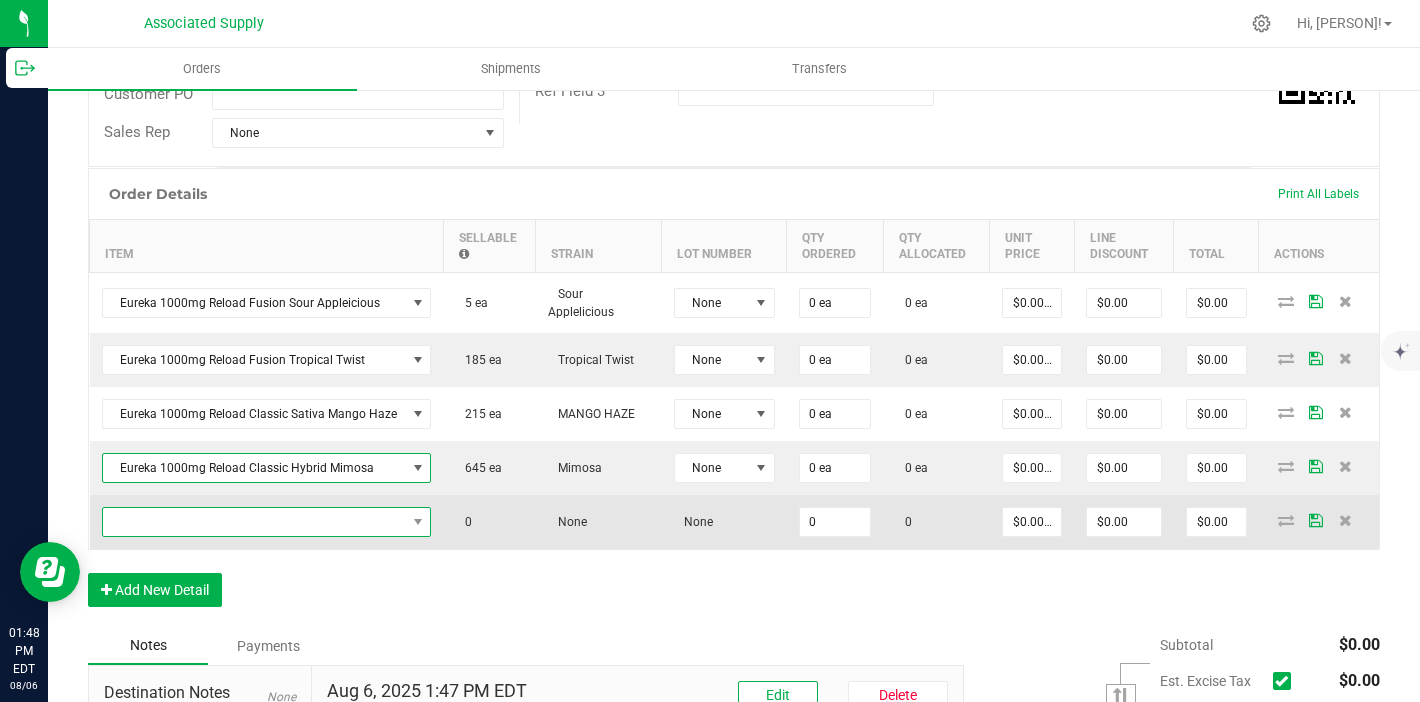 click at bounding box center [254, 522] 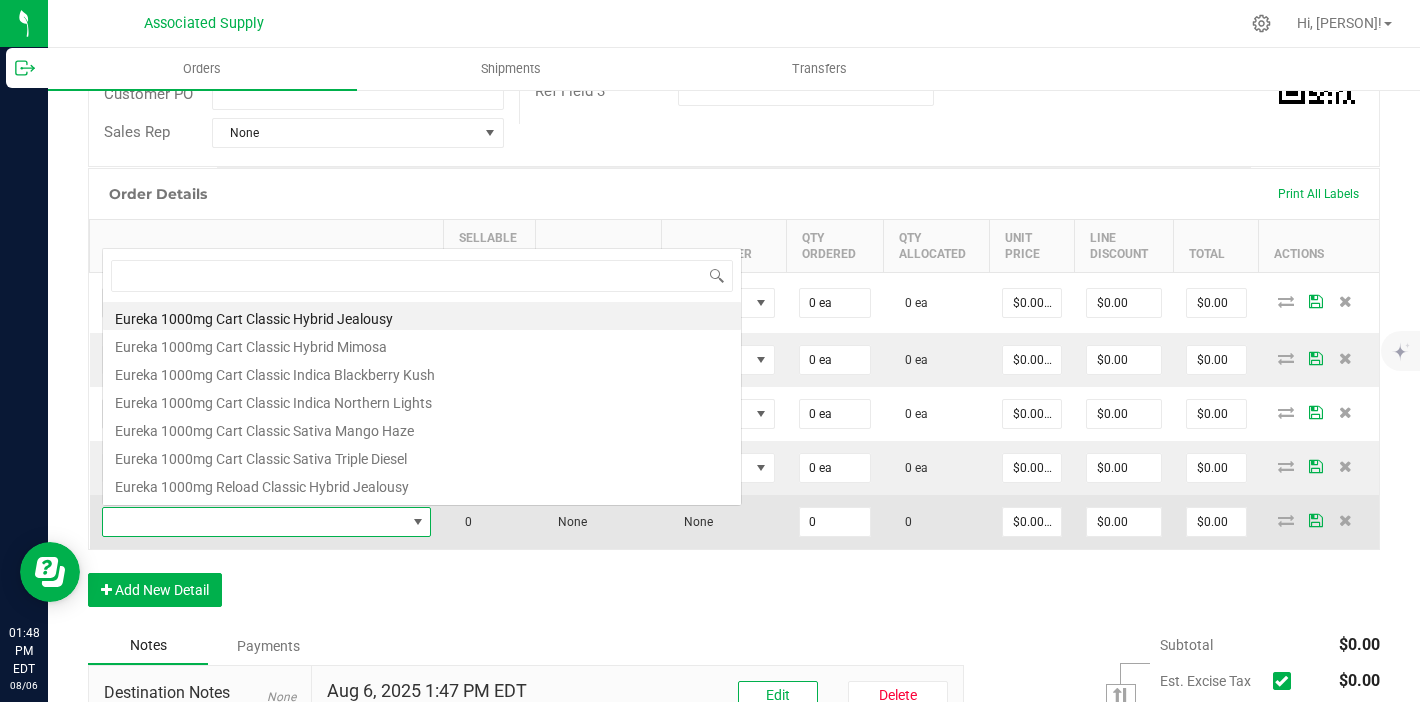 scroll, scrollTop: 0, scrollLeft: 0, axis: both 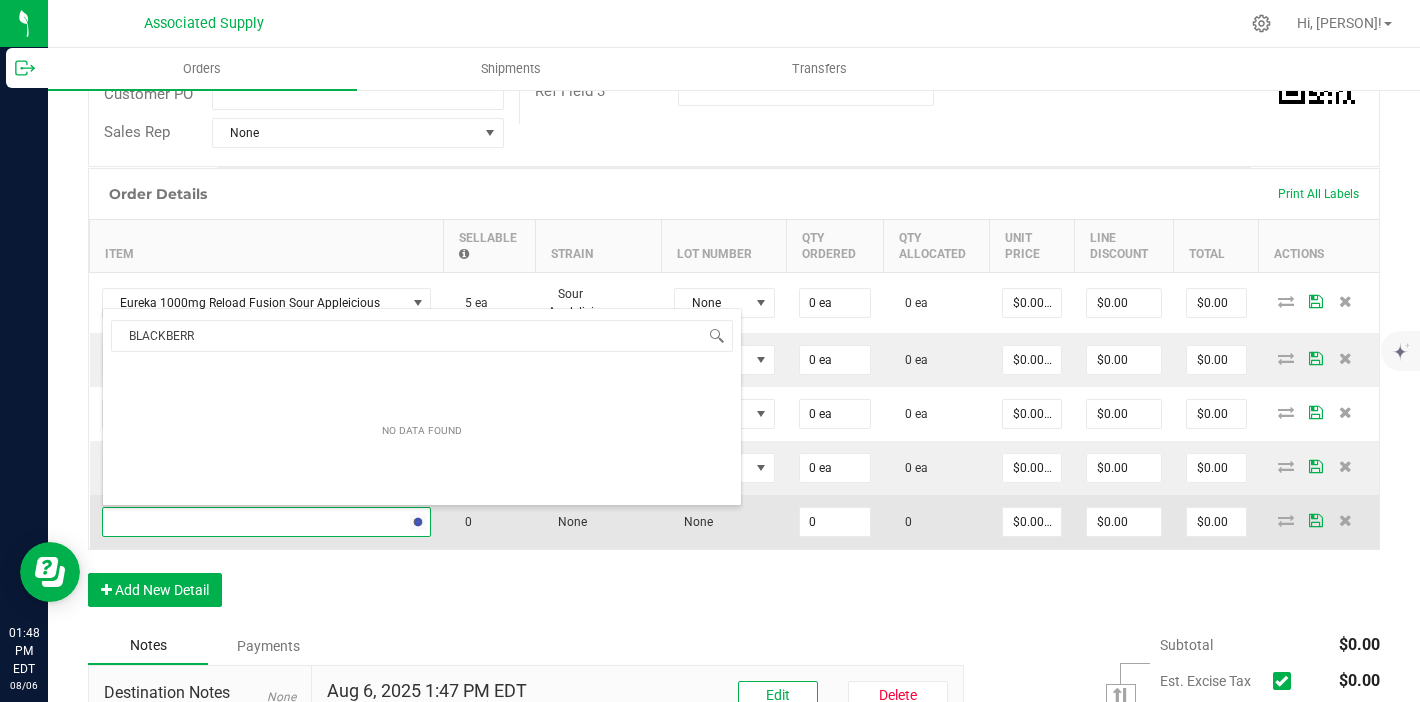 type on "BLACKBERRY" 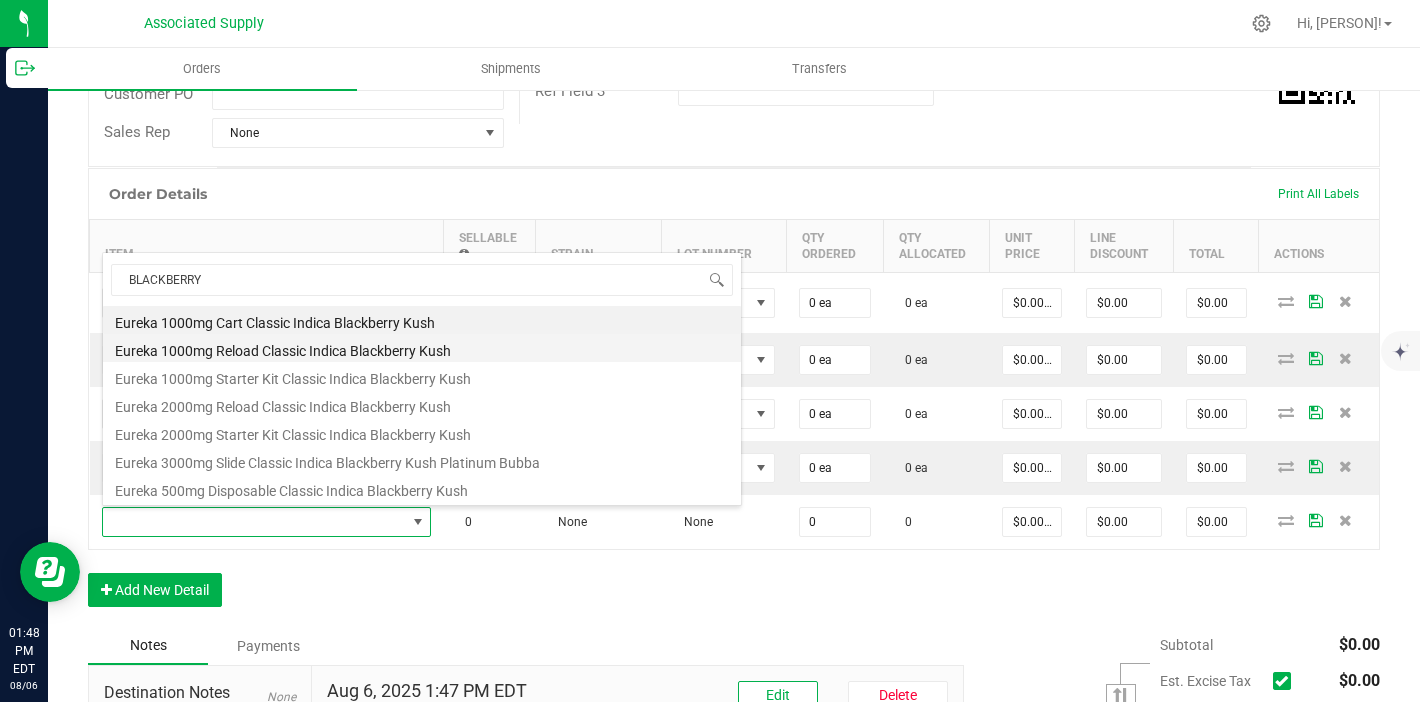 click on "Eureka 1000mg Reload Classic Indica Blackberry Kush" at bounding box center (422, 348) 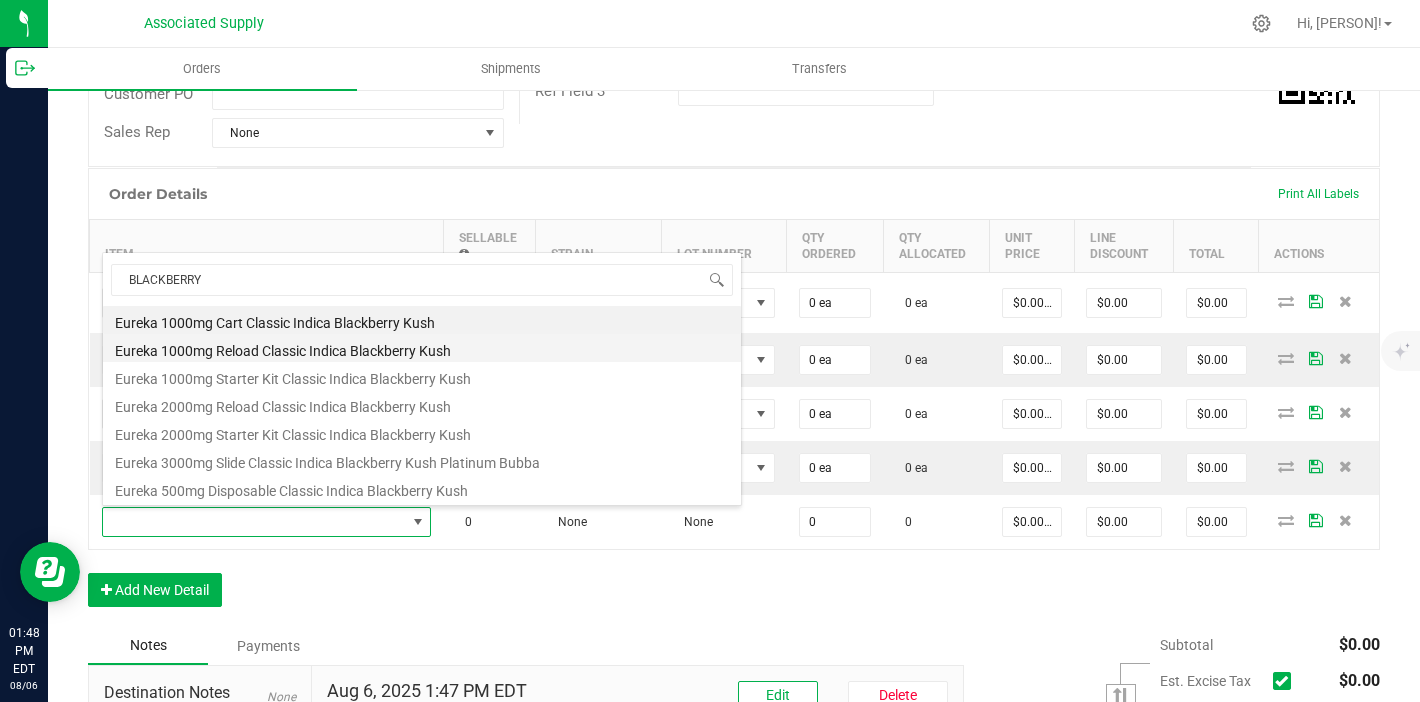 type on "0 ea" 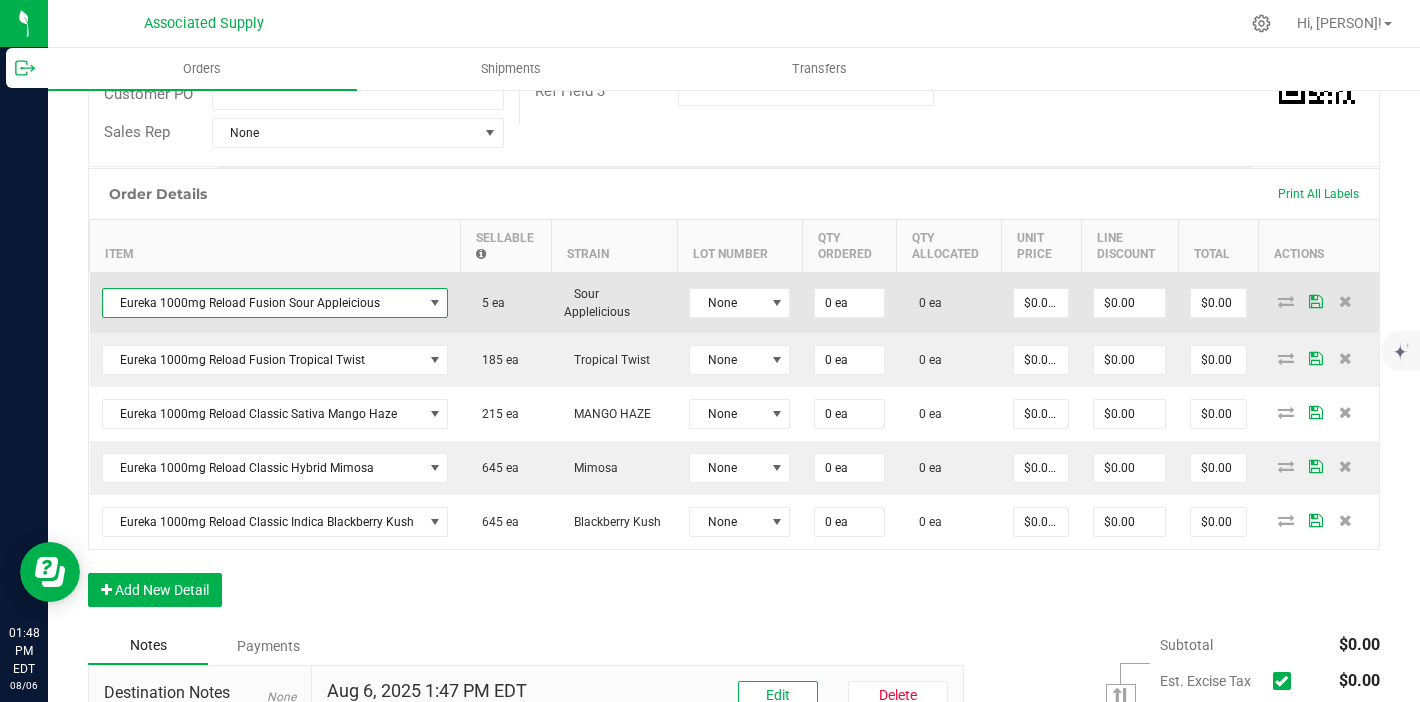 click on "Eureka 1000mg Reload Fusion Sour Appleicious" at bounding box center [263, 303] 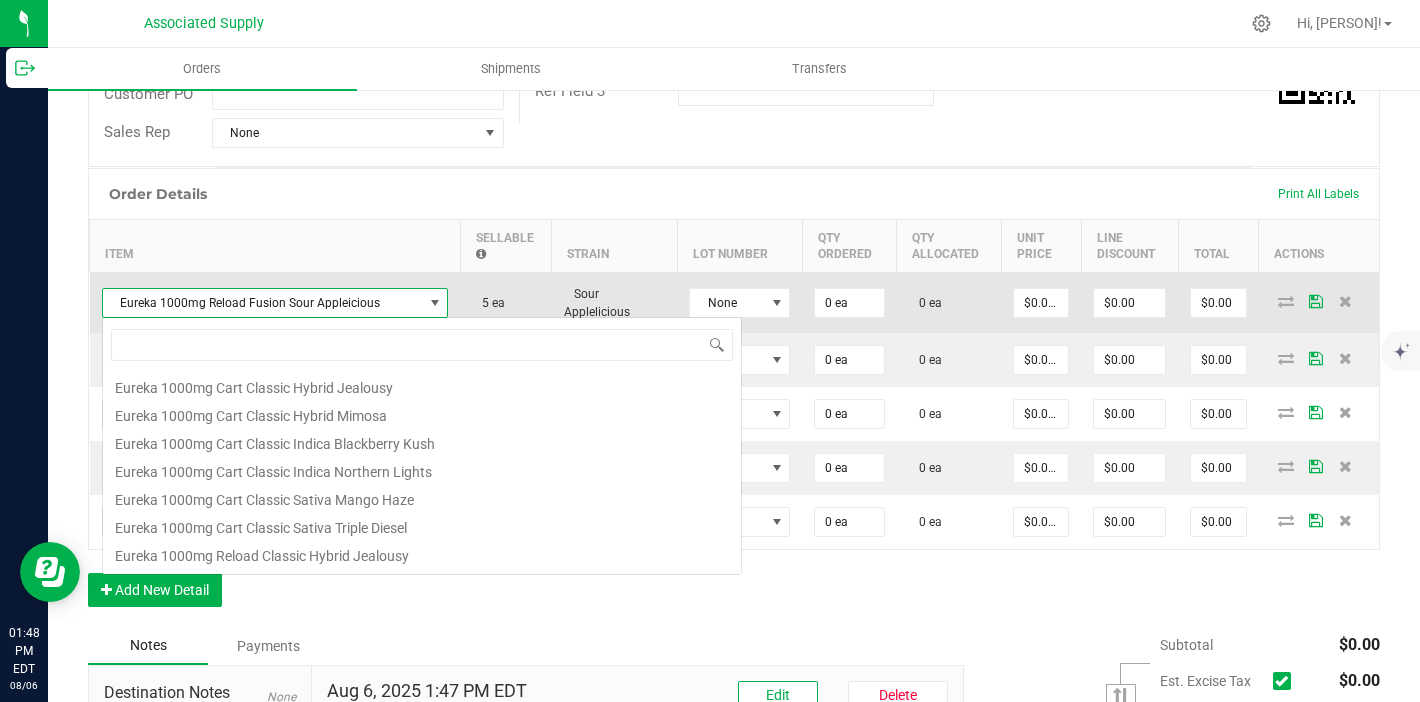 scroll, scrollTop: 332, scrollLeft: 0, axis: vertical 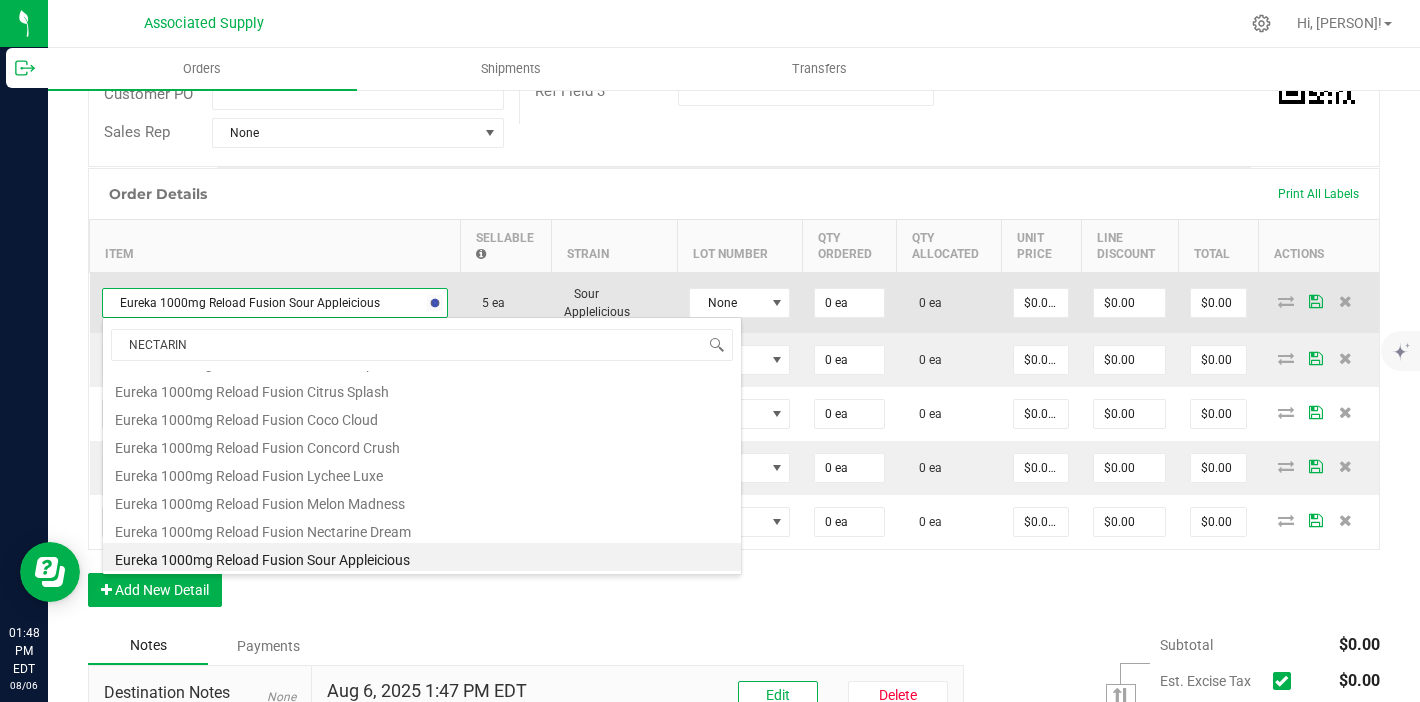 type on "NECTARINE" 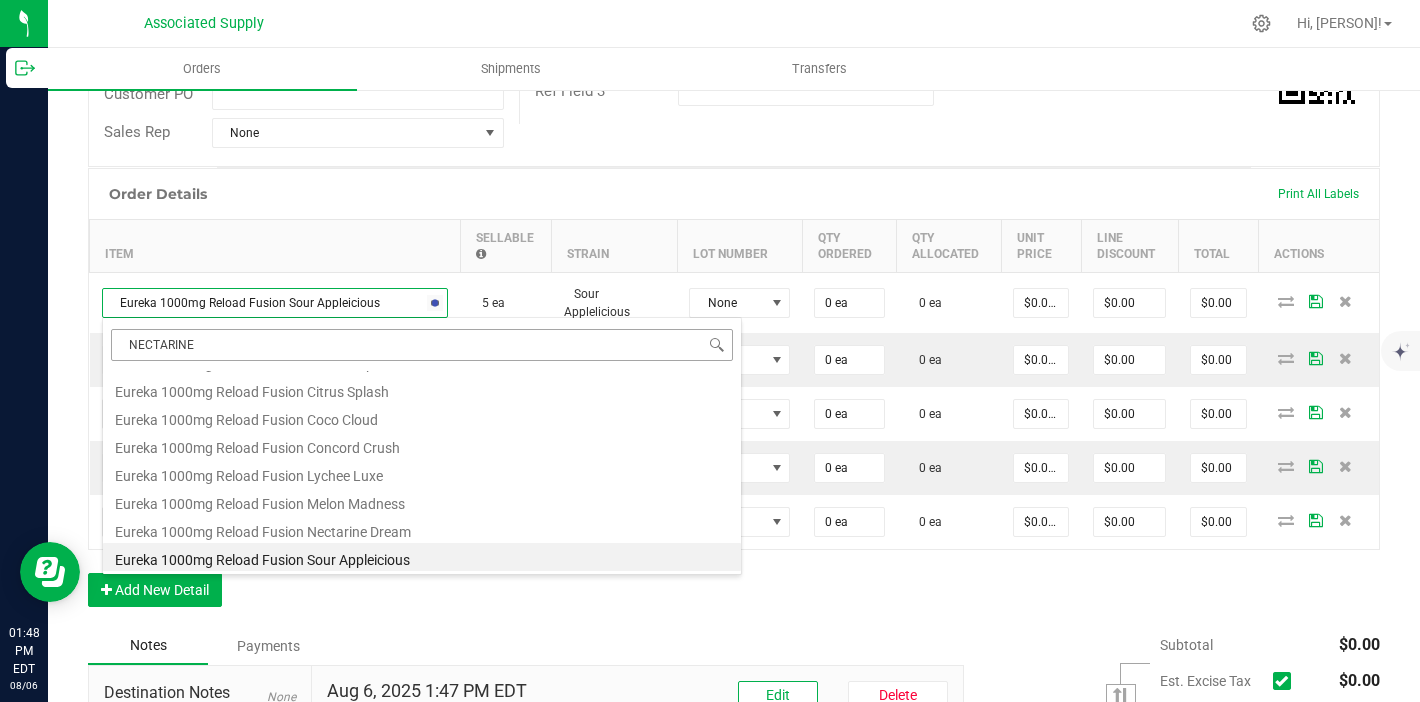 scroll, scrollTop: 0, scrollLeft: 0, axis: both 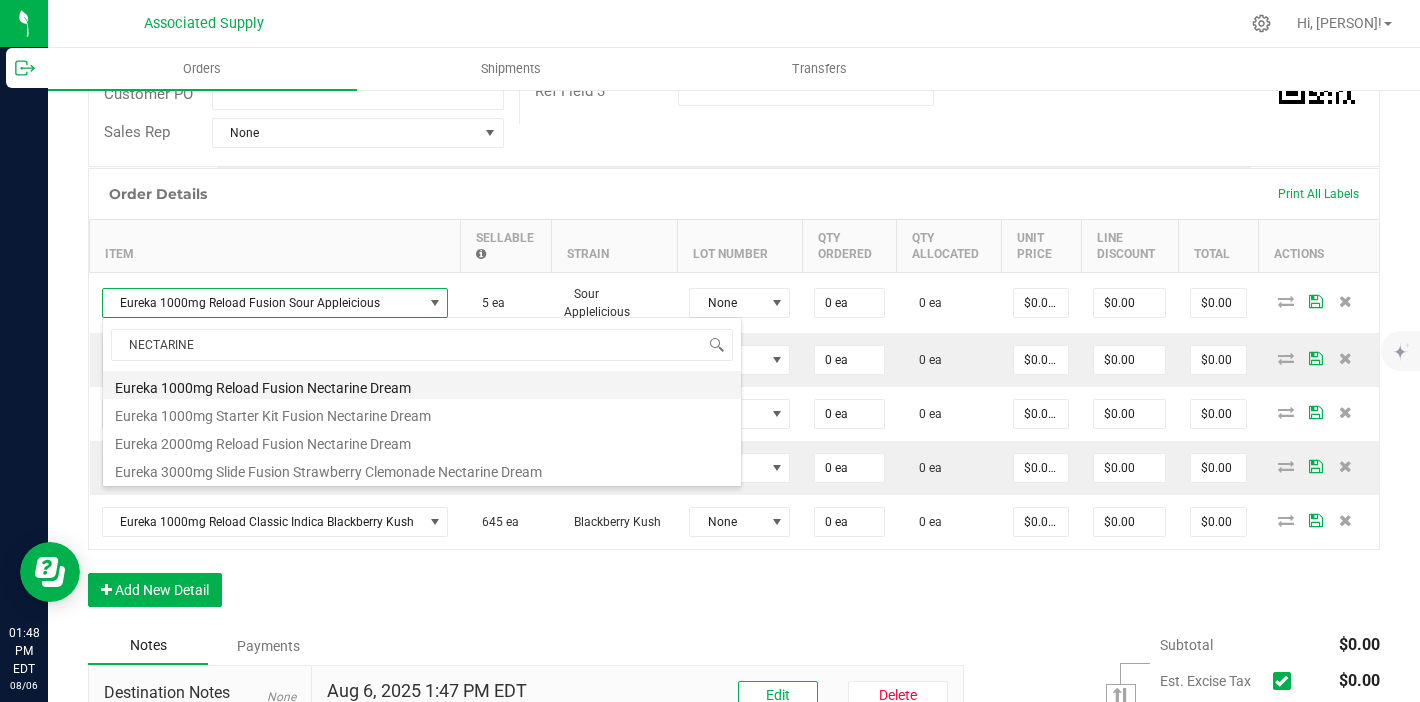 click on "Eureka 1000mg Reload Fusion Nectarine Dream" at bounding box center [422, 385] 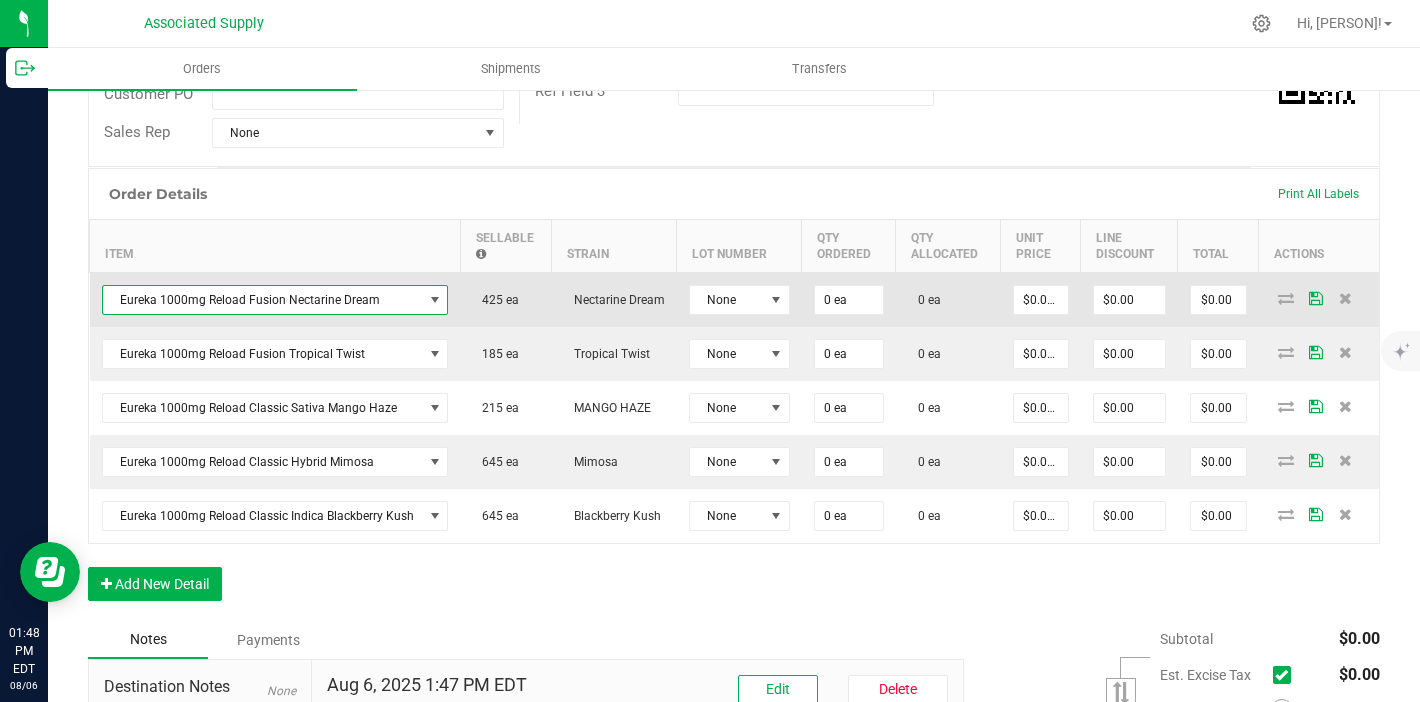 click on "Eureka 1000mg Reload Fusion Nectarine Dream" at bounding box center [263, 300] 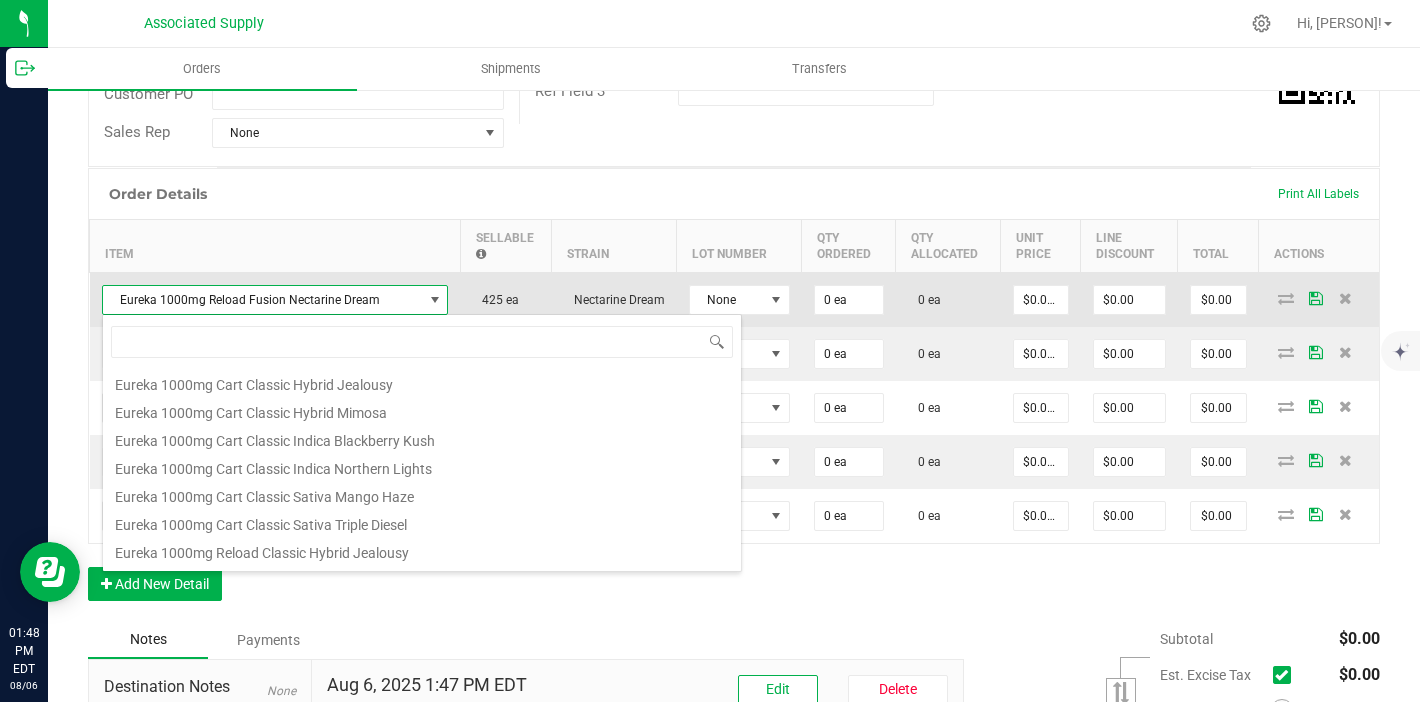 scroll, scrollTop: 304, scrollLeft: 0, axis: vertical 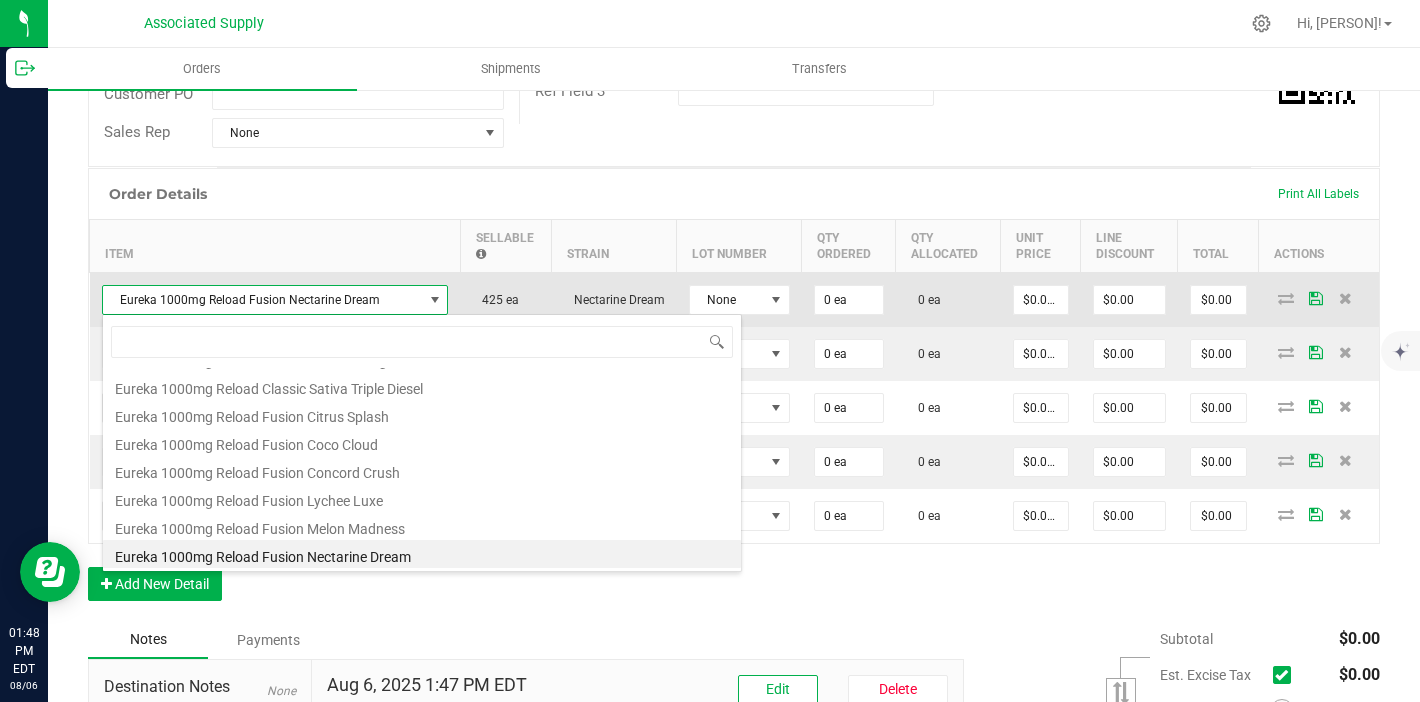 type on "S" 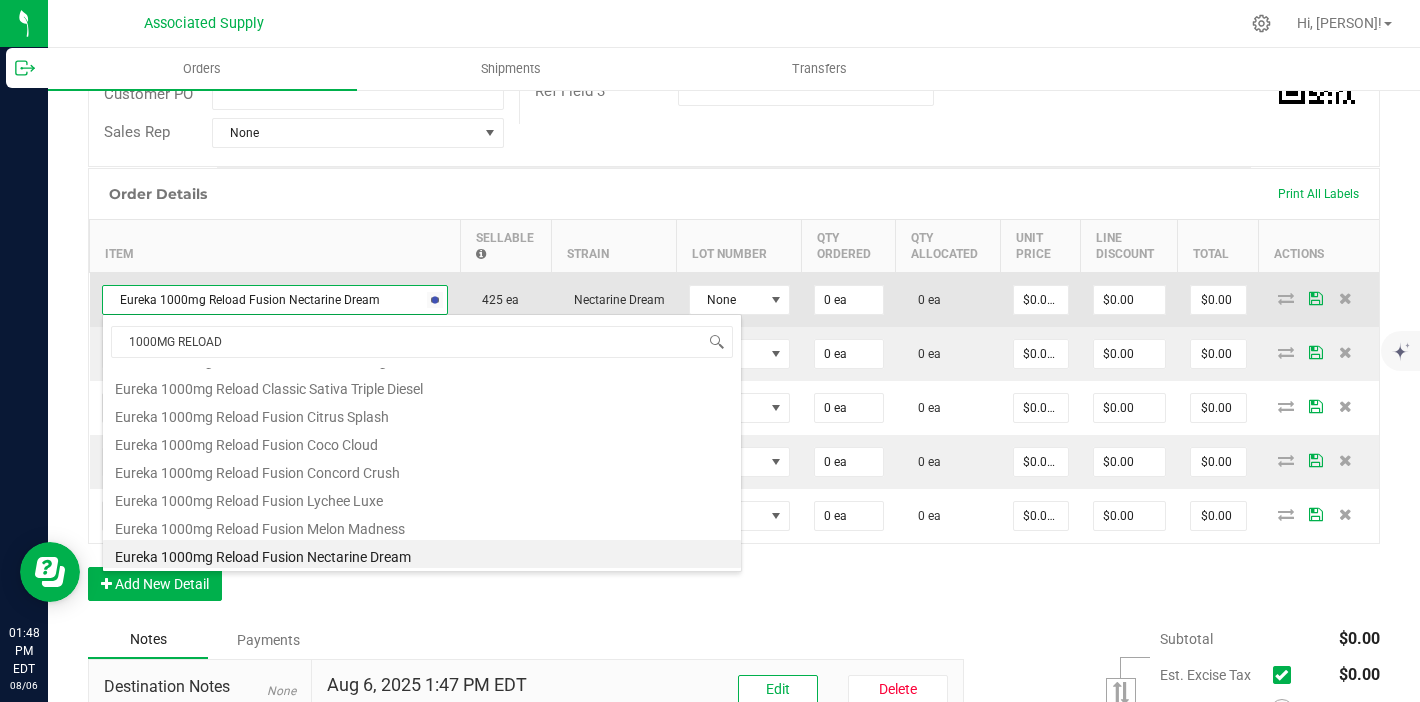 type on "1000MG RELOAD" 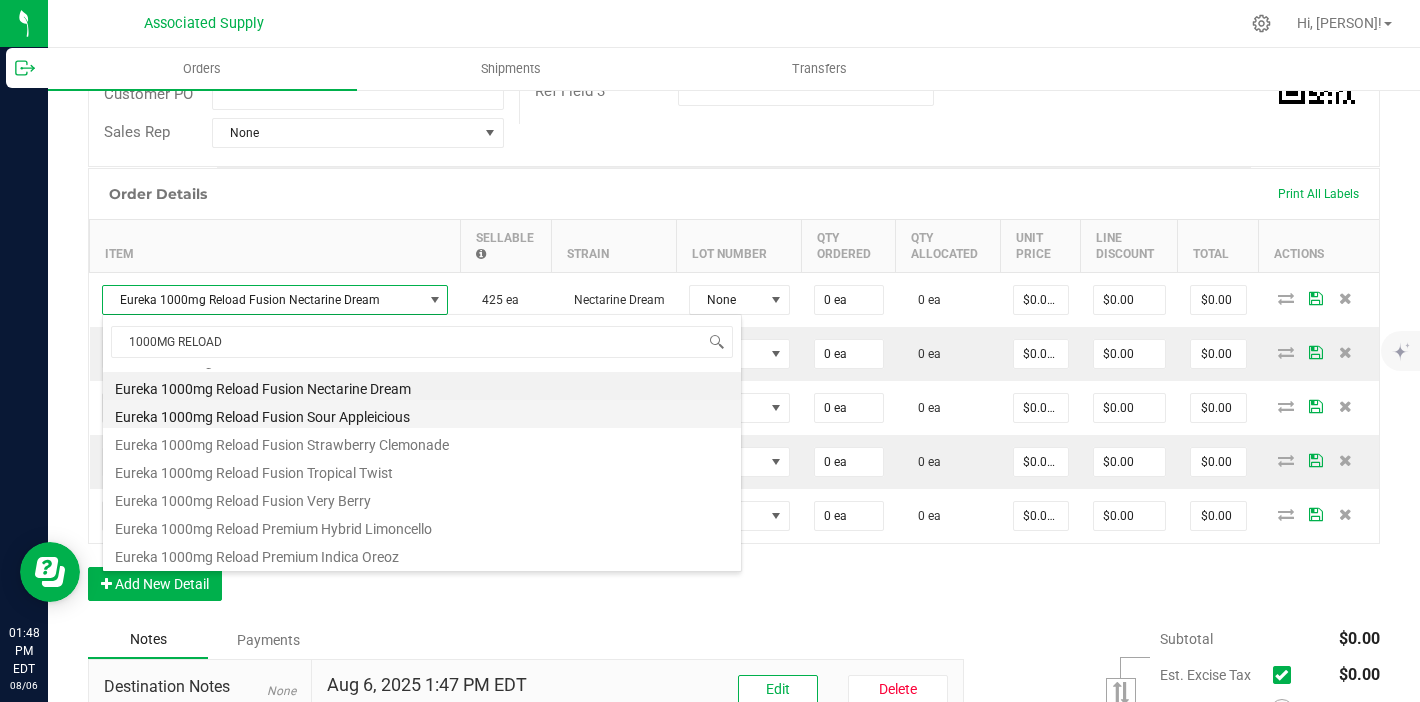 click on "Eureka 1000mg Reload Fusion Sour Appleicious" at bounding box center (422, 414) 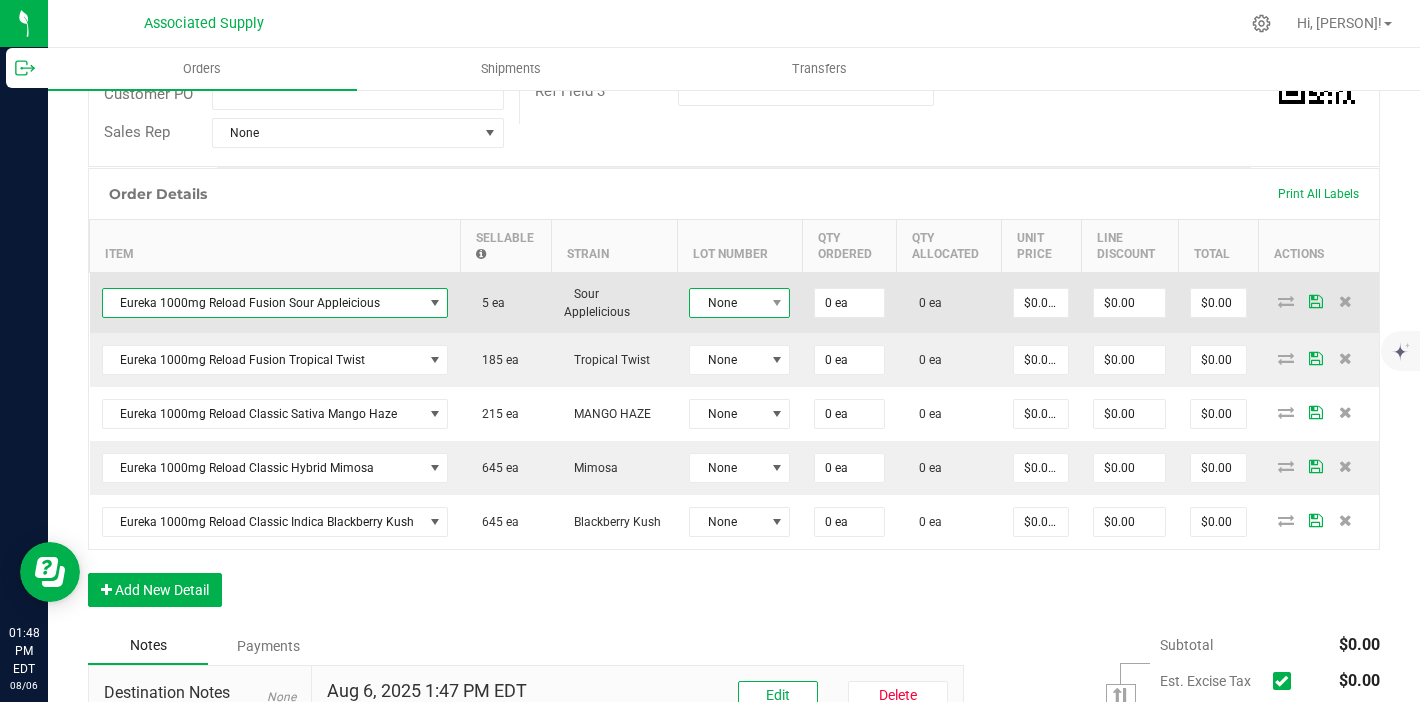 click on "None" at bounding box center (727, 303) 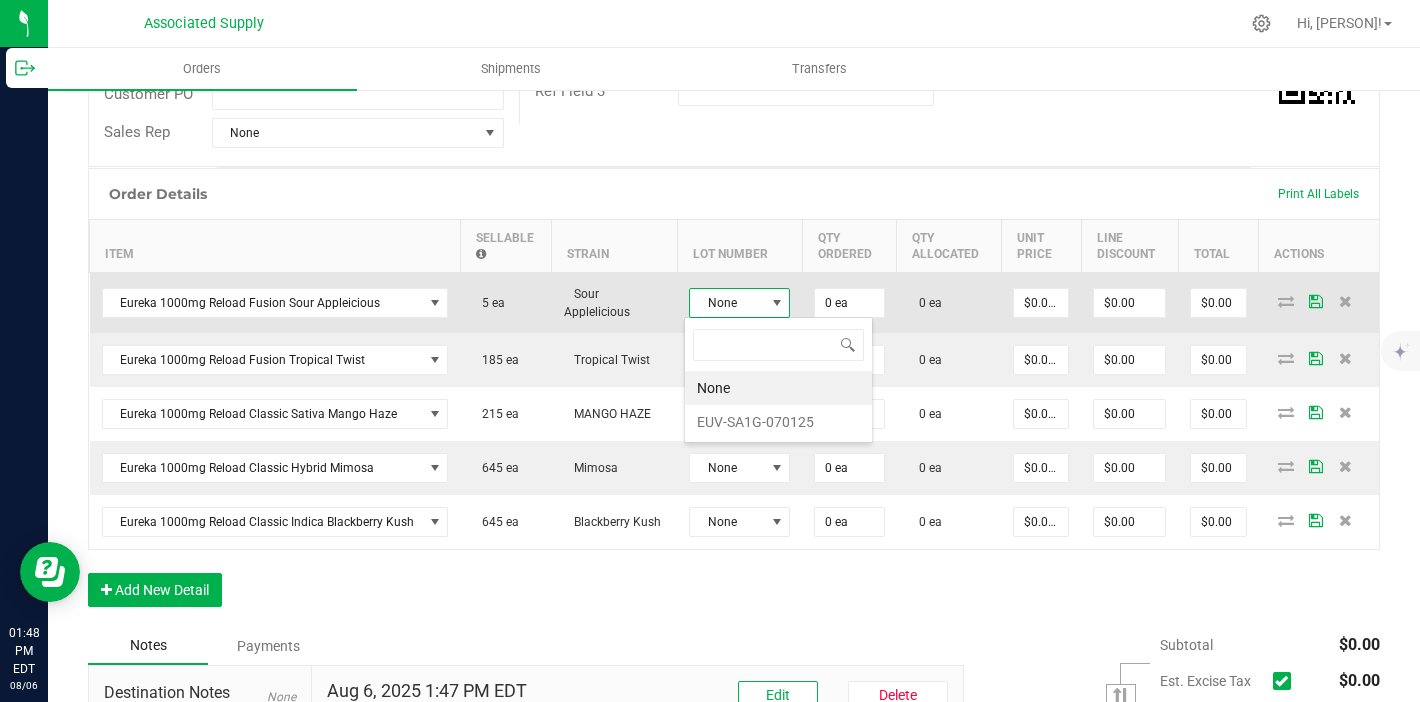 scroll, scrollTop: 99970, scrollLeft: 99899, axis: both 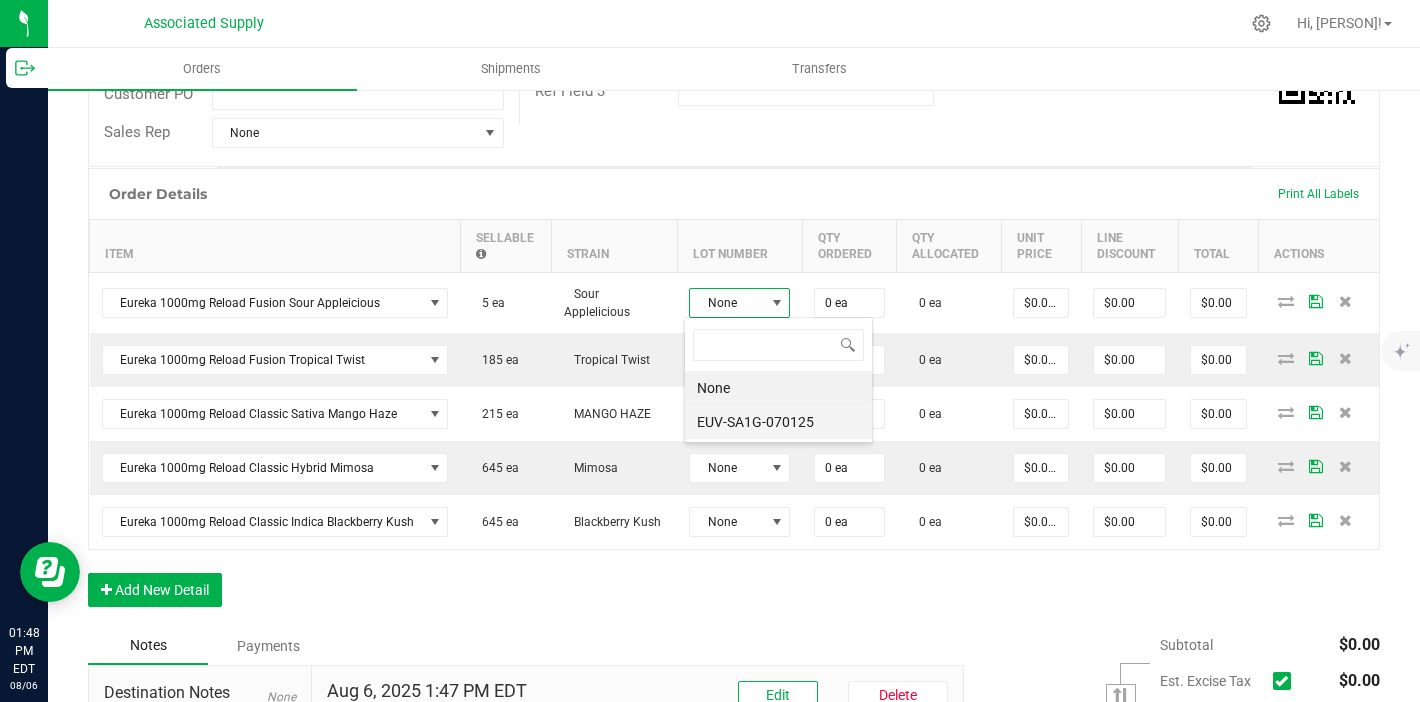 click on "EUV-SA1G-070125" at bounding box center (778, 422) 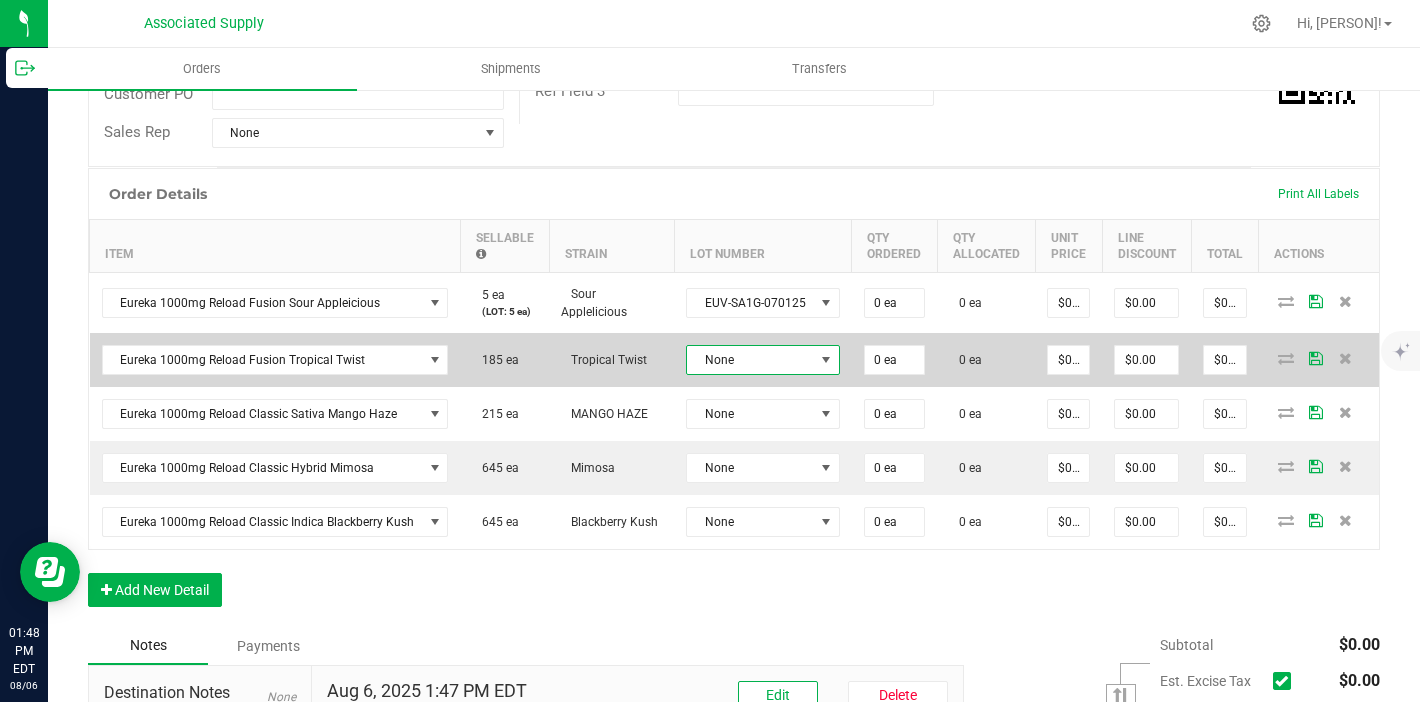 click on "None" at bounding box center (750, 360) 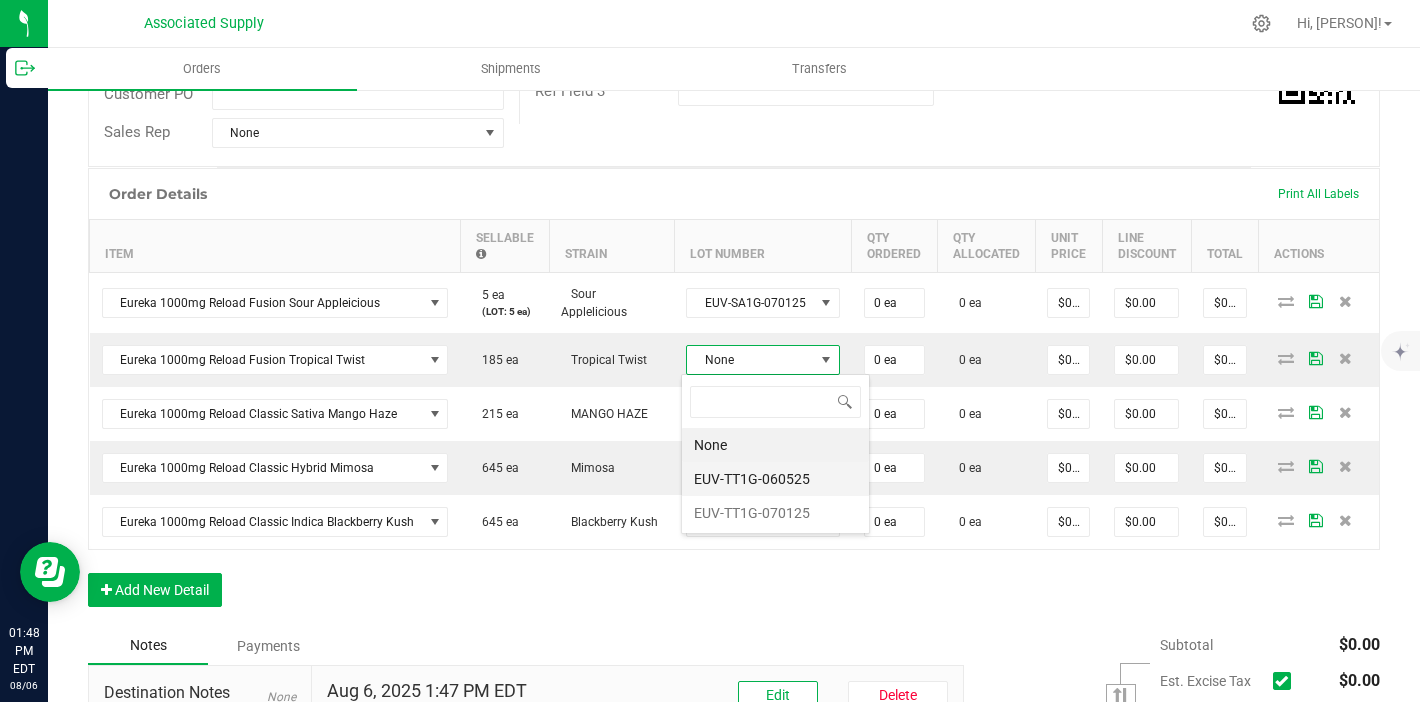 scroll, scrollTop: 99970, scrollLeft: 99848, axis: both 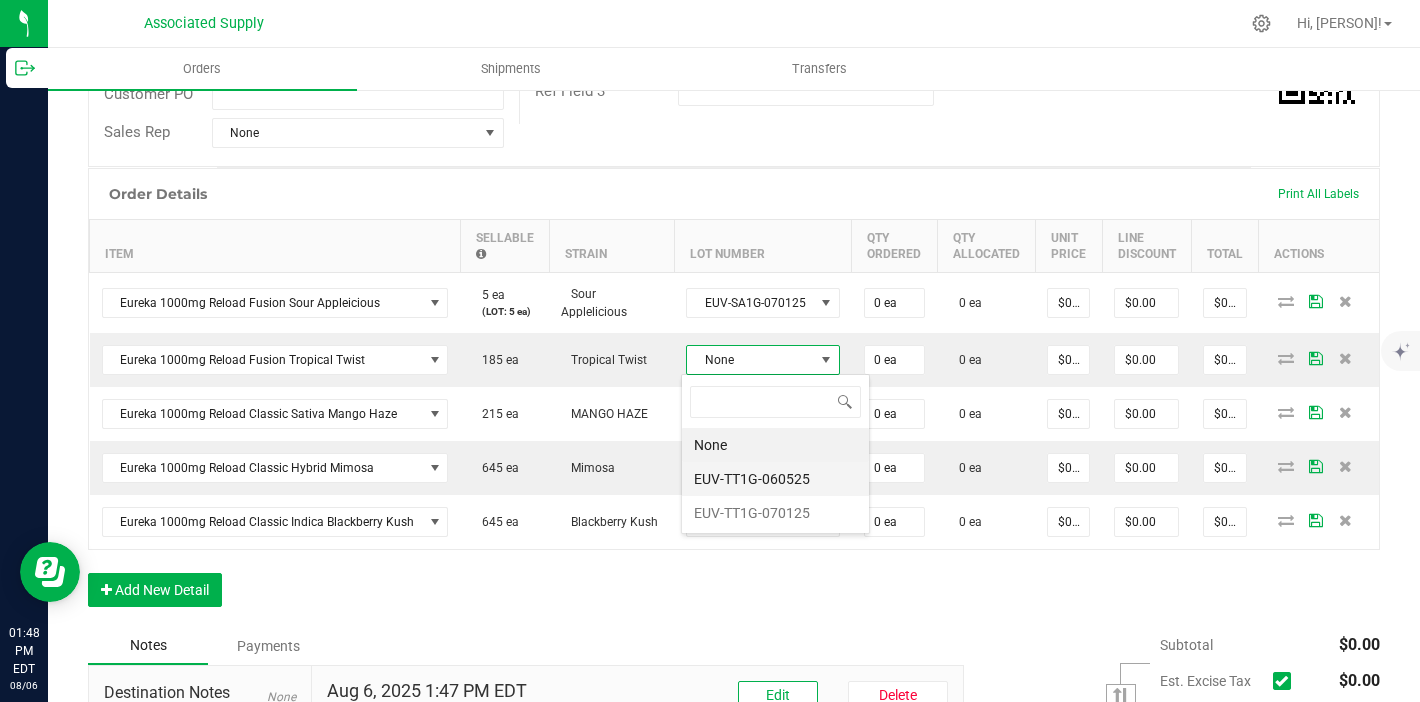 click on "EUV-TT1G-060525" at bounding box center [775, 479] 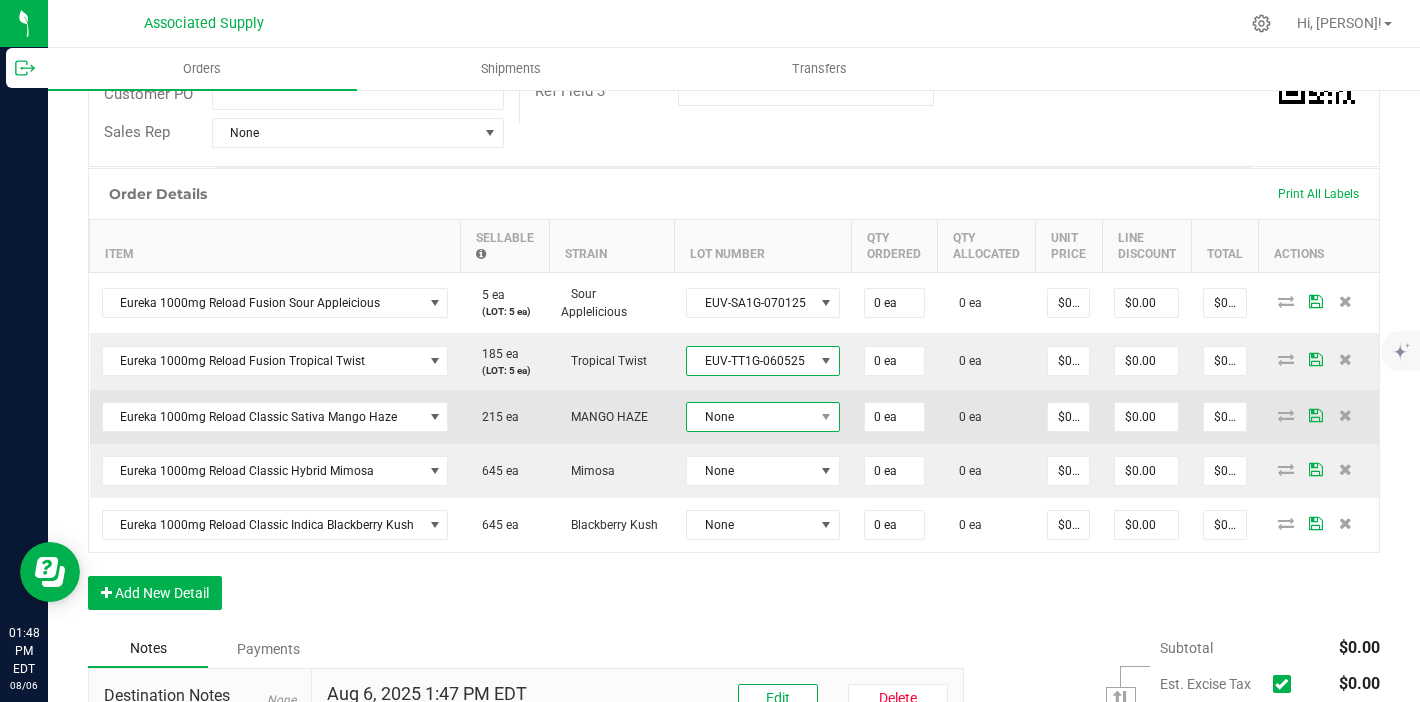 click on "None" at bounding box center (750, 417) 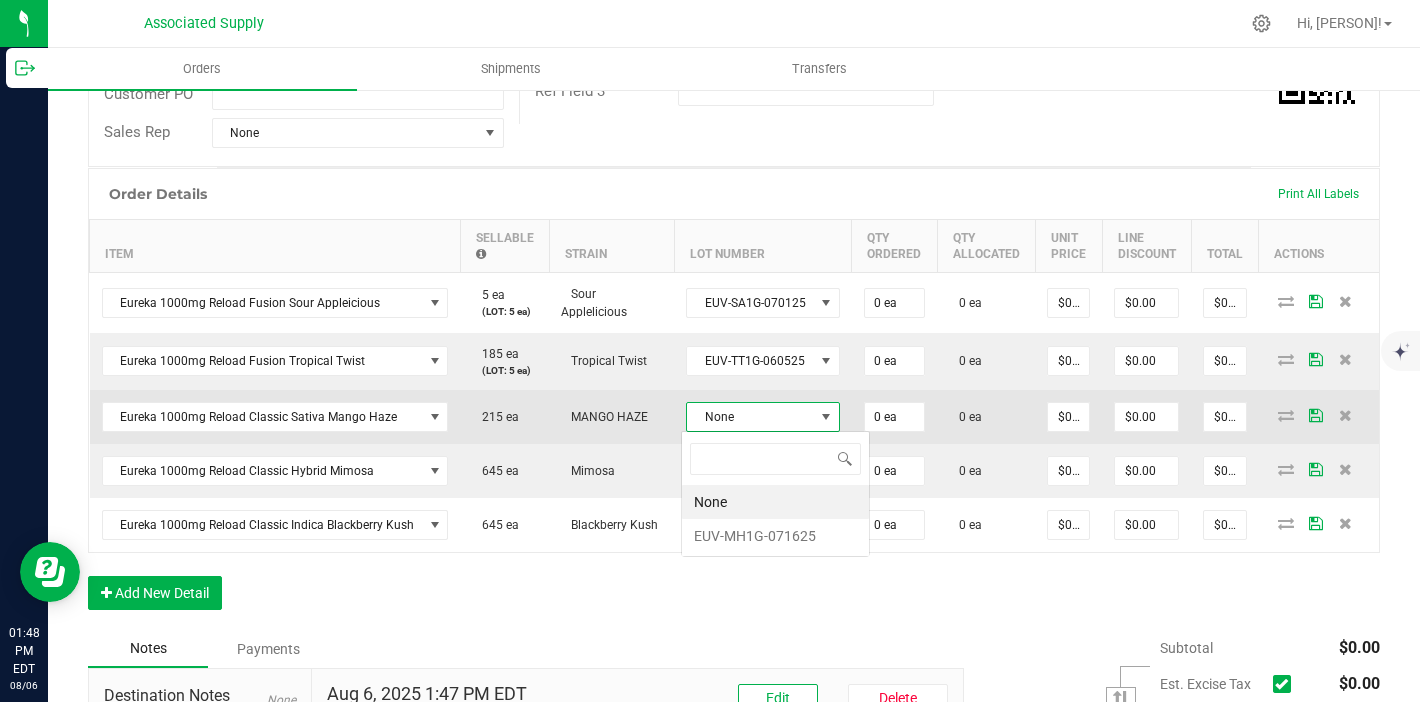 scroll, scrollTop: 99970, scrollLeft: 99848, axis: both 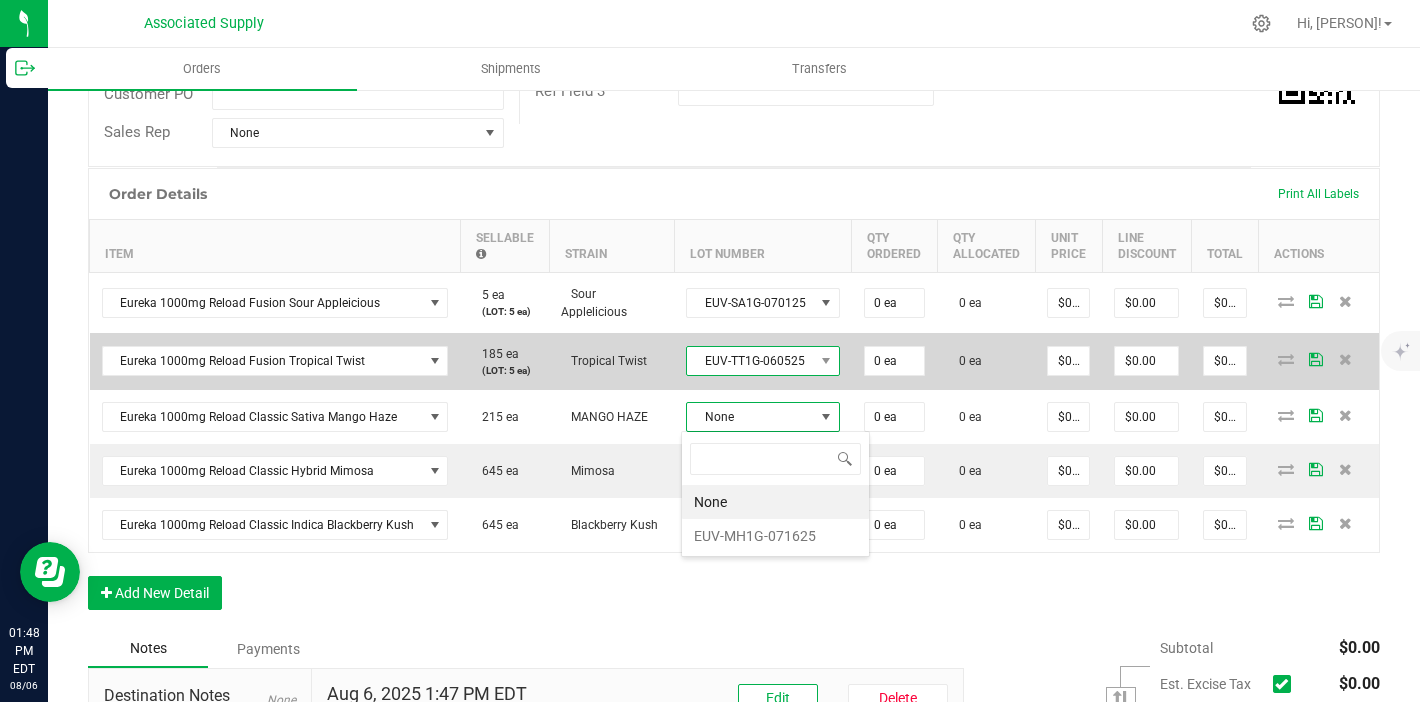 click on "EUV-TT1G-060525" at bounding box center (750, 361) 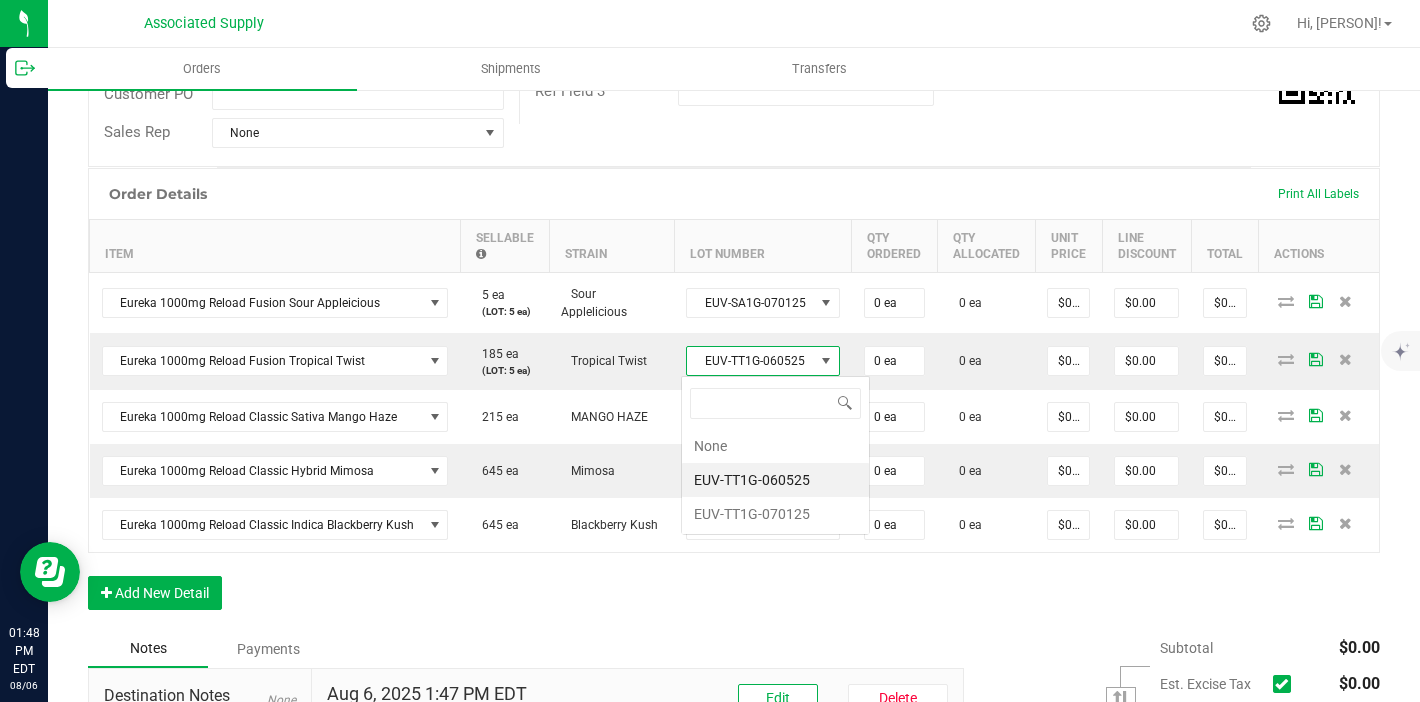 scroll, scrollTop: 99970, scrollLeft: 99848, axis: both 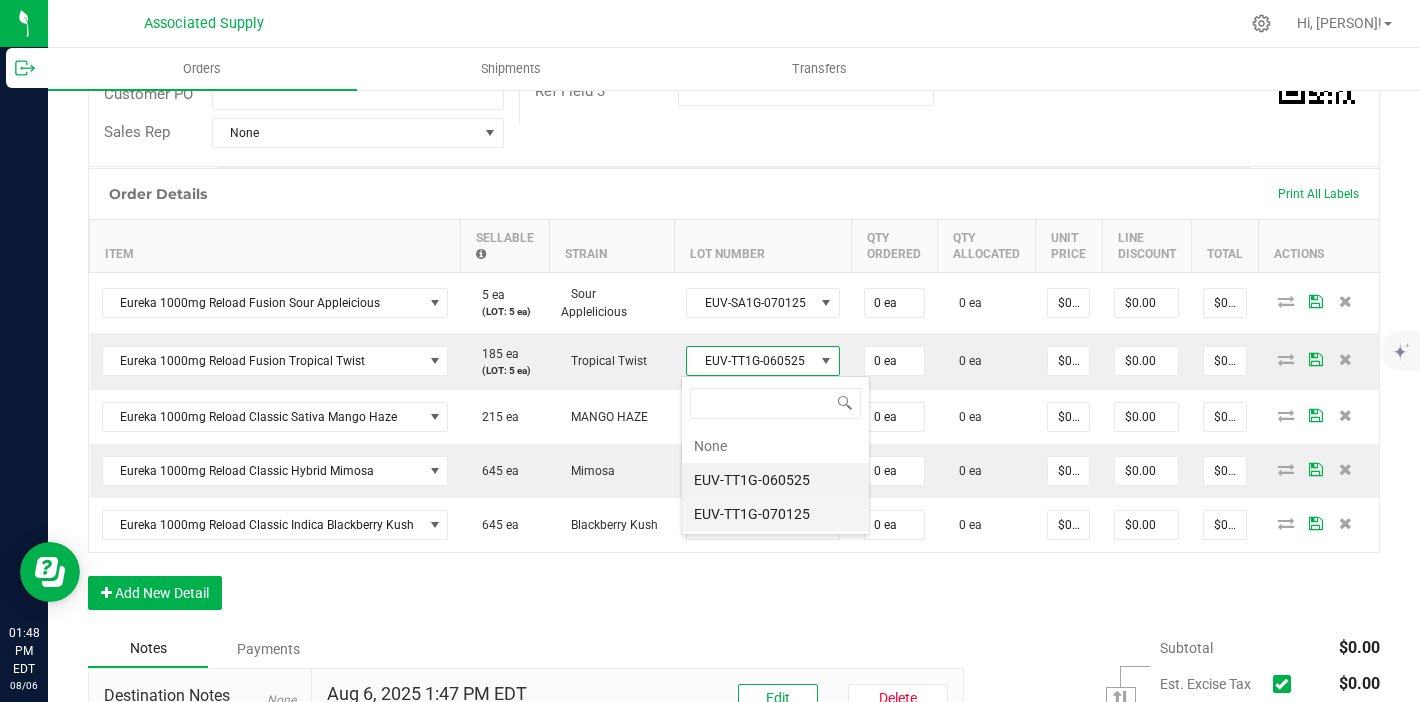 click on "EUV-TT1G-070125" at bounding box center (775, 514) 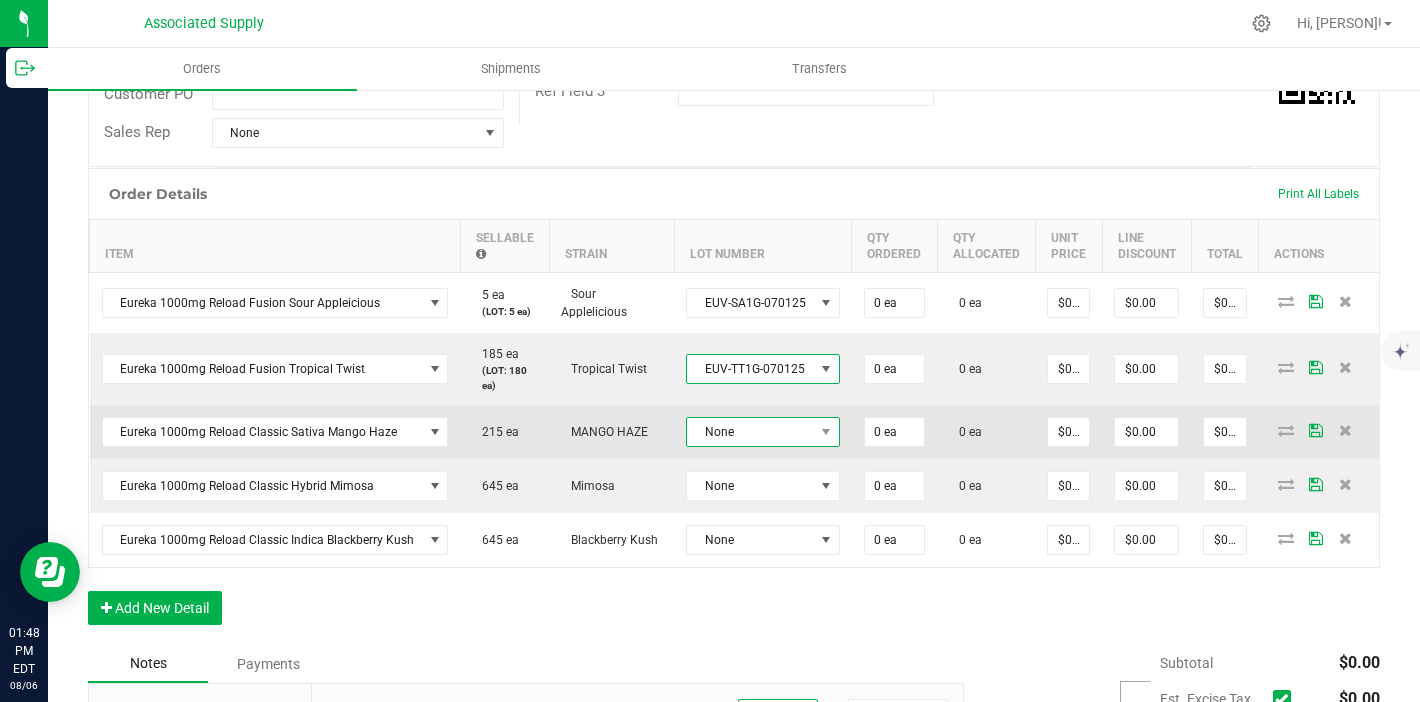 click on "None" at bounding box center [750, 432] 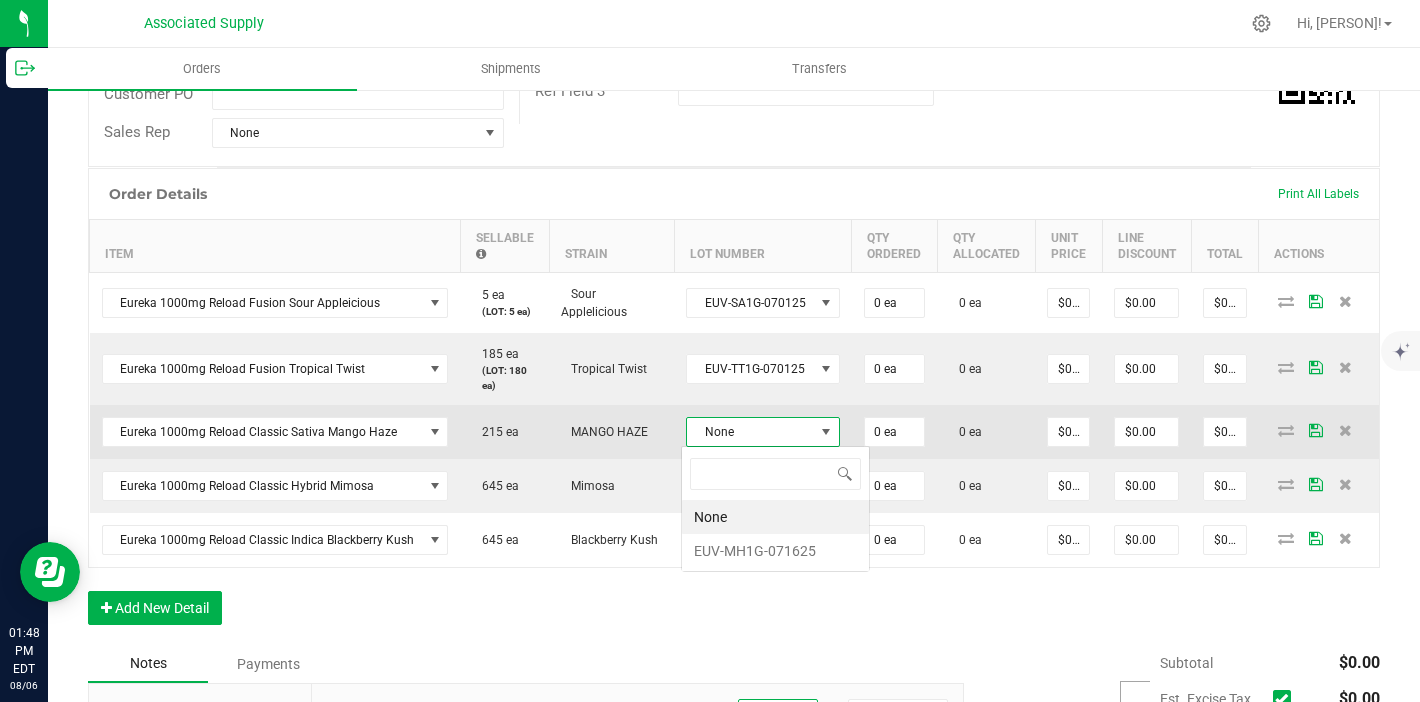 scroll, scrollTop: 99970, scrollLeft: 99848, axis: both 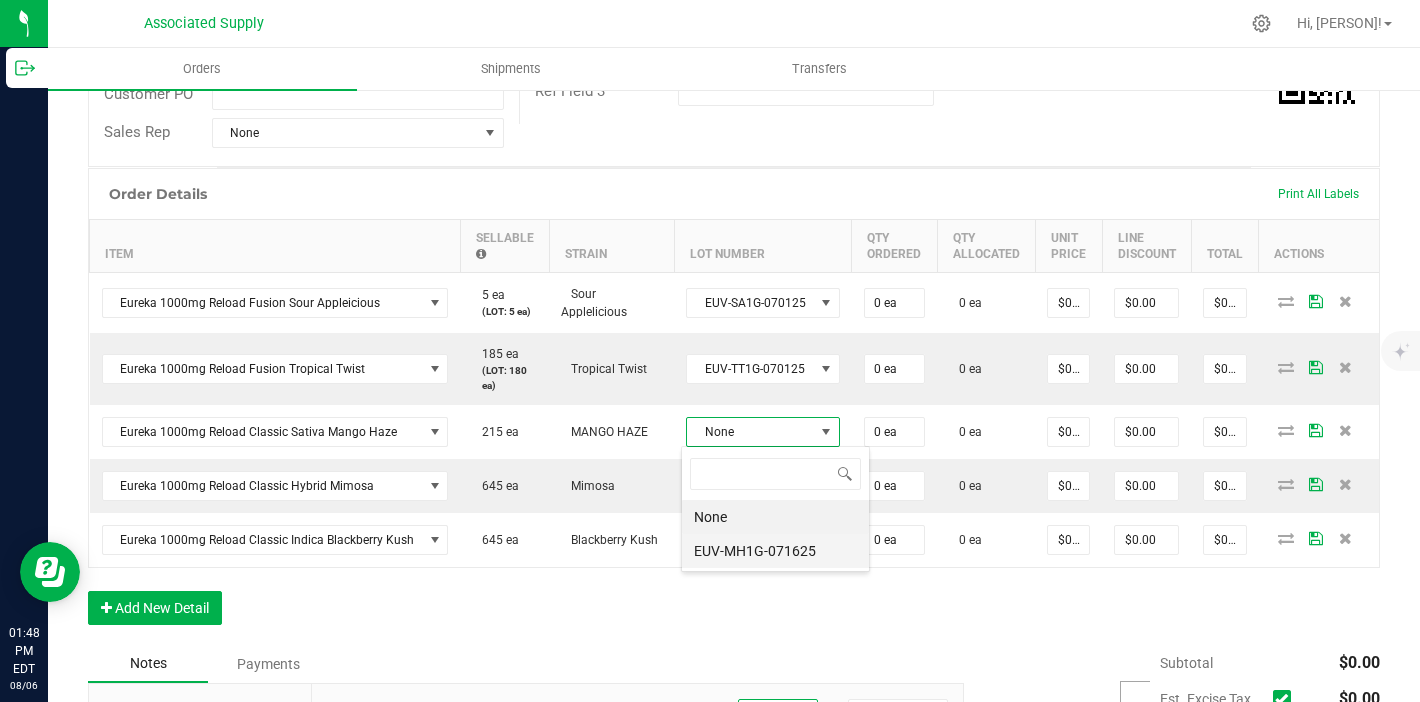 click on "EUV-MH1G-071625" at bounding box center [775, 551] 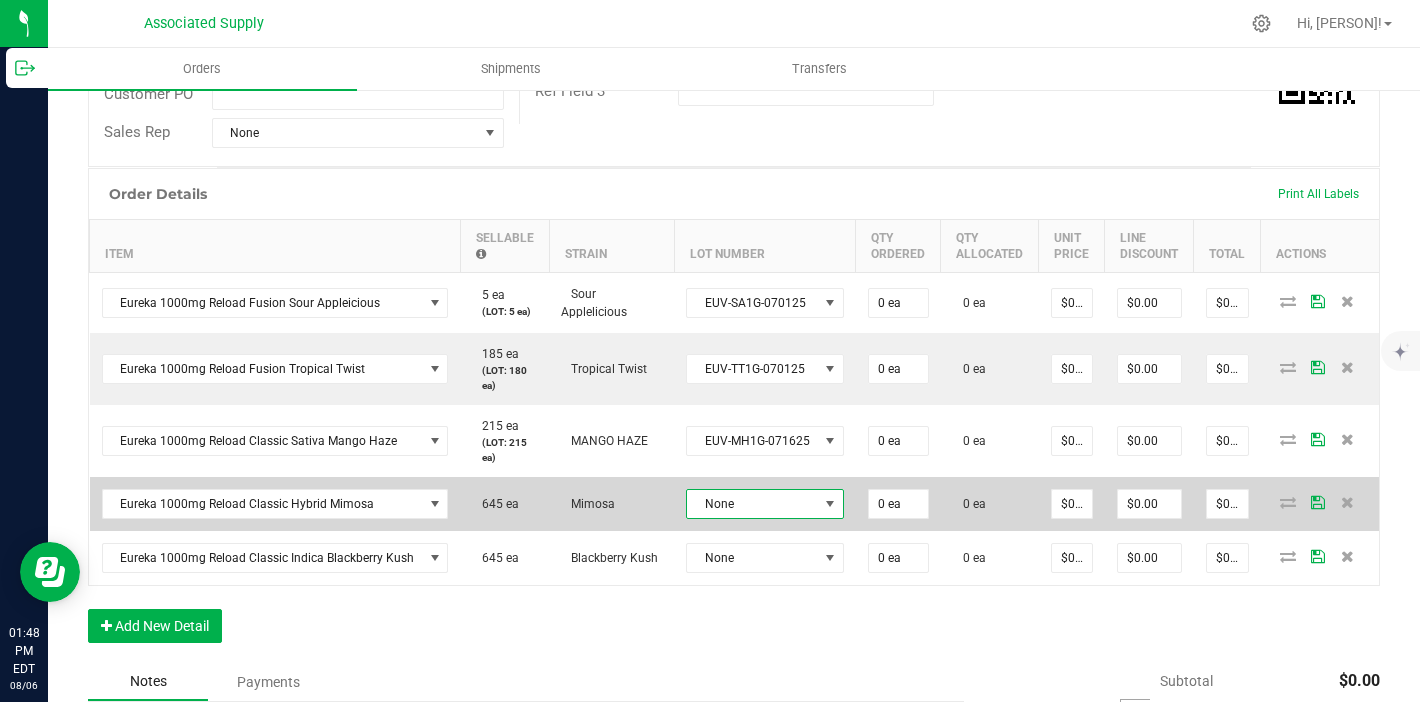 click on "None" at bounding box center [752, 504] 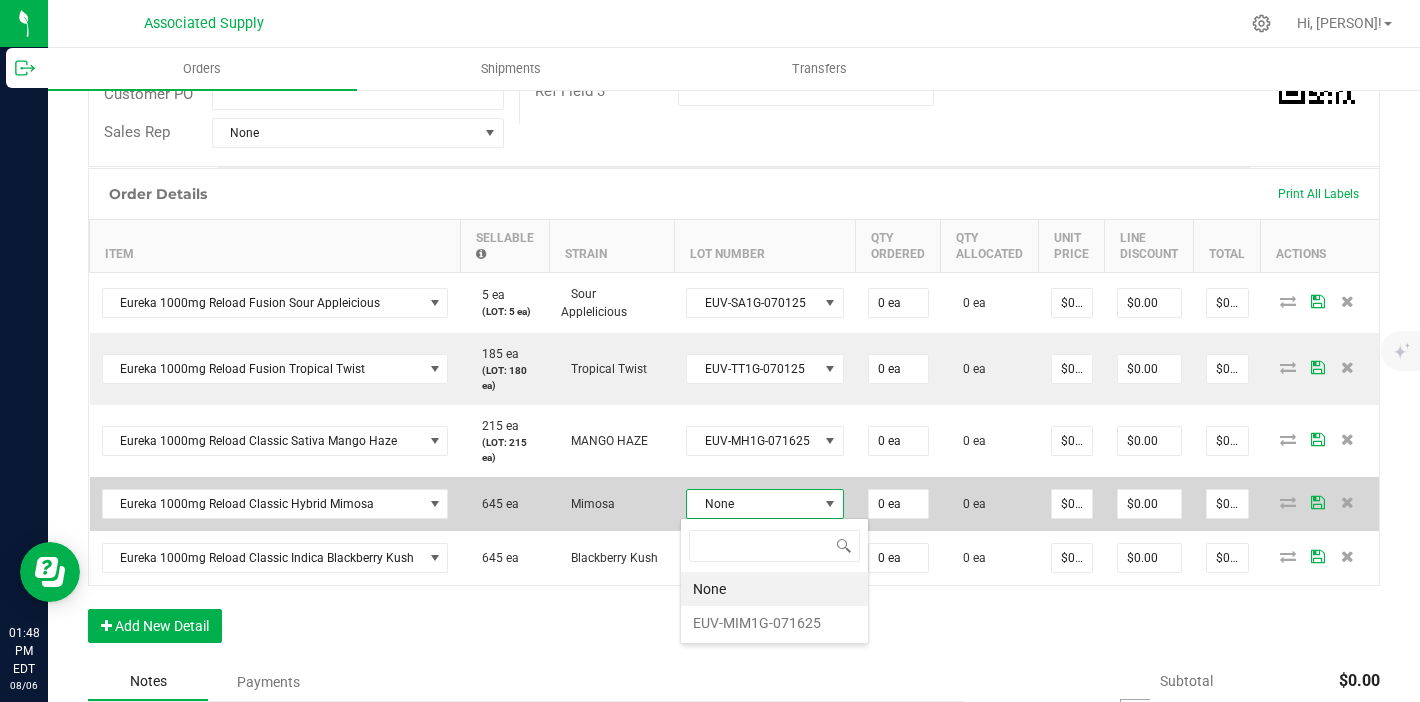scroll, scrollTop: 99970, scrollLeft: 99844, axis: both 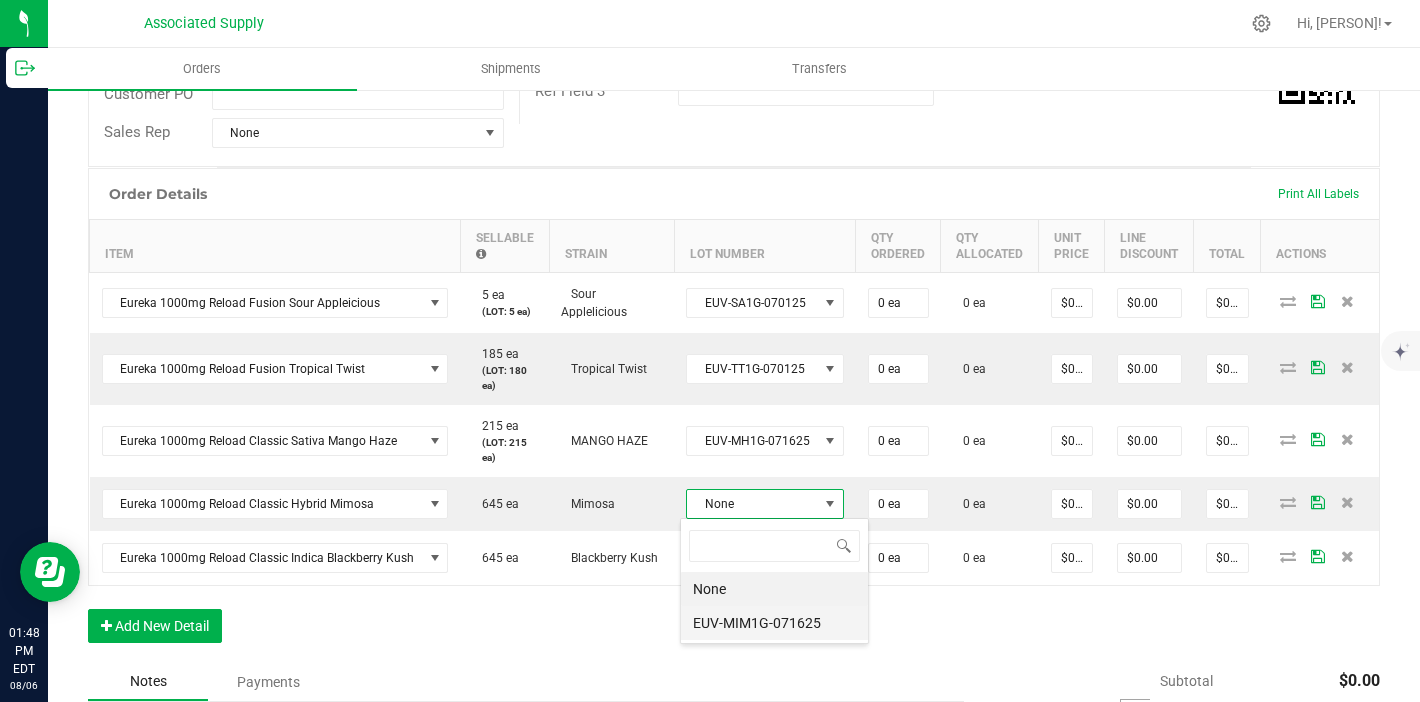 click on "EUV-MIM1G-071625" at bounding box center [774, 623] 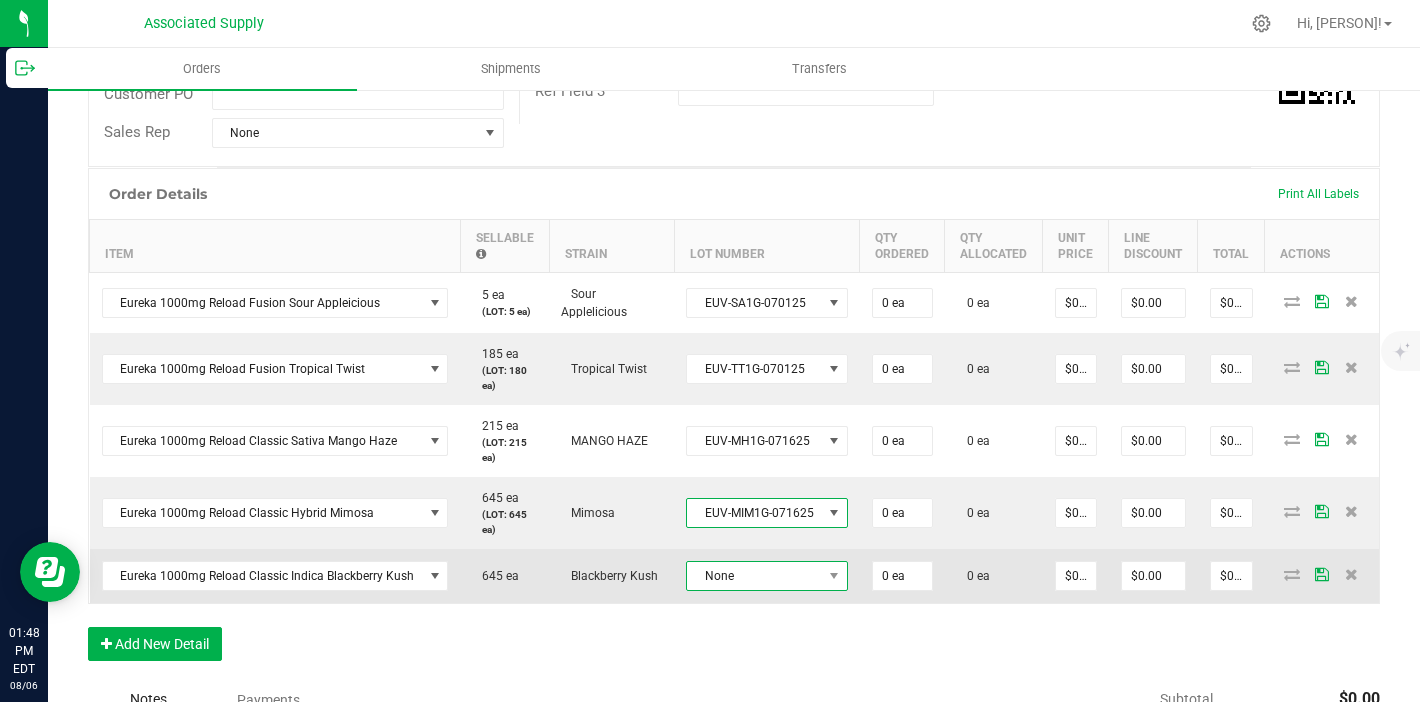 click on "None" at bounding box center [767, 576] 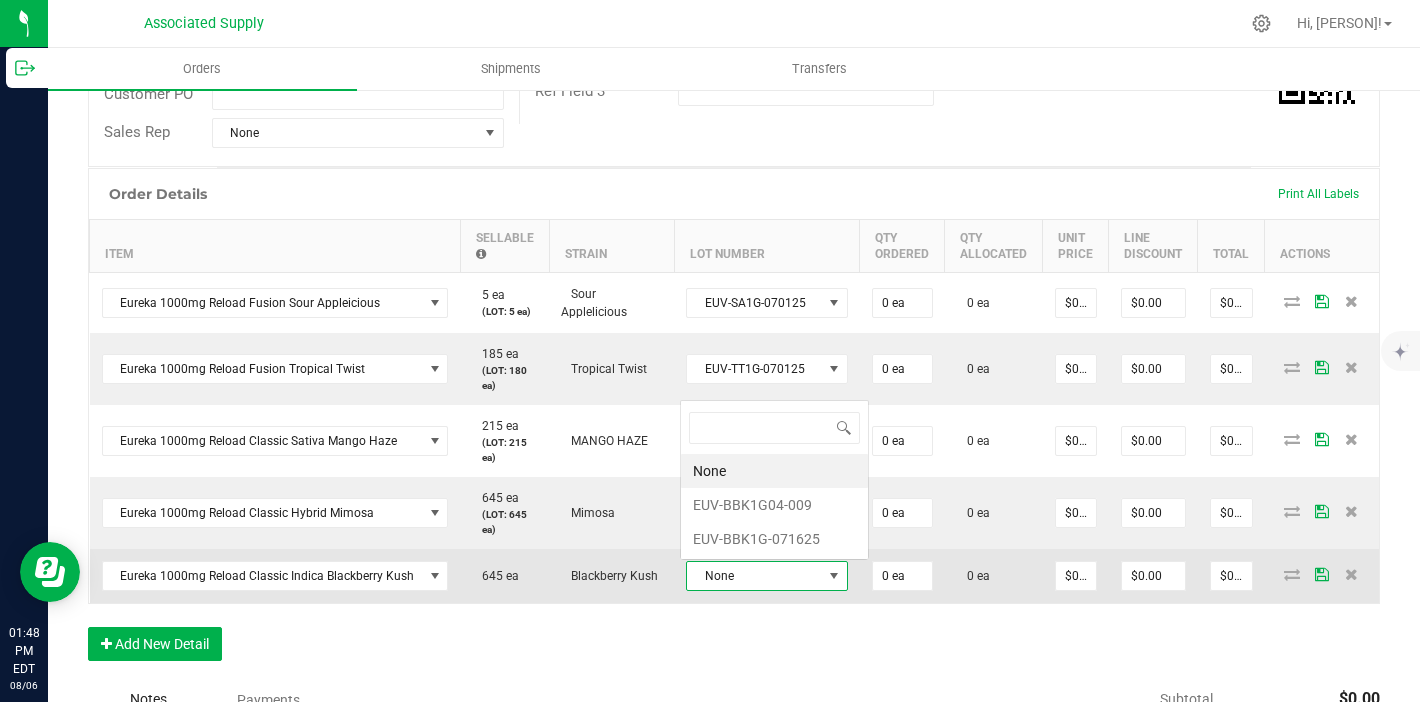 scroll, scrollTop: 0, scrollLeft: 0, axis: both 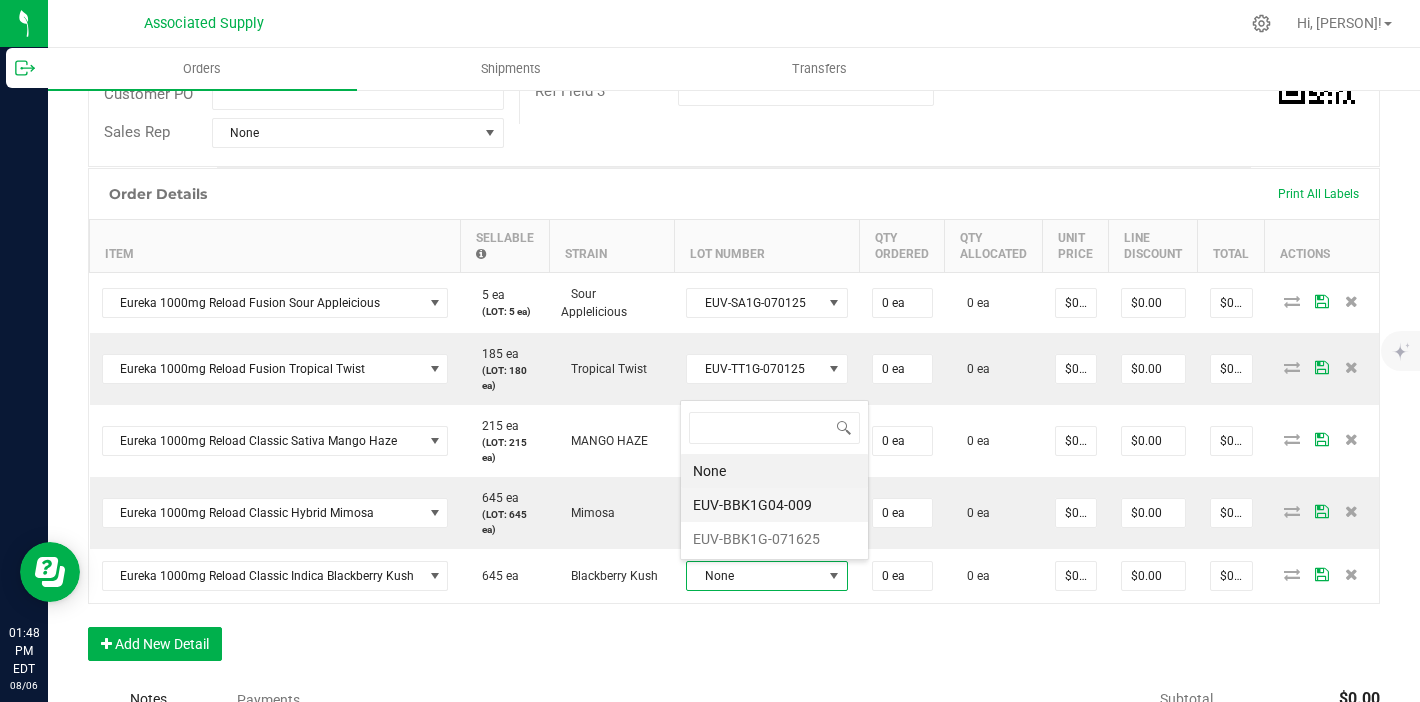 click on "EUV-BBK1G04-009" at bounding box center [774, 505] 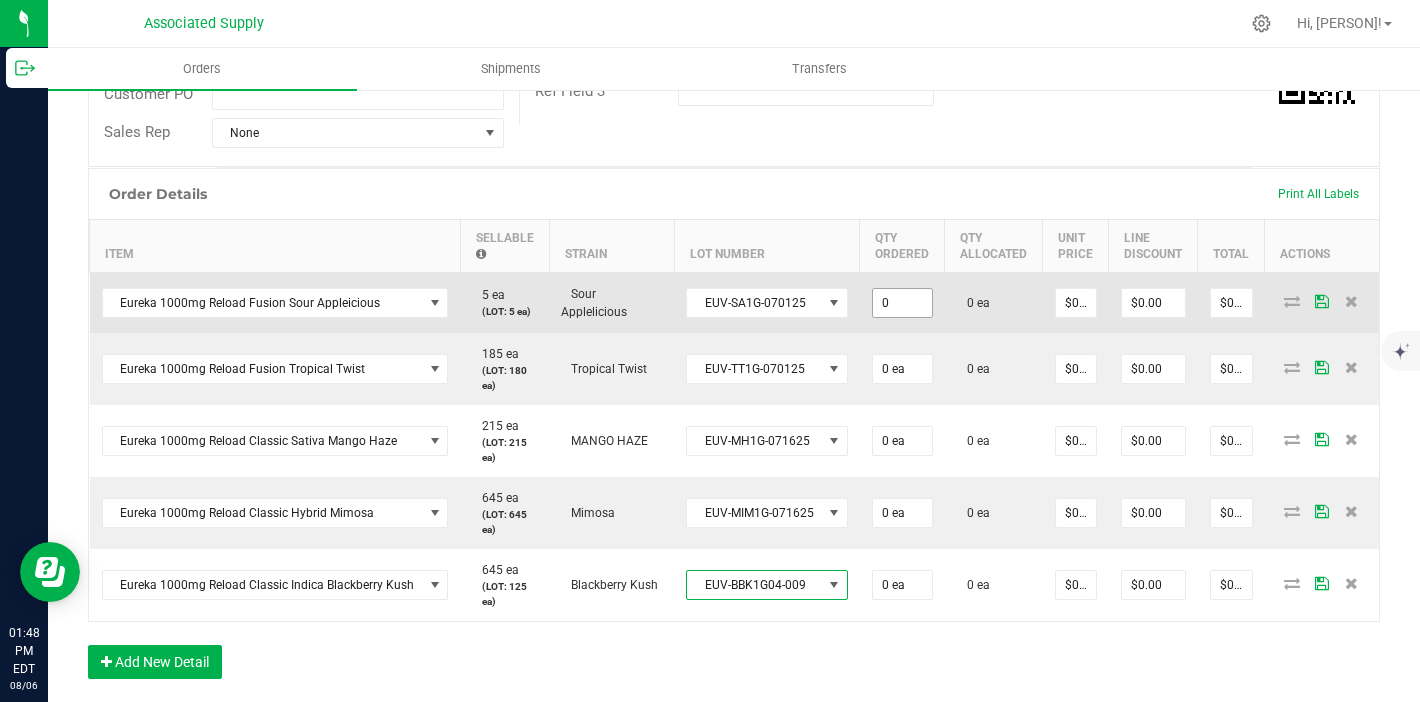 click on "0" at bounding box center (902, 303) 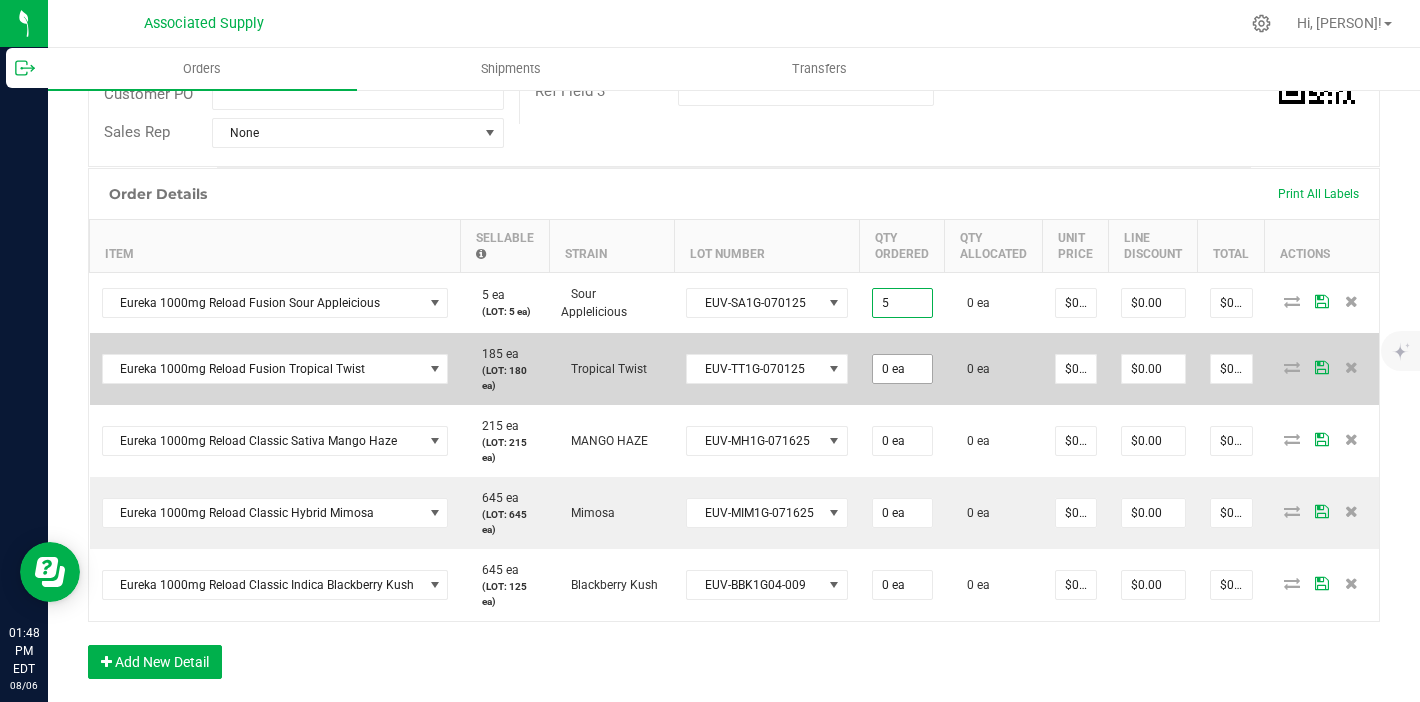 click on "0 ea" at bounding box center (902, 369) 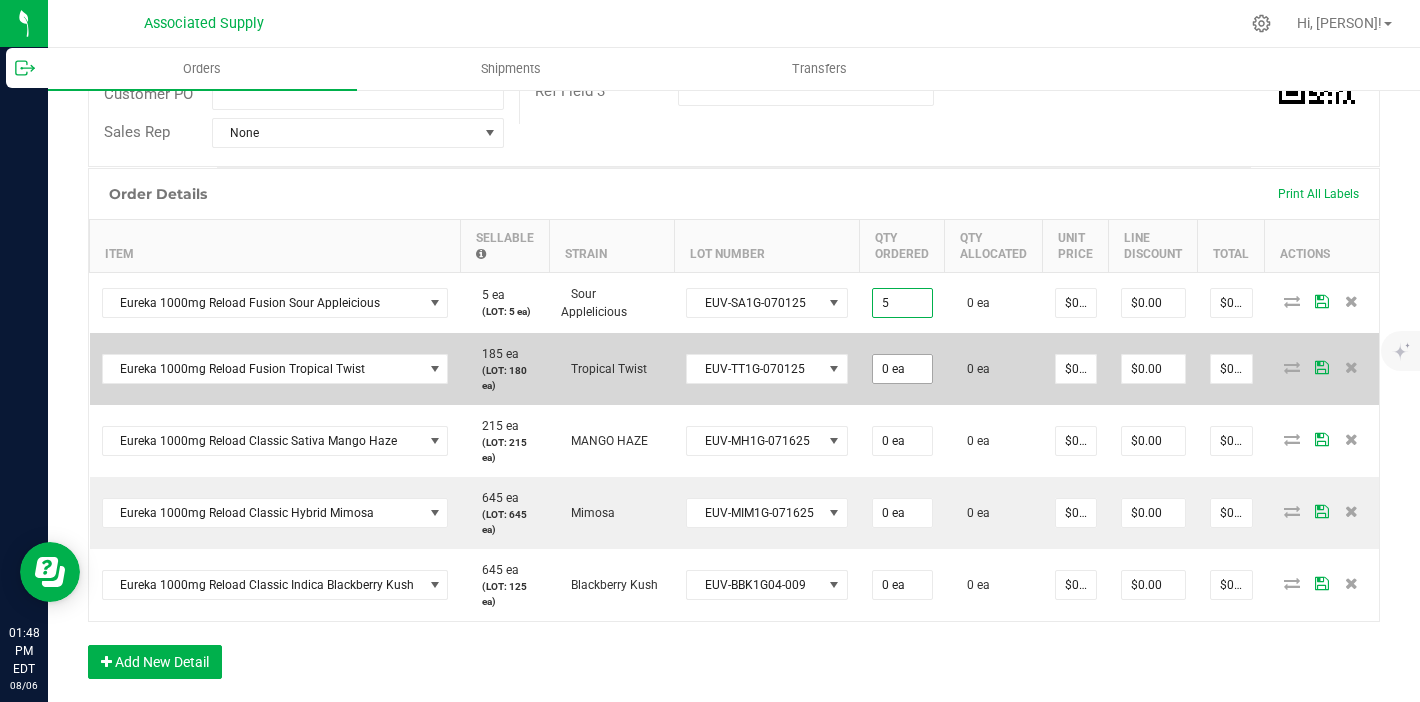 type on "5 ea" 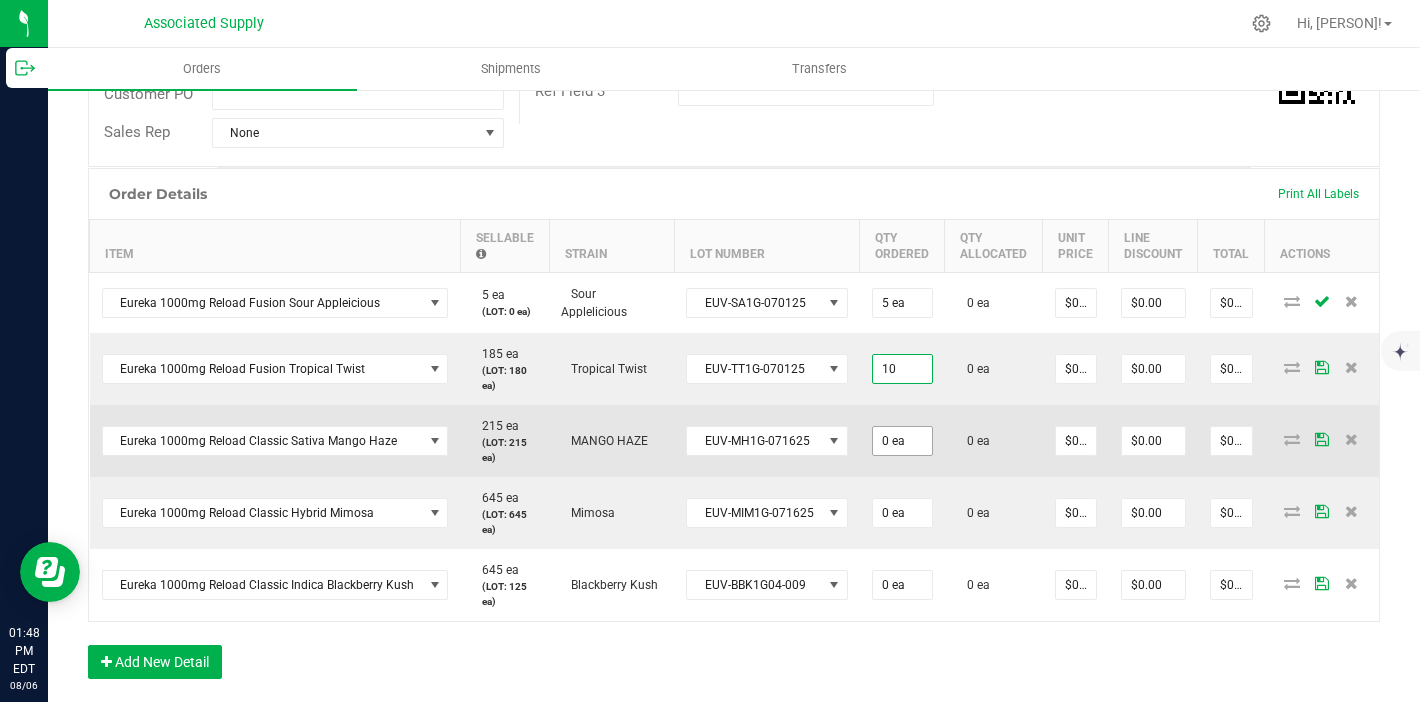 type on "10 ea" 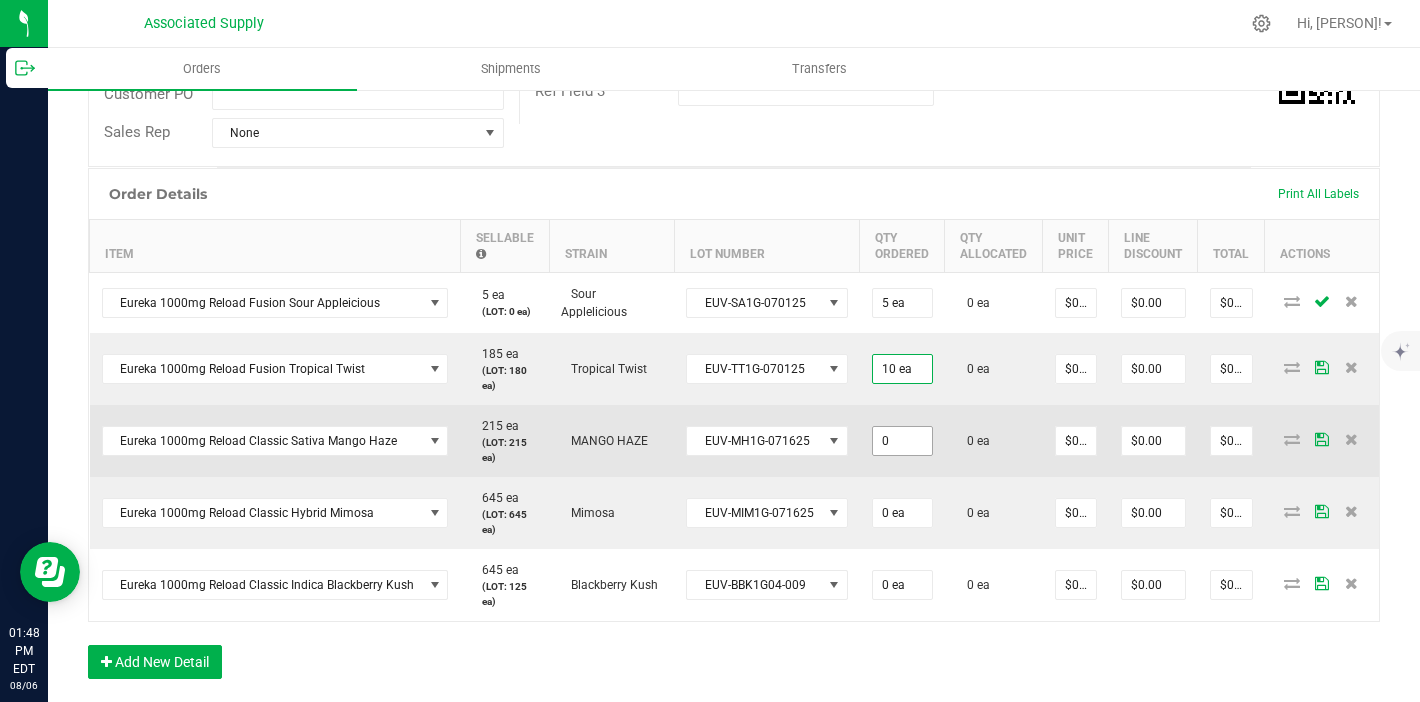 click on "0" at bounding box center (902, 441) 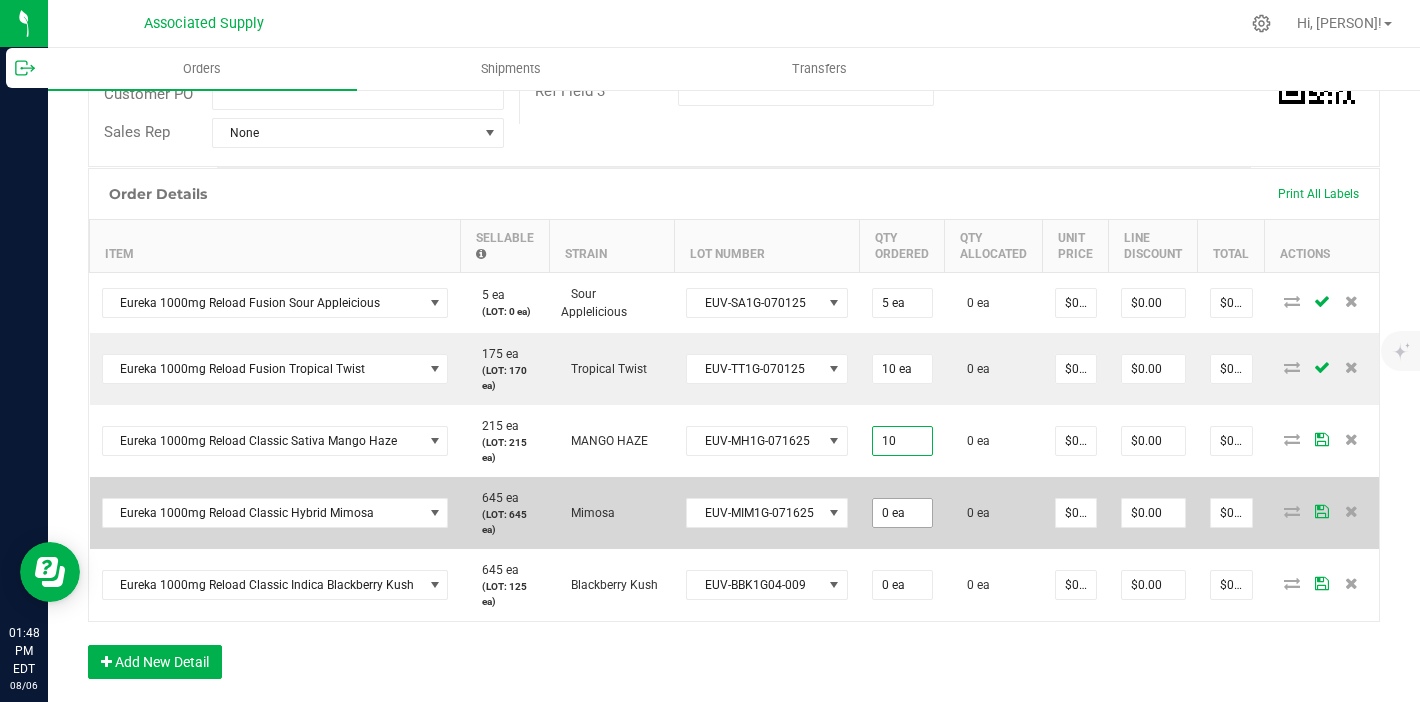 click on "0 ea" at bounding box center (902, 513) 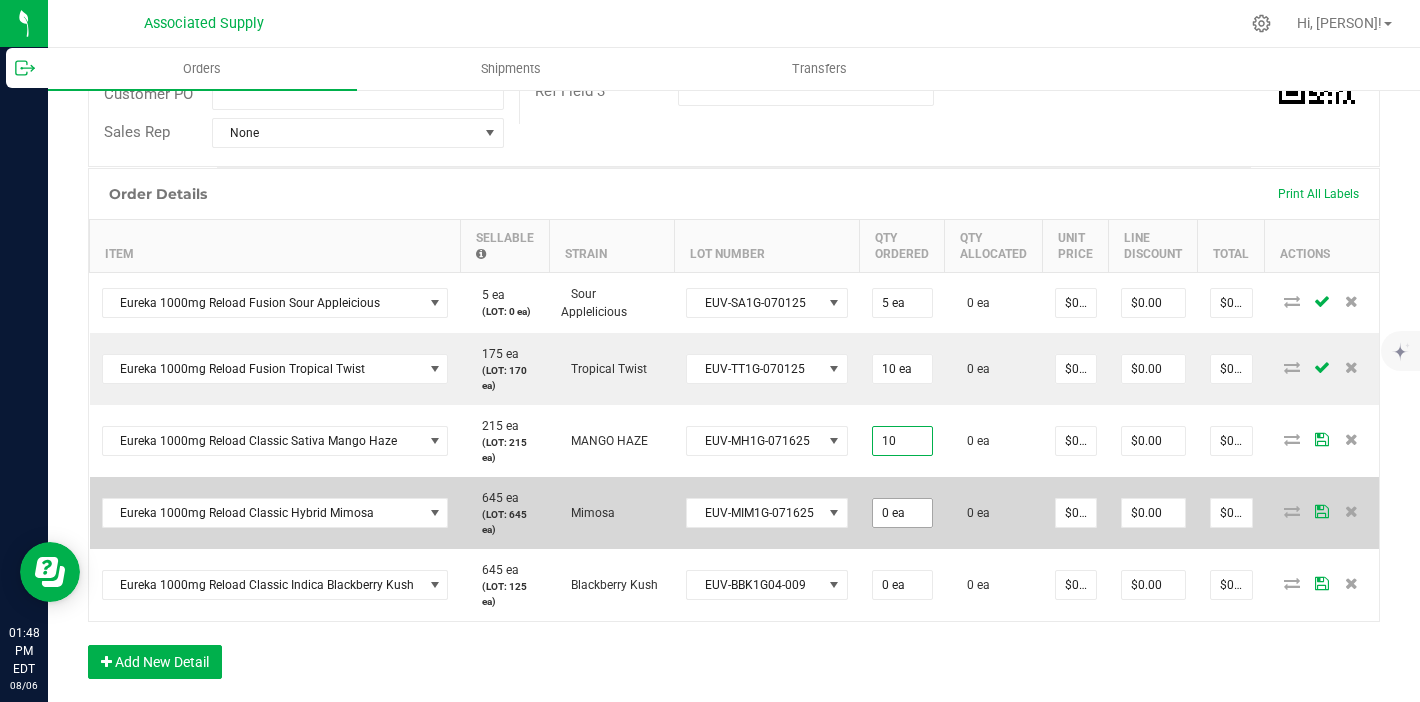 type on "10 ea" 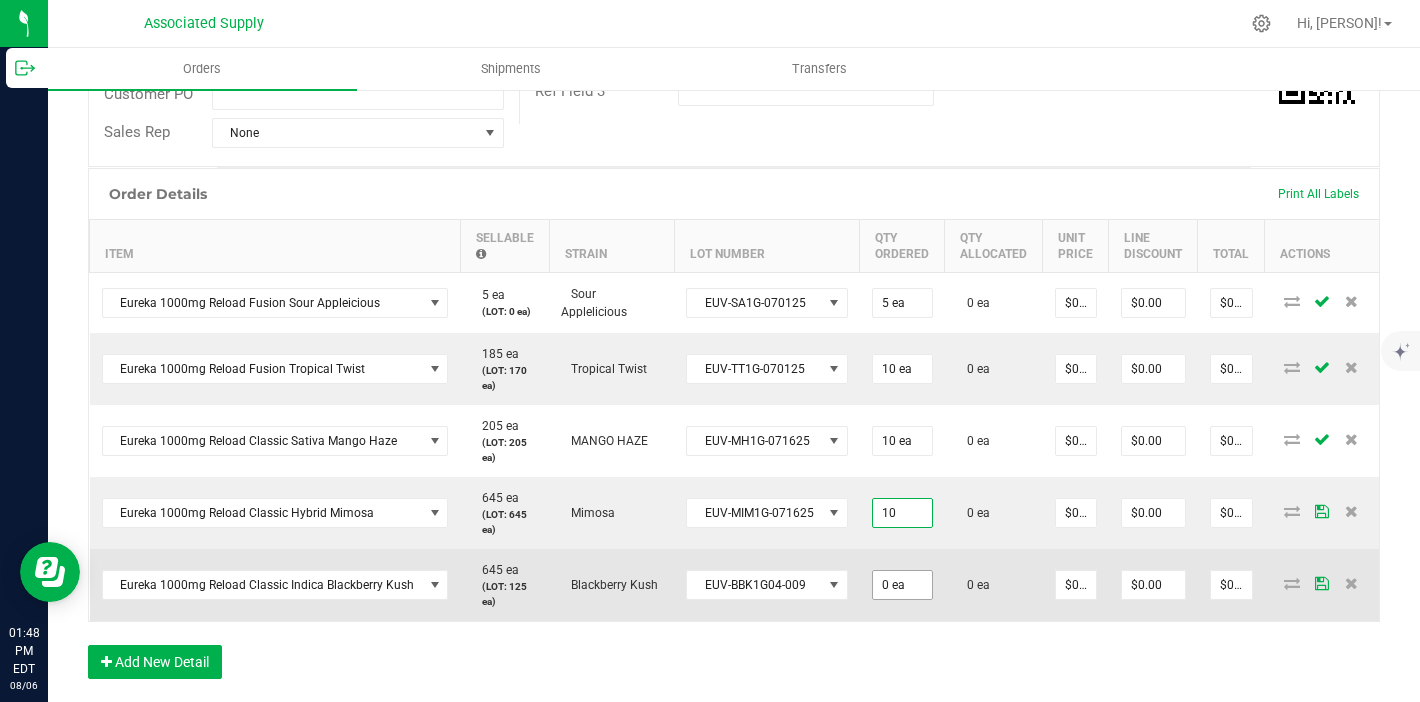 click on "0 ea" at bounding box center (902, 585) 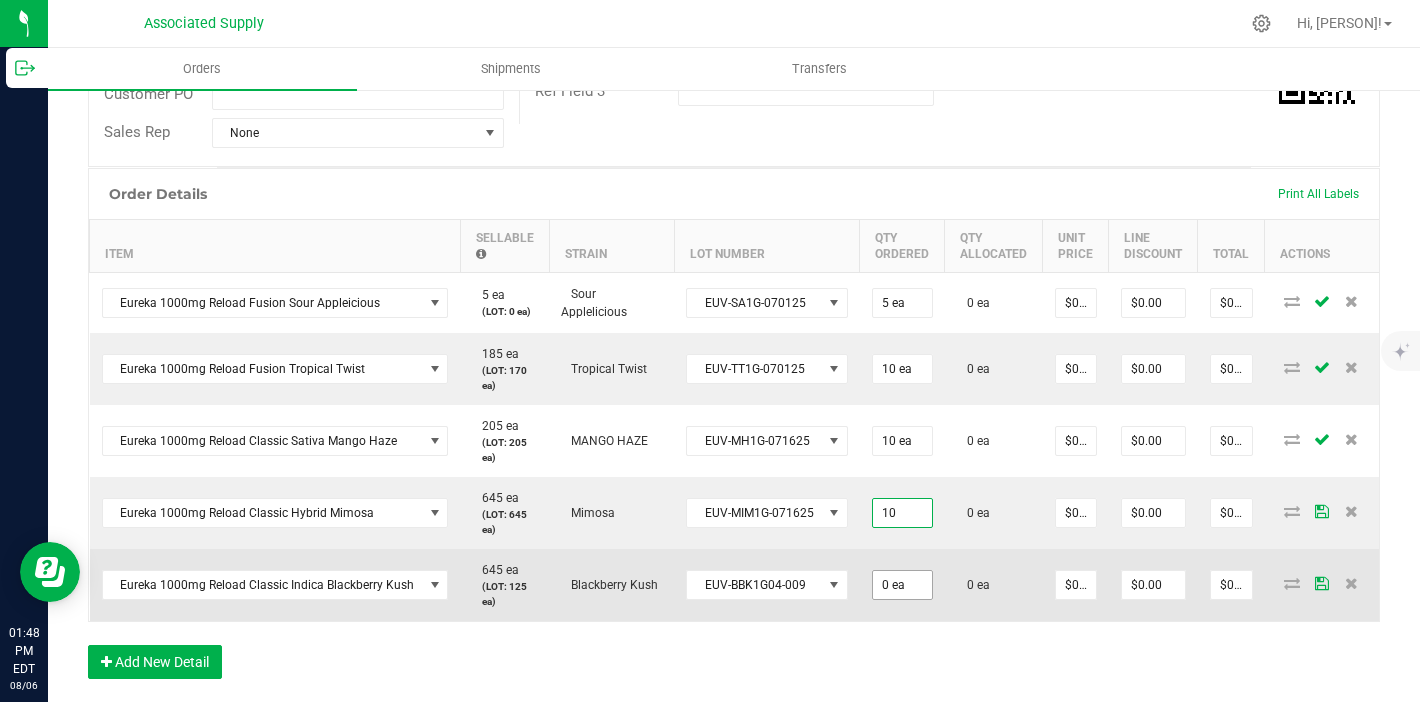 type on "10 ea" 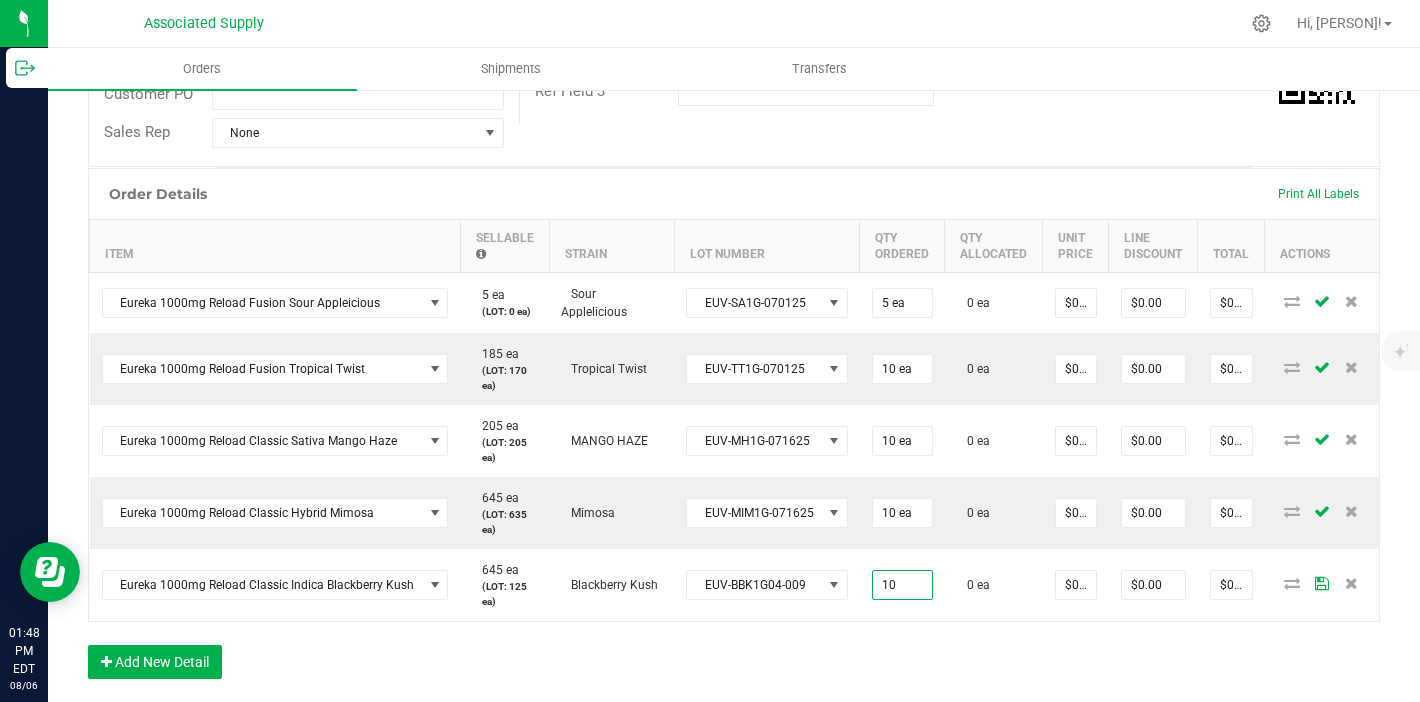 type on "10 ea" 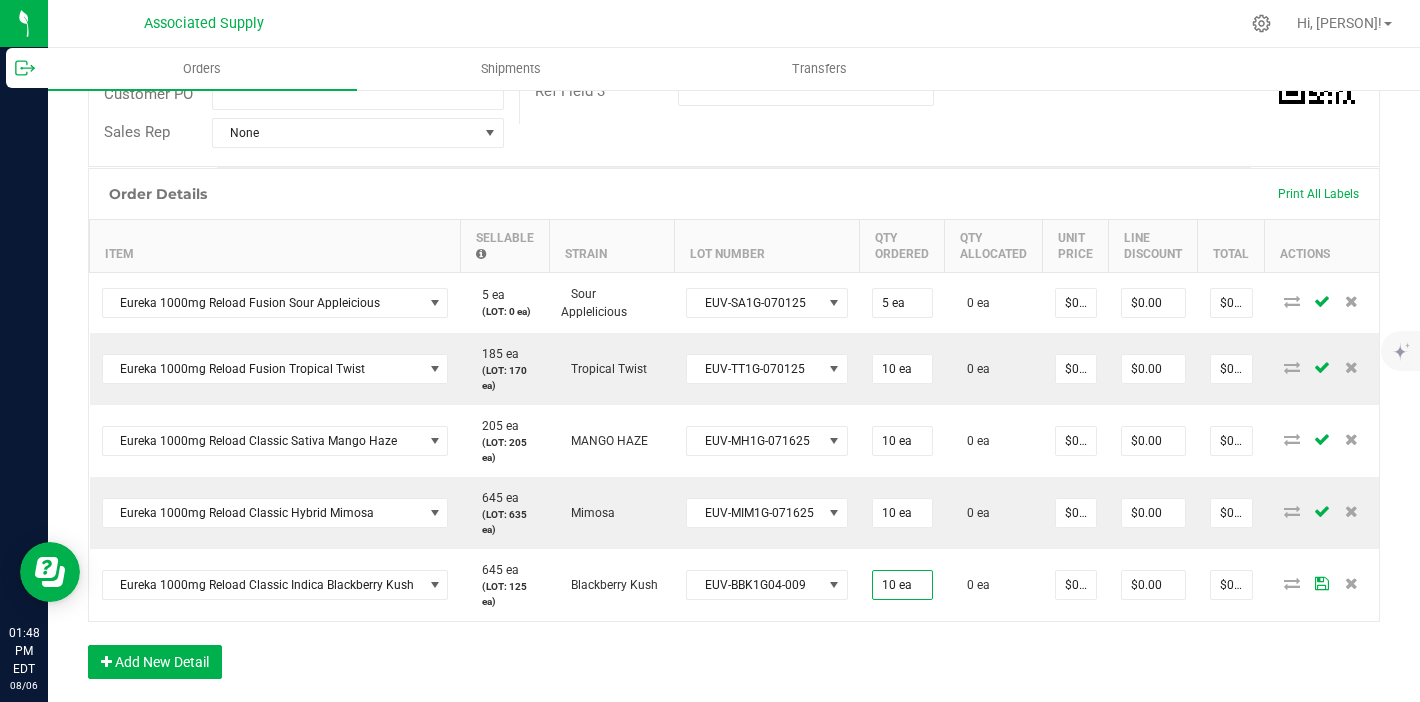 click on "Order Details Print All Labels Item  Sellable  Strain  Lot Number  Qty Ordered Qty Allocated Unit Price Line Discount Total Actions Eureka 1000mg Reload Fusion Sour Appleicious  5 ea   (LOT: 0 ea)   Sour Applelicious  EUV-SA1G-070125 5 ea  0 ea  $0.00000 $0.00 $0.00 Eureka 1000mg Reload Fusion Tropical Twist  185 ea   (LOT: 170 ea)   Tropical Twist  EUV-TT1G-070125 10 ea  0 ea  $0.00000 $0.00 $0.00 Eureka 1000mg Reload Classic Sativa Mango Haze  205 ea   (LOT: 205 ea)   MANGO HAZE  EUV-MH1G-071625 10 ea  0 ea  $0.00000 $0.00 $0.00 Eureka 1000mg Reload Classic Hybrid Mimosa  645 ea   (LOT: 635 ea)   Mimosa  EUV-MIM1G-071625 10 ea  0 ea  $0.00000 $0.00 $0.00 Eureka 1000mg Reload Classic Indica Blackberry Kush  645 ea   (LOT: 125 ea)   Blackberry Kush  EUV-BBK1G04-009 10 ea  0 ea  $0.00000 $0.00 $0.00
Add New Detail" at bounding box center [734, 433] 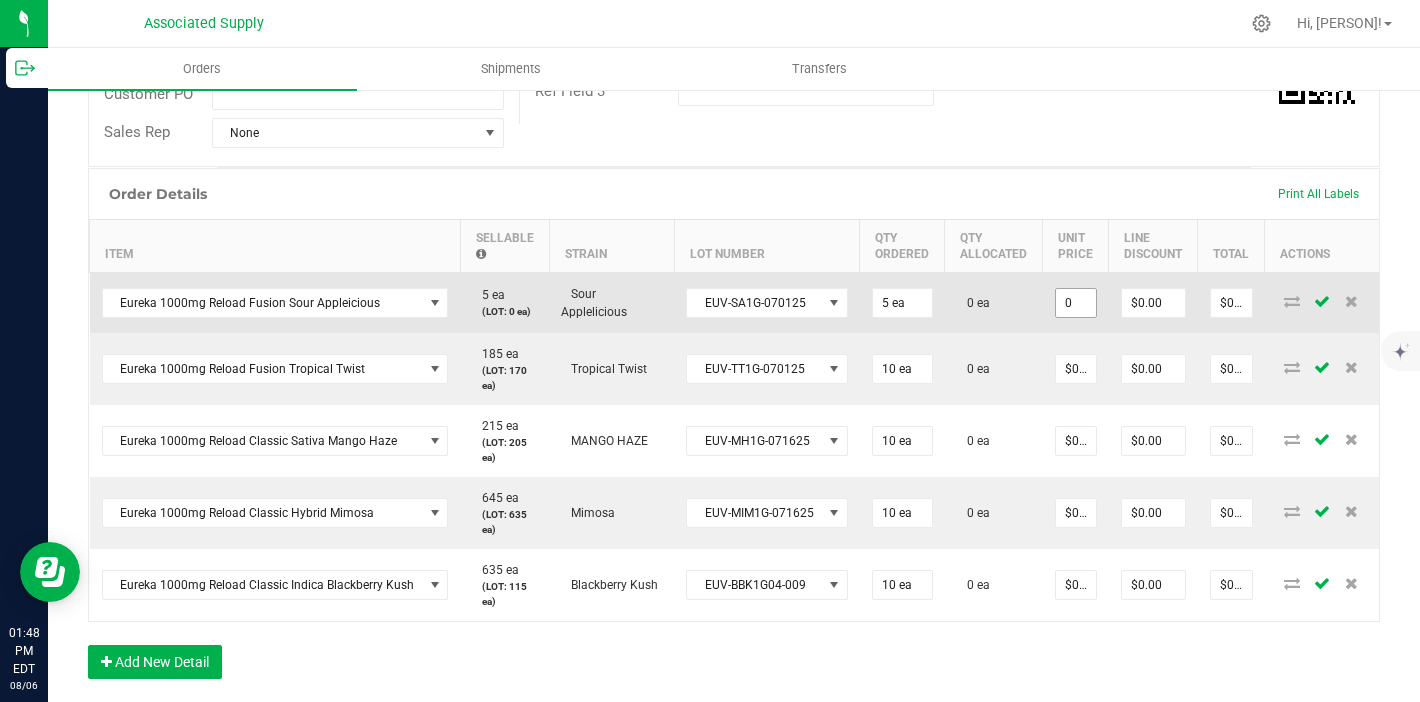 click on "0" at bounding box center [1076, 303] 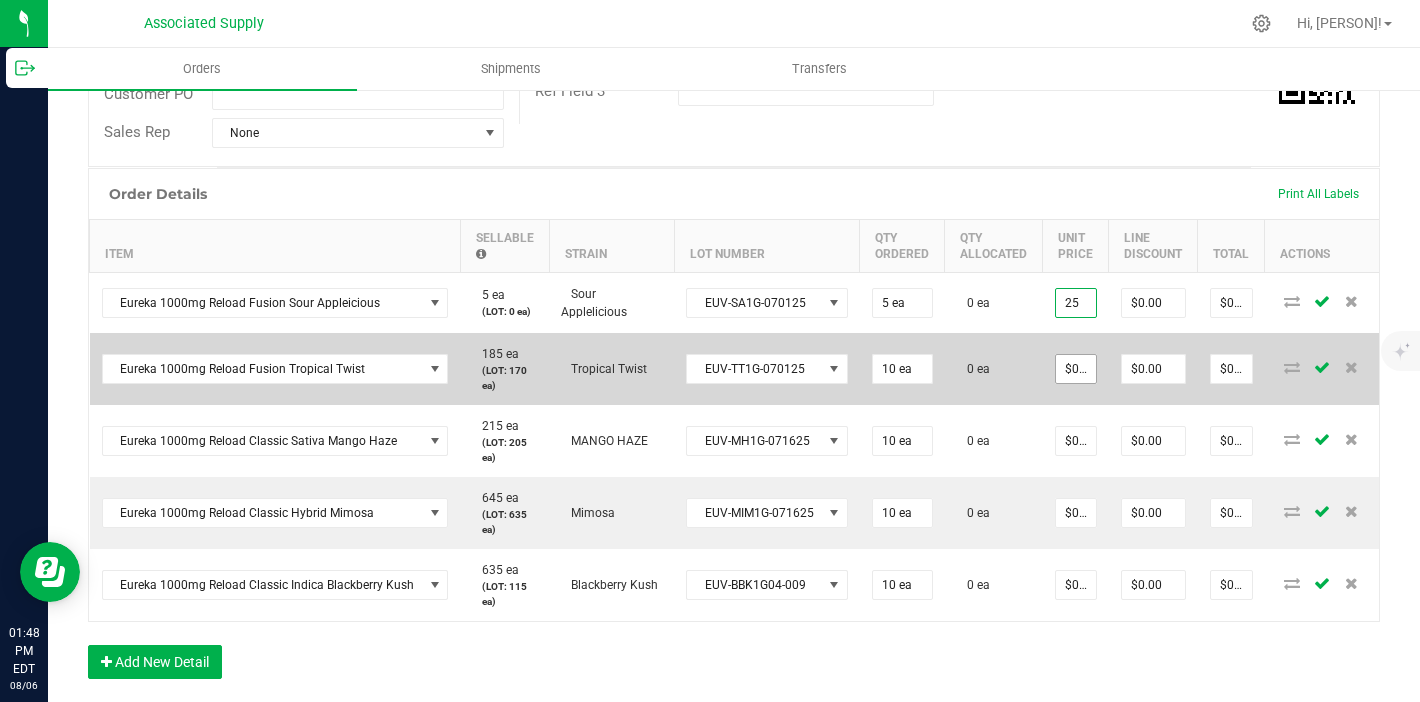 type on "$25.00000" 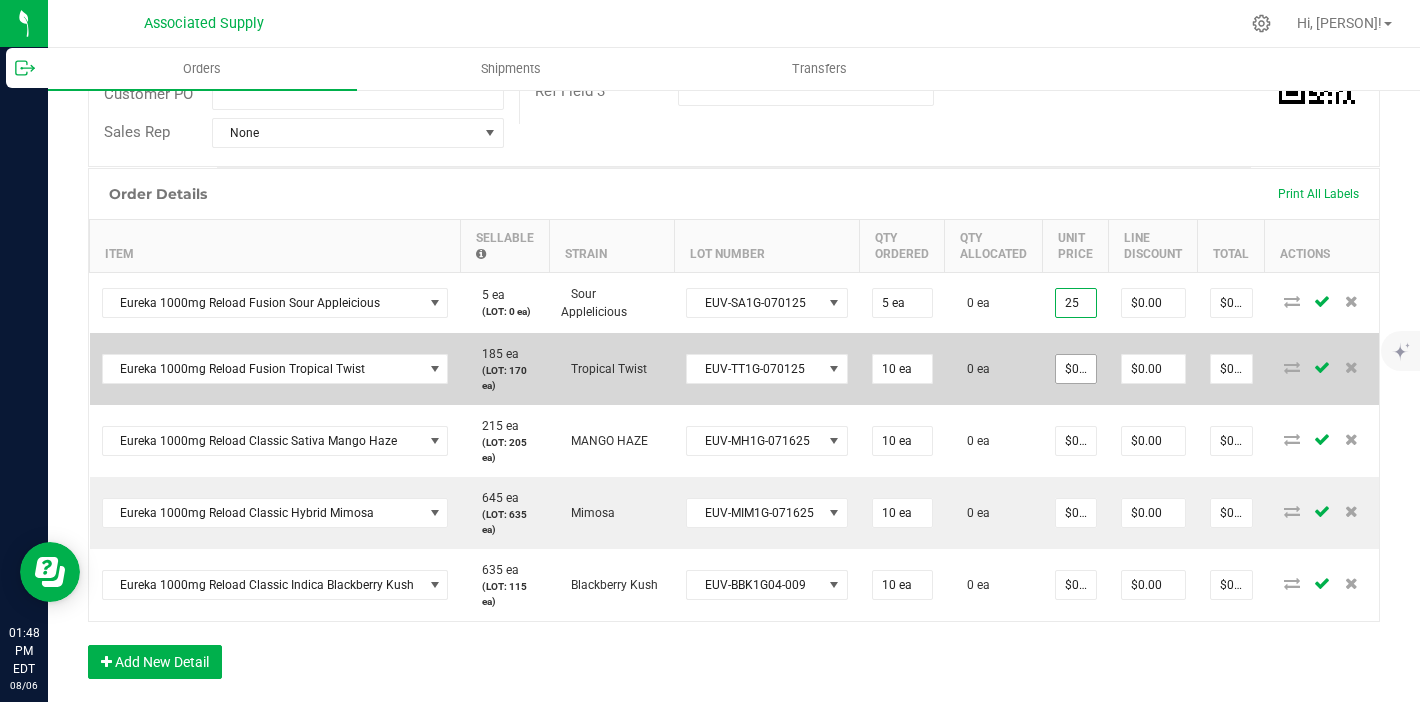 type on "$125.00" 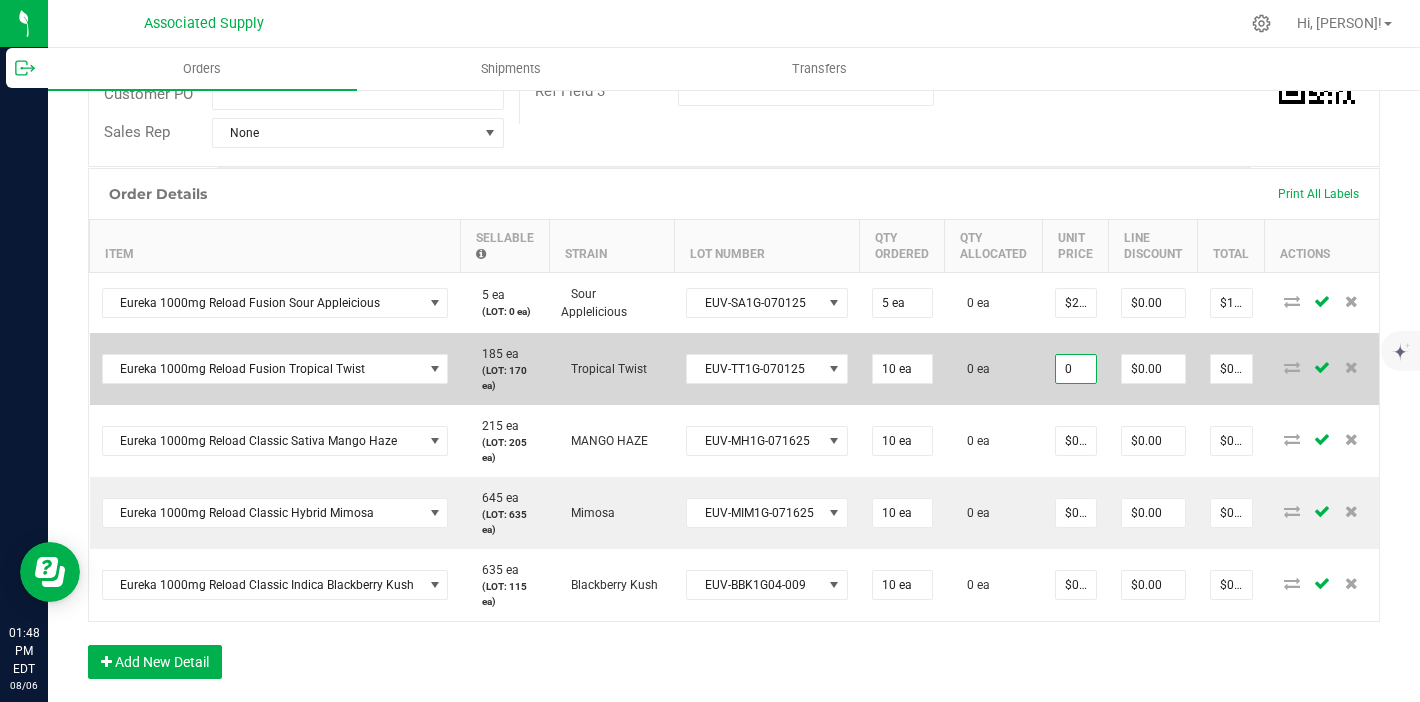 click on "0" at bounding box center [1076, 369] 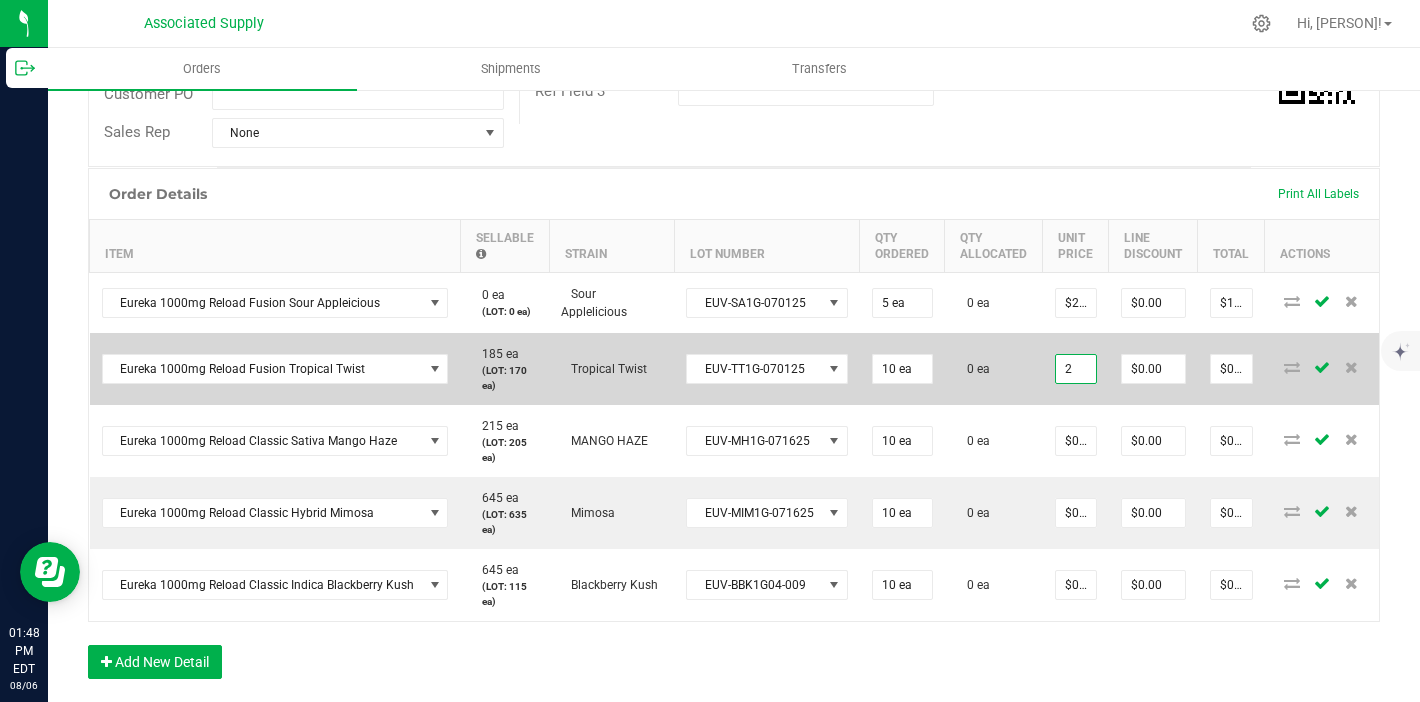 type on "2" 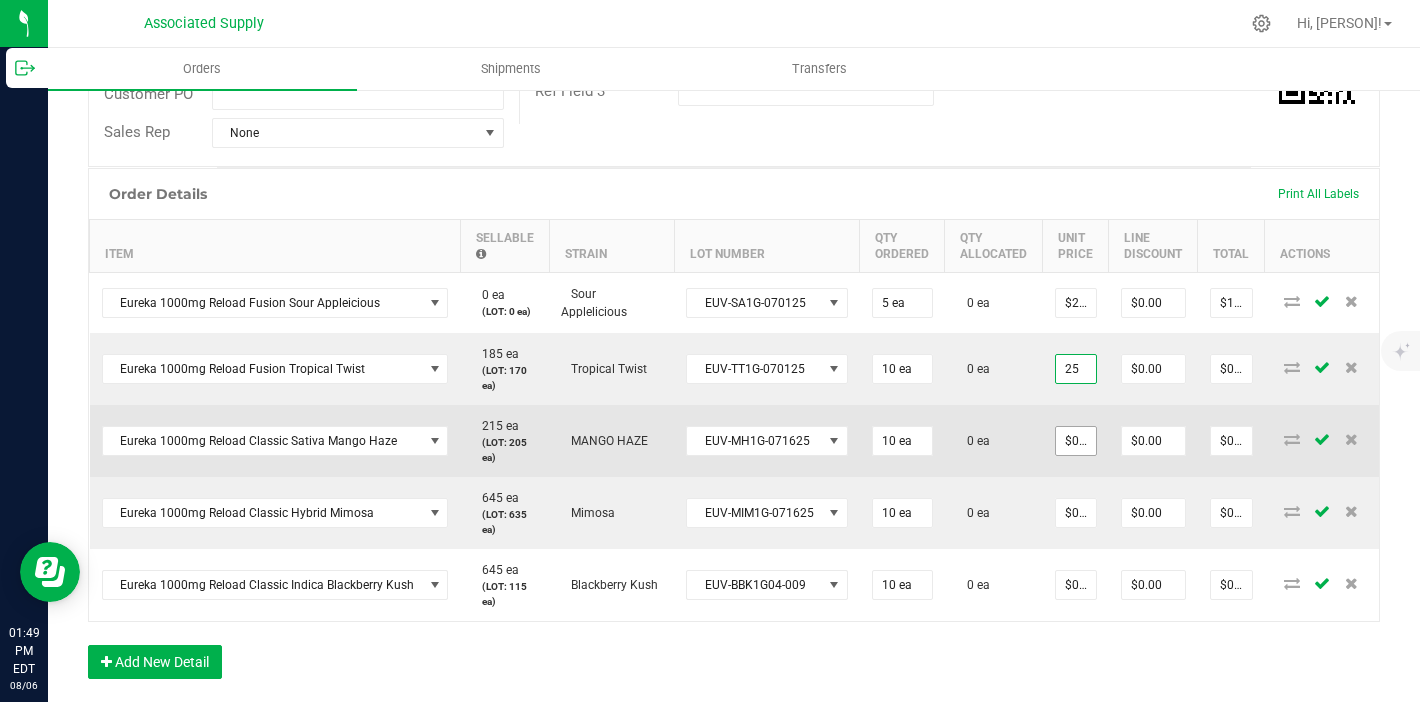 click on "$0.00000" at bounding box center [1076, 441] 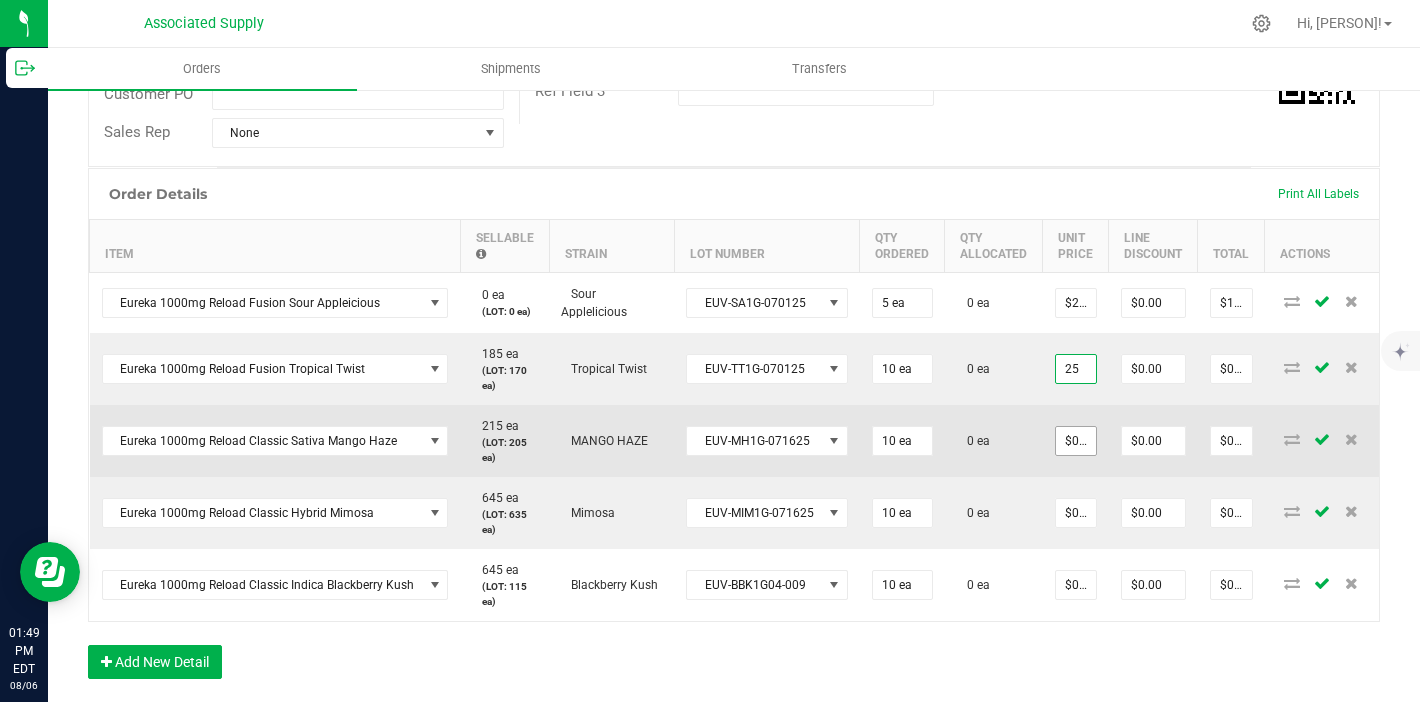 type on "$25.00000" 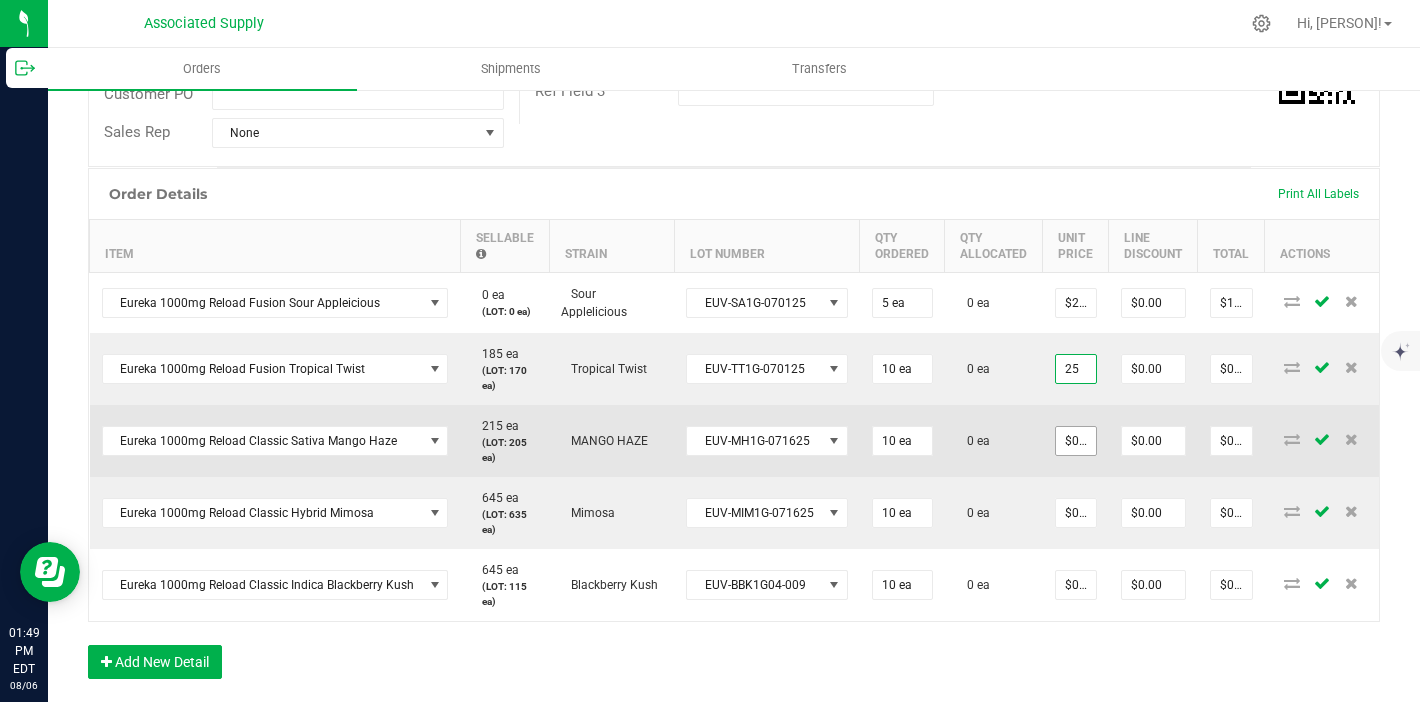type on "$250.00" 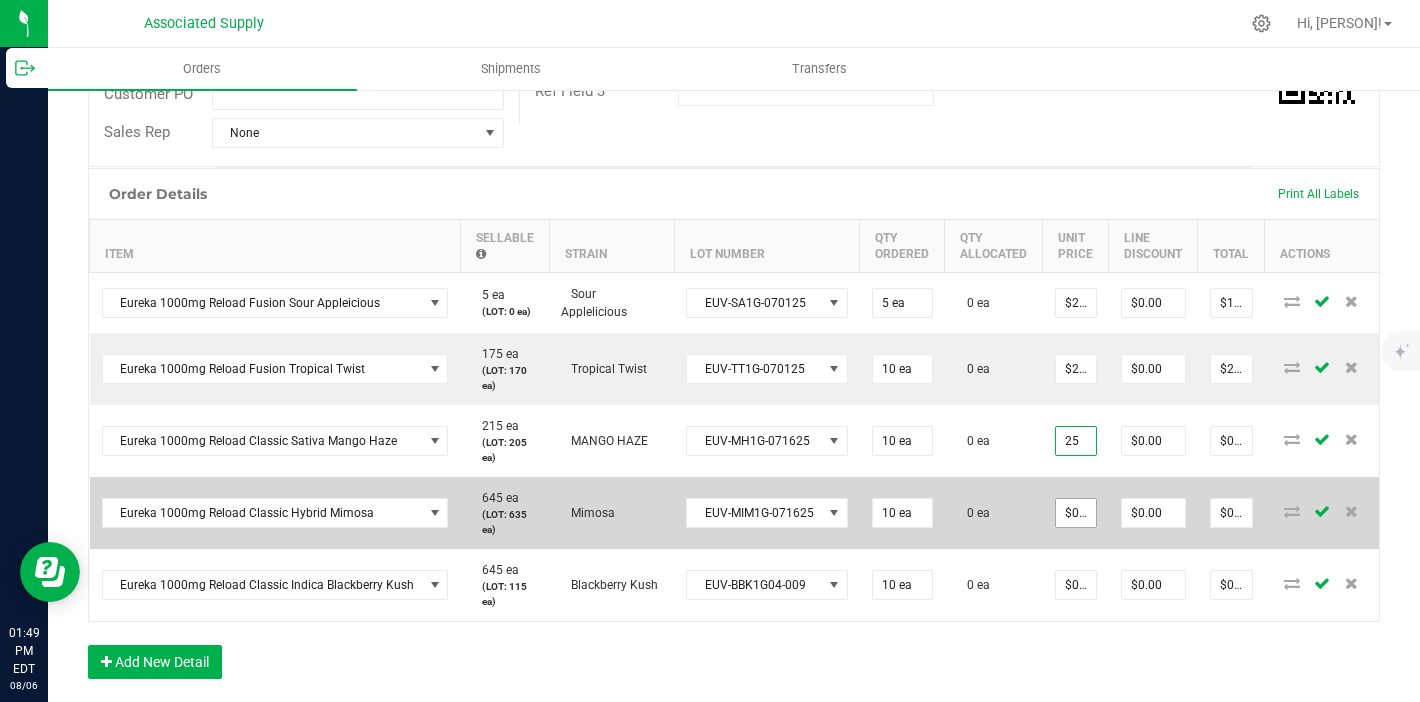 click on "$0.00000" at bounding box center [1076, 513] 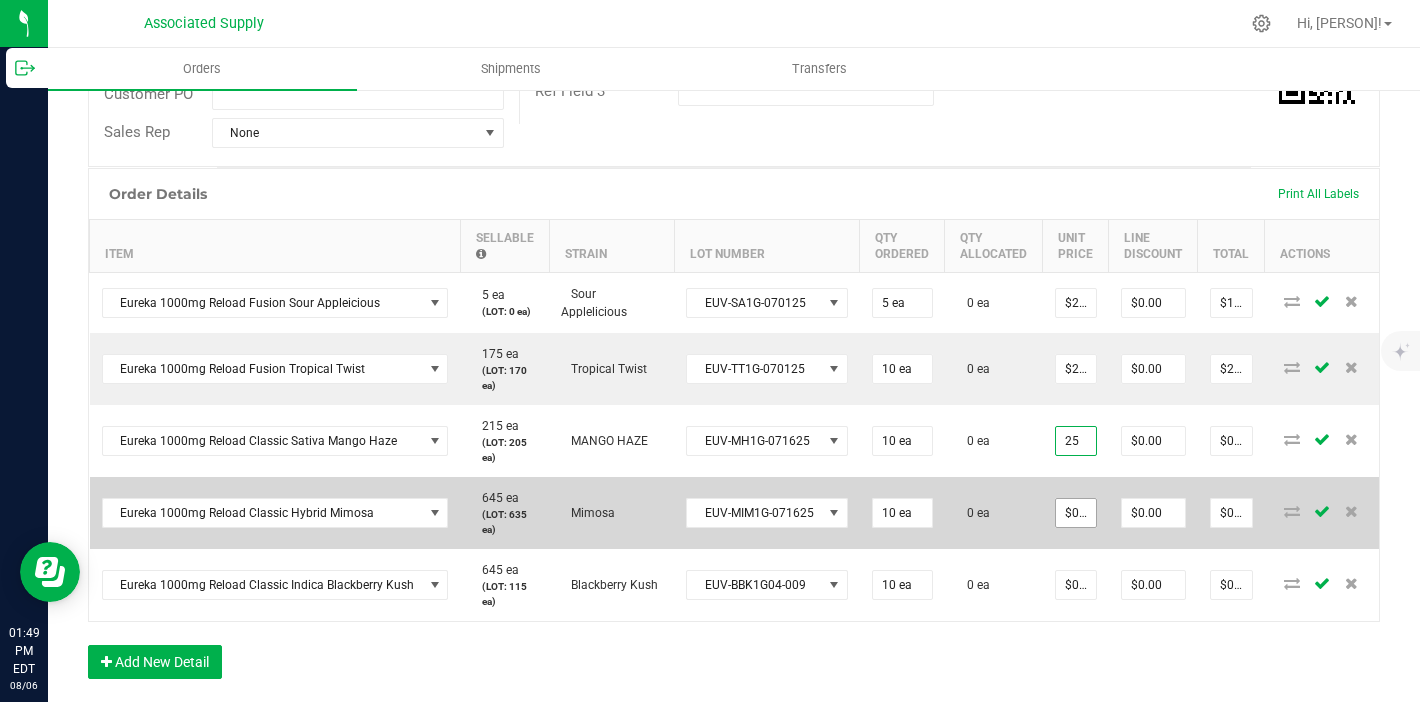 type on "$25.00000" 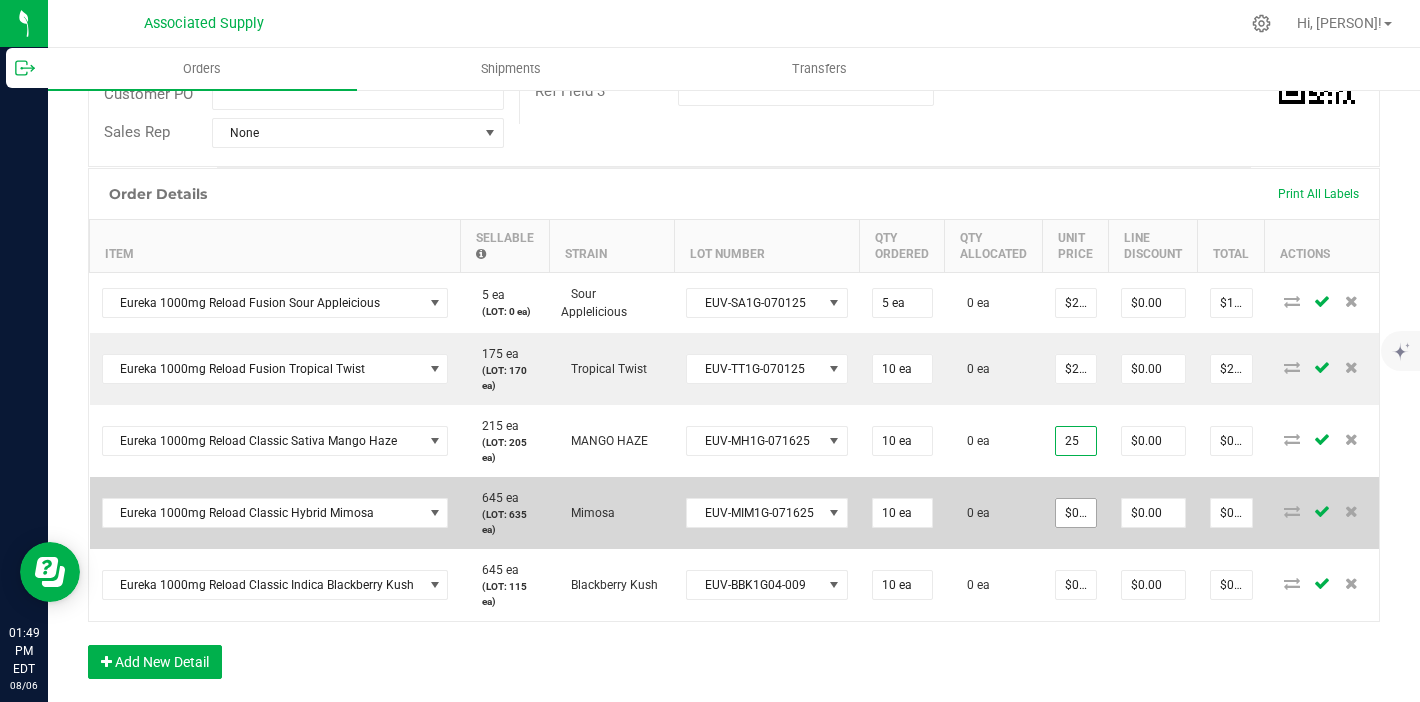 type on "$250.00" 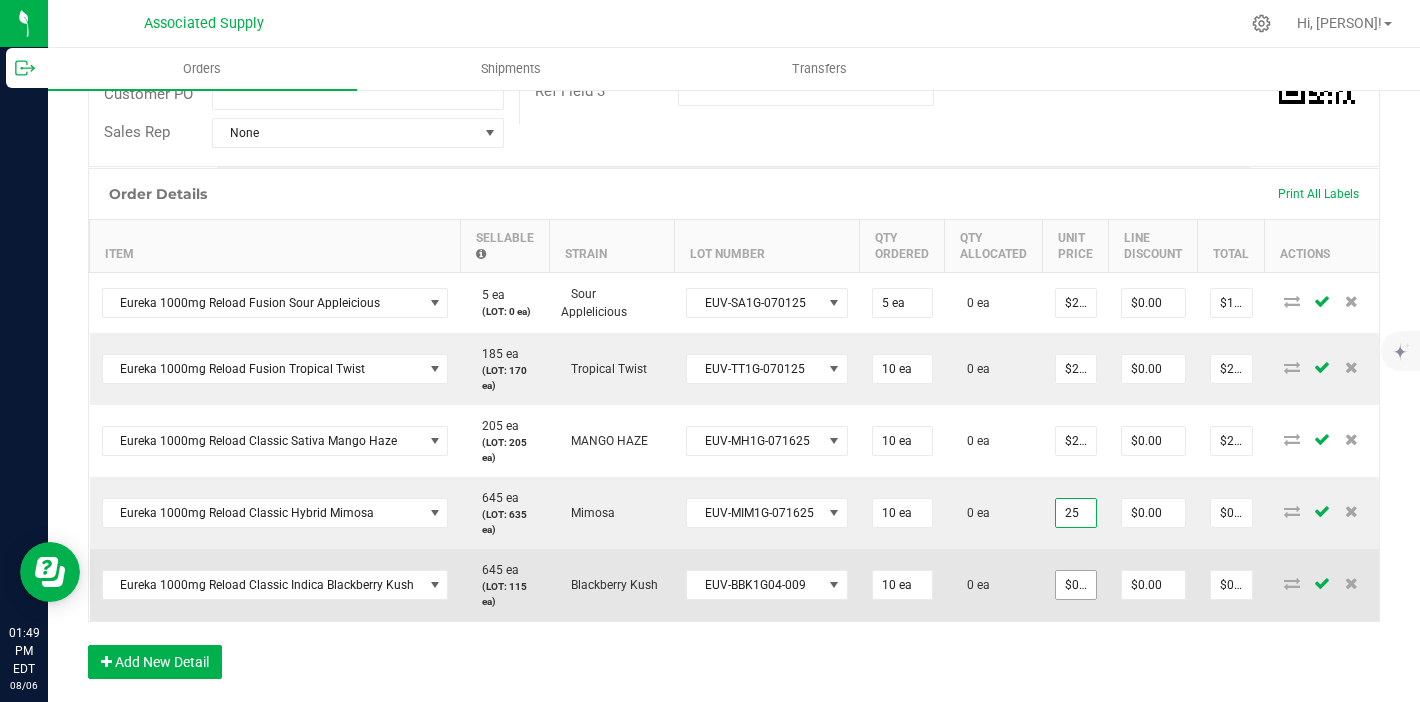 type on "$25.00000" 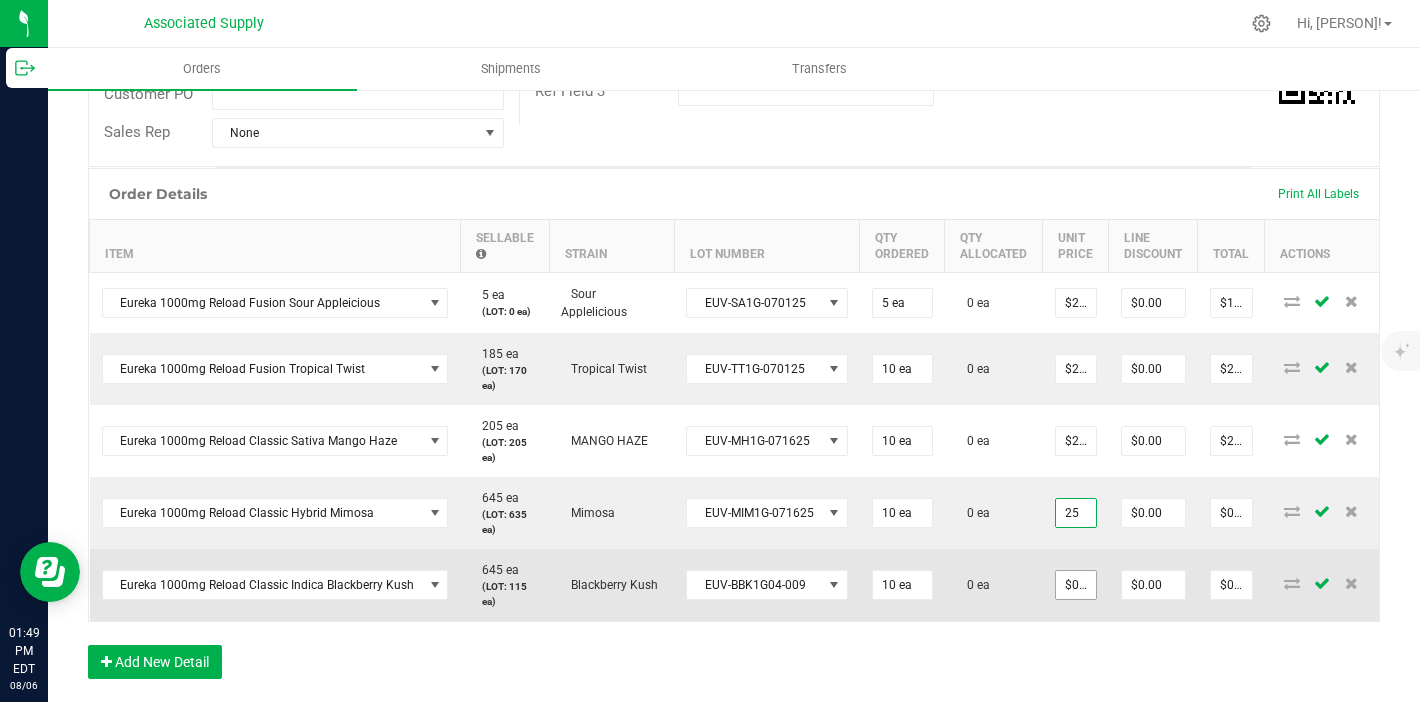 type on "$250.00" 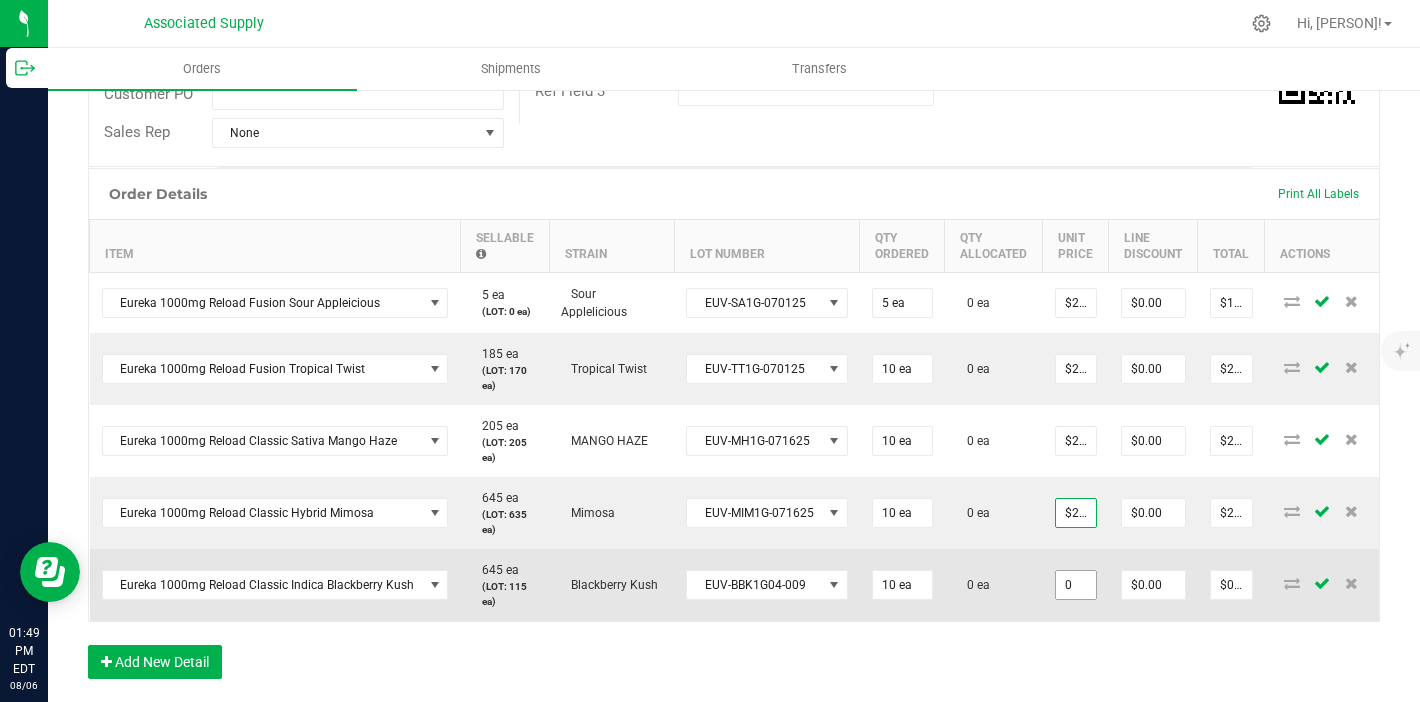 click on "0" at bounding box center [1076, 585] 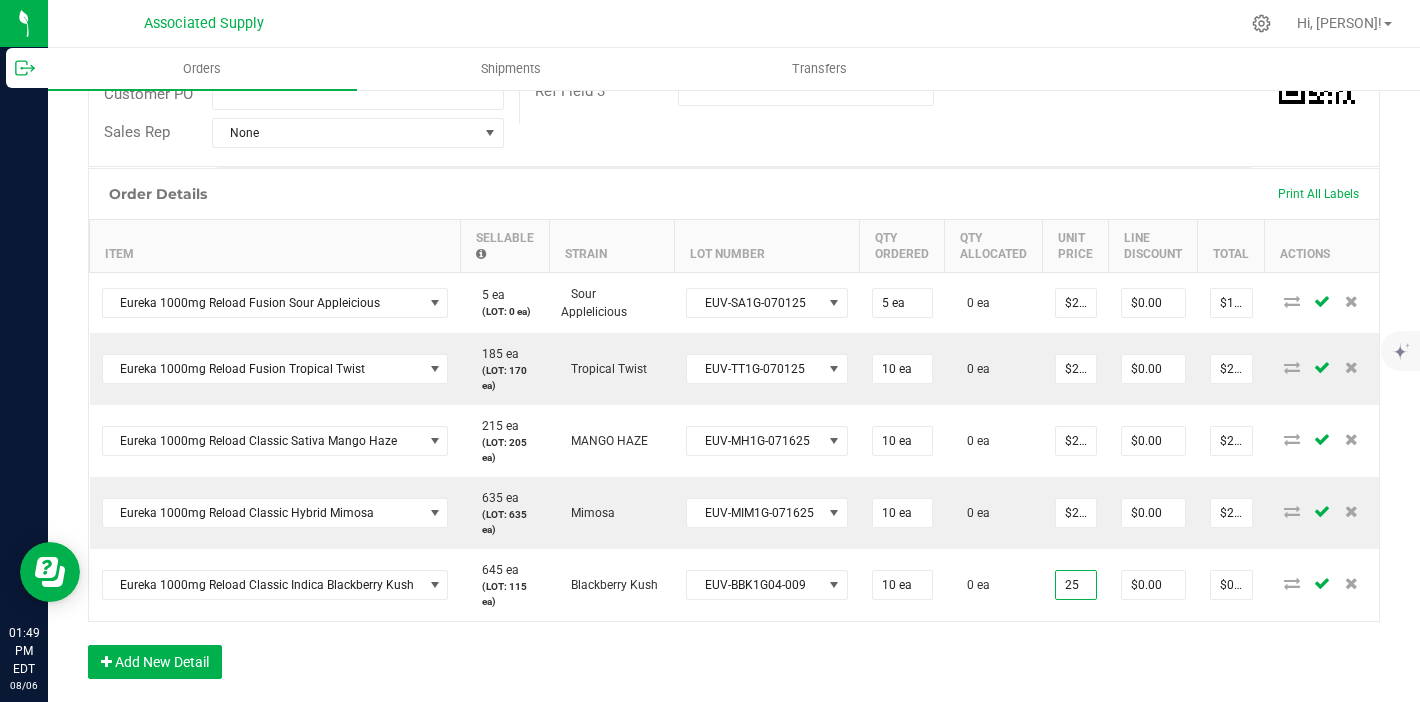 type on "$25.00000" 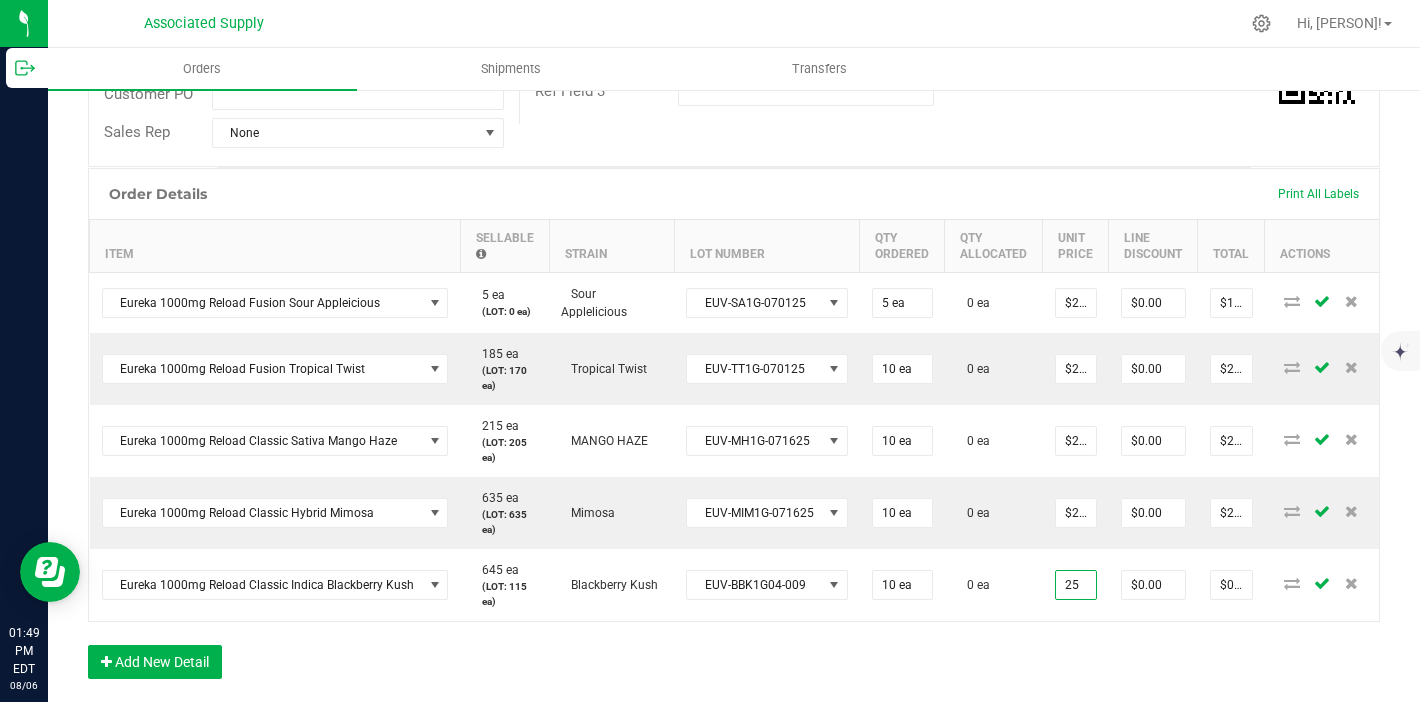 type on "$250.00" 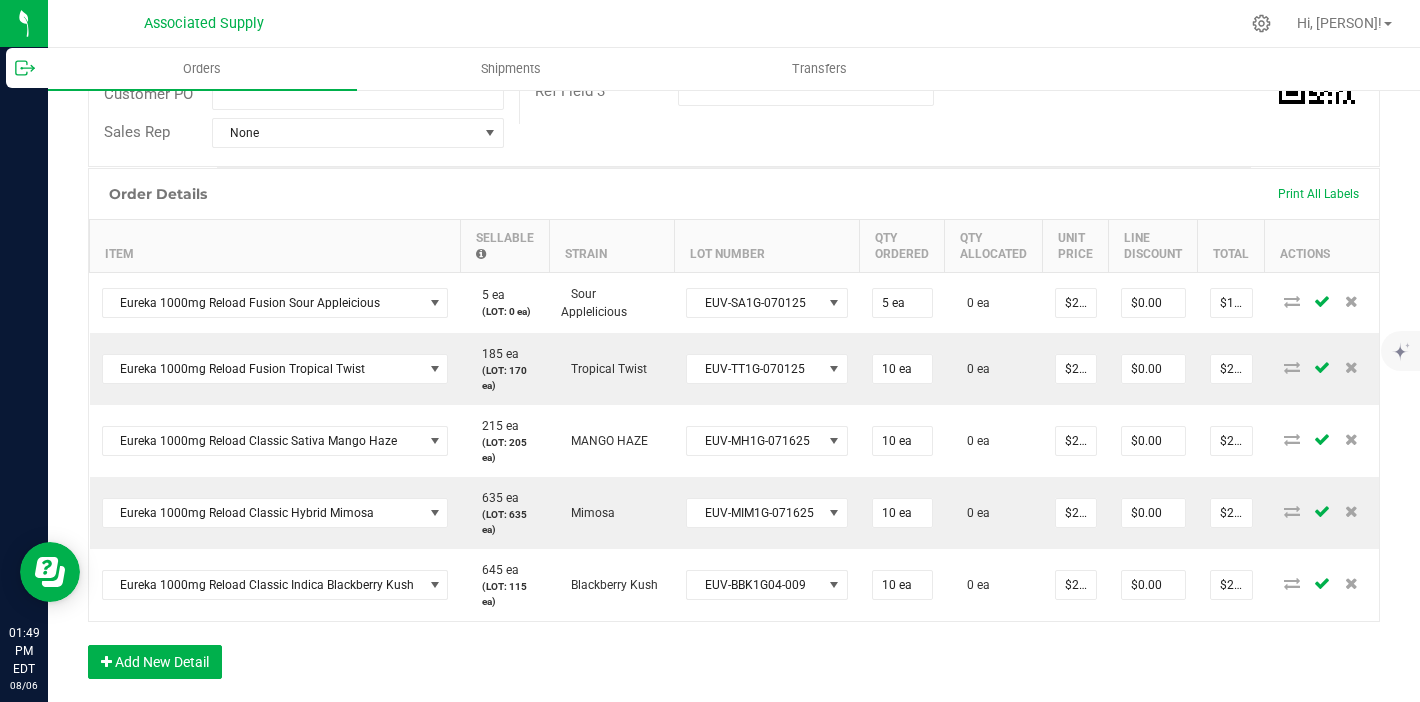 click on "Order Details Print All Labels Item  Sellable  Strain  Lot Number  Qty Ordered Qty Allocated Unit Price Line Discount Total Actions Eureka 1000mg Reload Fusion Sour Appleicious  5 ea   (LOT: 0 ea)   Sour Applelicious  EUV-SA1G-070125 5 ea  0 ea  $25.00000 $0.00 $125.00 Eureka 1000mg Reload Fusion Tropical Twist  185 ea   (LOT: 170 ea)   Tropical Twist  EUV-TT1G-070125 10 ea  0 ea  $25.00000 $0.00 $250.00 Eureka 1000mg Reload Classic Sativa Mango Haze  215 ea   (LOT: 205 ea)   MANGO HAZE  EUV-MH1G-071625 10 ea  0 ea  $25.00000 $0.00 $250.00 Eureka 1000mg Reload Classic Hybrid Mimosa  635 ea   (LOT: 635 ea)   Mimosa  EUV-MIM1G-071625 10 ea  0 ea  $25.00000 $0.00 $250.00 Eureka 1000mg Reload Classic Indica Blackberry Kush  645 ea   (LOT: 115 ea)   Blackberry Kush  EUV-BBK1G04-009 10 ea  0 ea  $25.00000 $0.00 $250.00
Add New Detail" at bounding box center (734, 433) 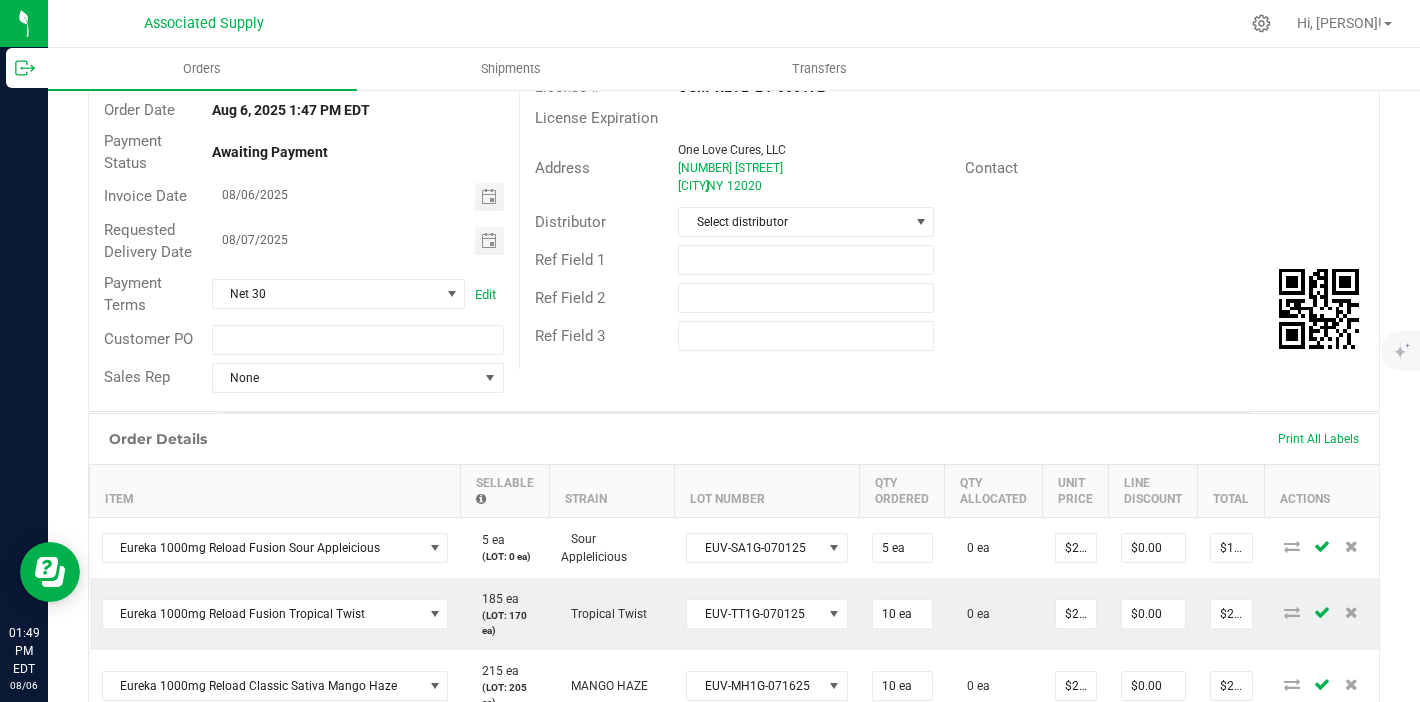 scroll, scrollTop: 0, scrollLeft: 0, axis: both 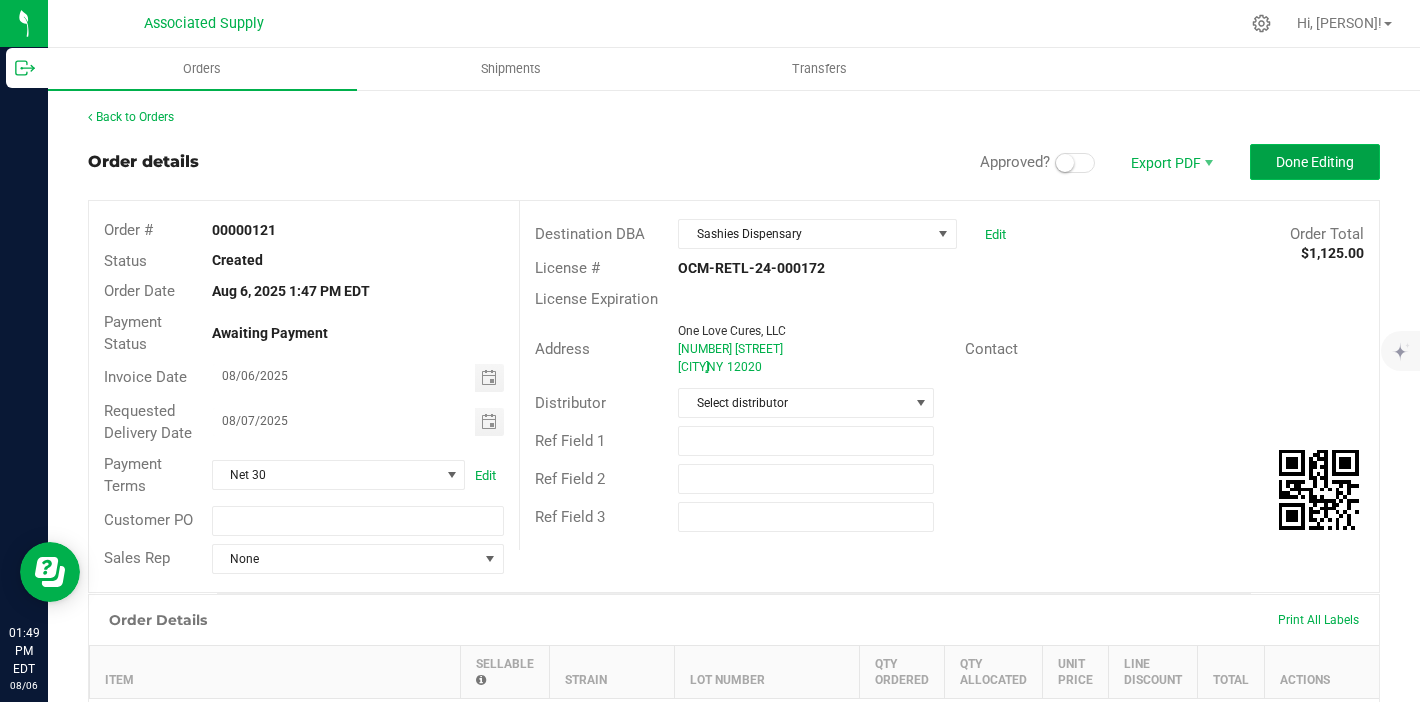 click on "Done Editing" at bounding box center (1315, 162) 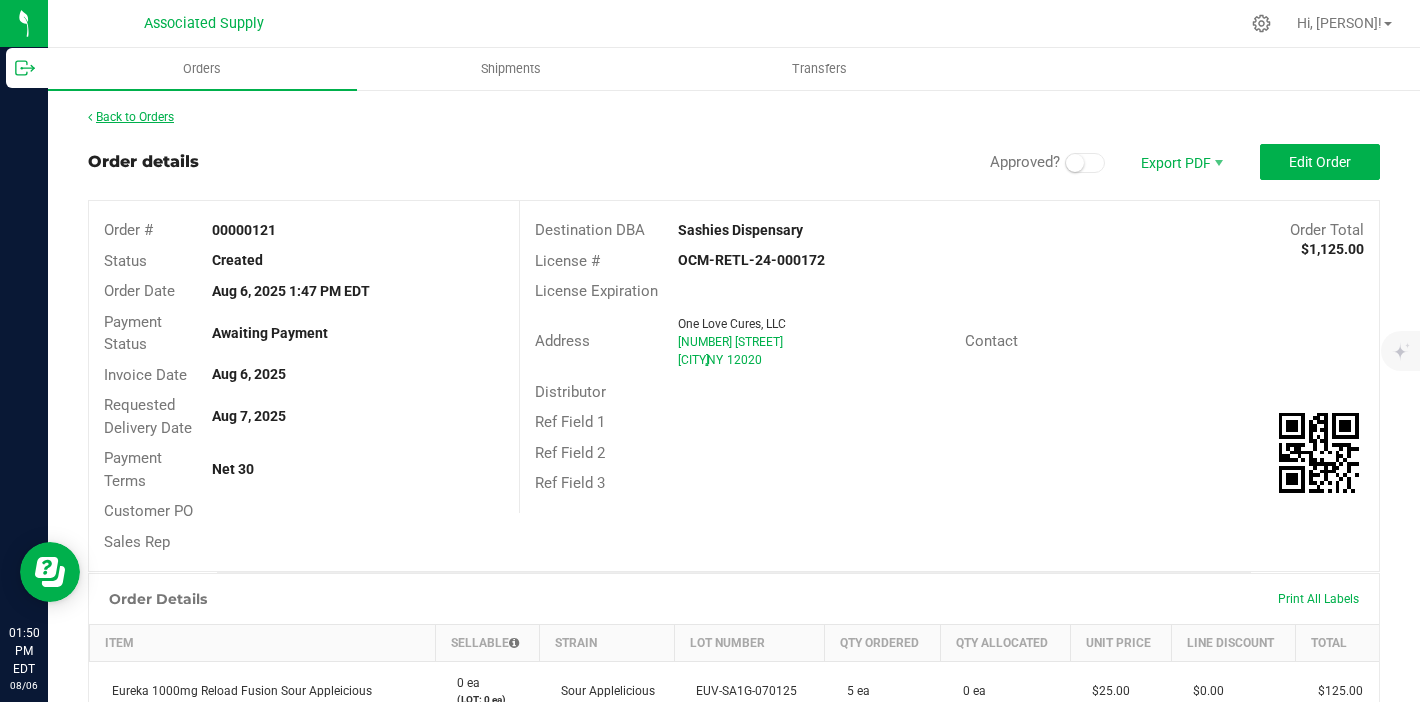 click on "Back to Orders" at bounding box center [131, 117] 